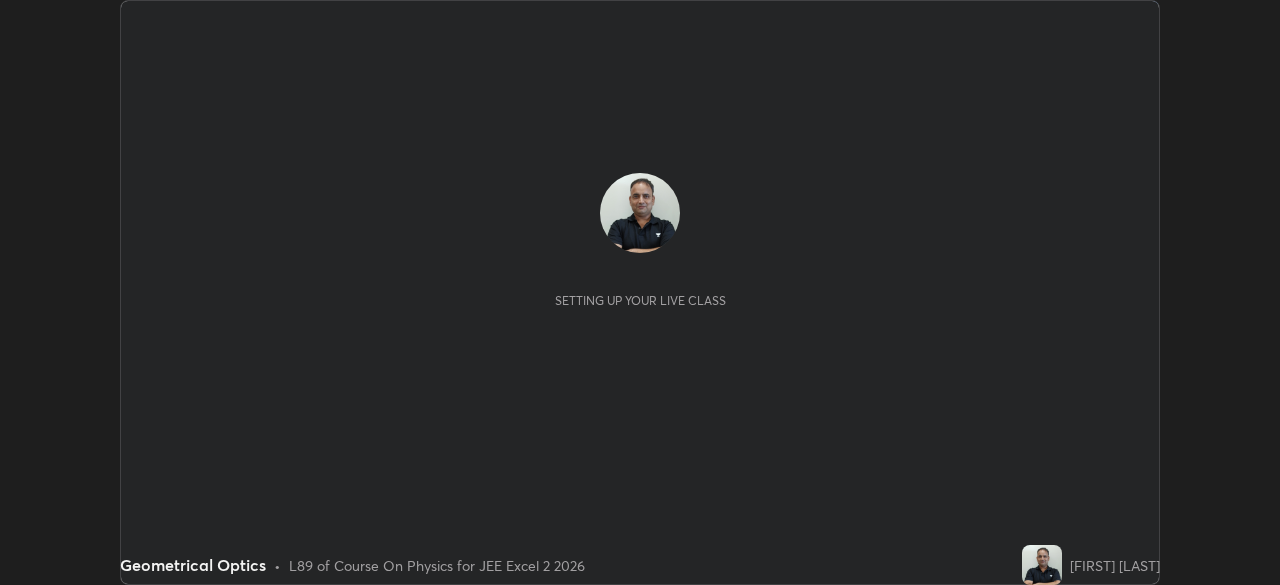 scroll, scrollTop: 0, scrollLeft: 0, axis: both 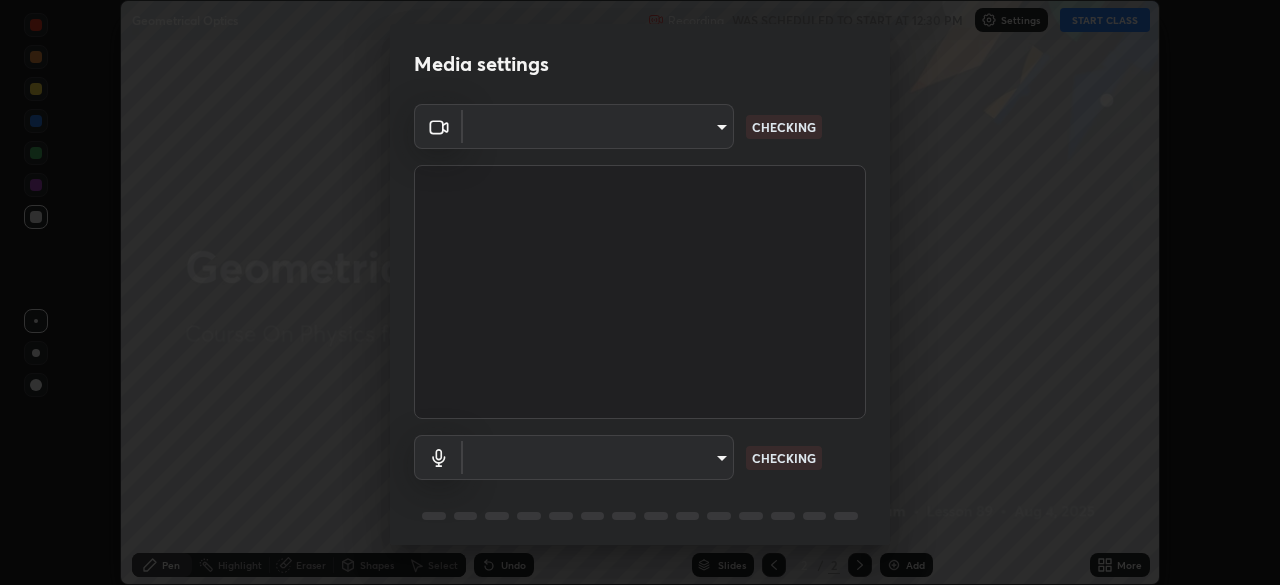 type on "[HASH]" 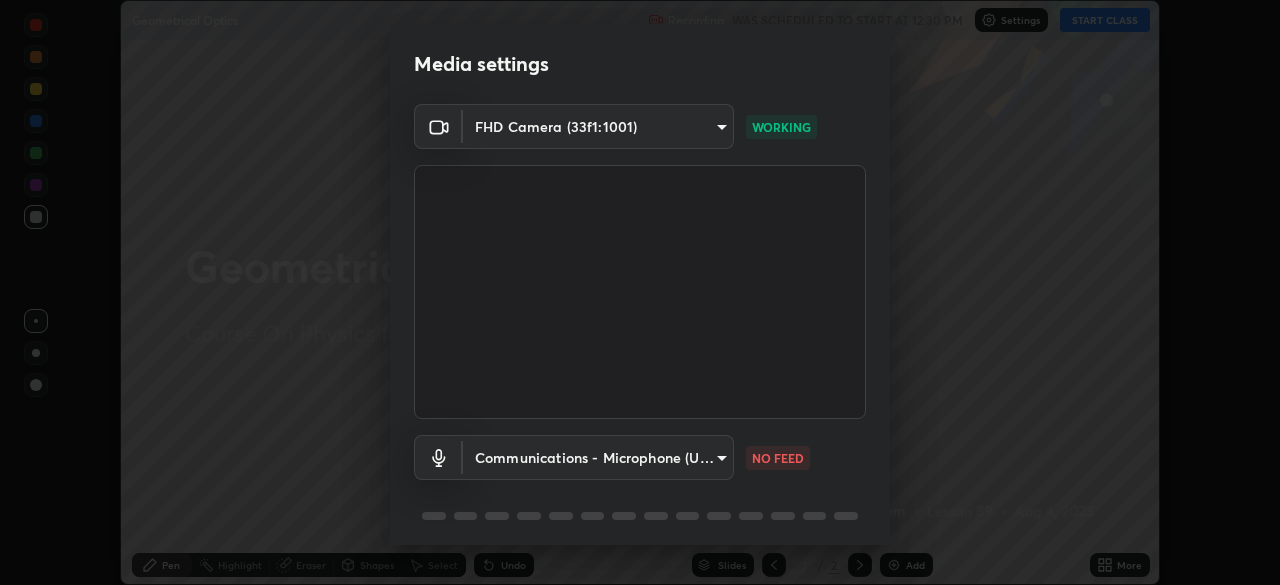 click on "Erase all Geometrical Optics Recording WAS SCHEDULED TO START AT  12:30 PM Settings START CLASS Setting up your live class Geometrical Optics • L89 of Course On Physics for JEE Excel 2 2026 [FIRST] [LAST] Pen Highlight Eraser Shapes Select Undo Slides 2 / 2 Add More No doubts shared Encourage your learners to ask a doubt for better clarity Report an issue Reason for reporting Buffering Chat not working Audio - Video sync issue Educator video quality low ​ Attach an image Report Media settings FHD Camera (33f1:1001) [HASH] WORKING Communications - Microphone (USB Audio Device) communications NO FEED 1 / 5 Next" at bounding box center [640, 292] 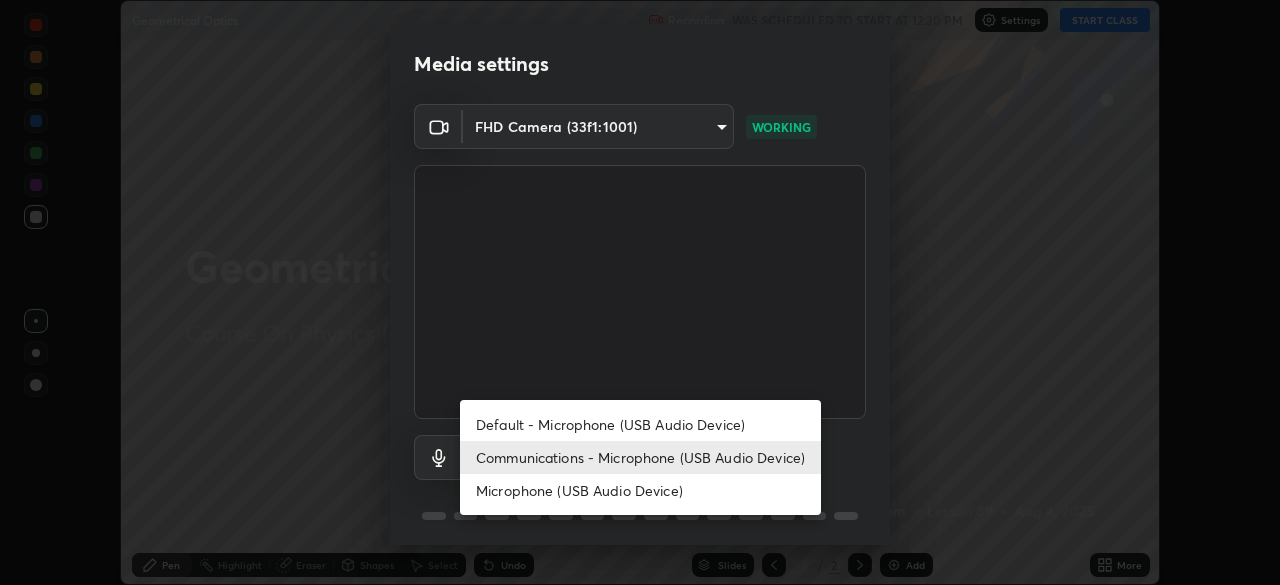 click on "Microphone (USB Audio Device)" at bounding box center (640, 490) 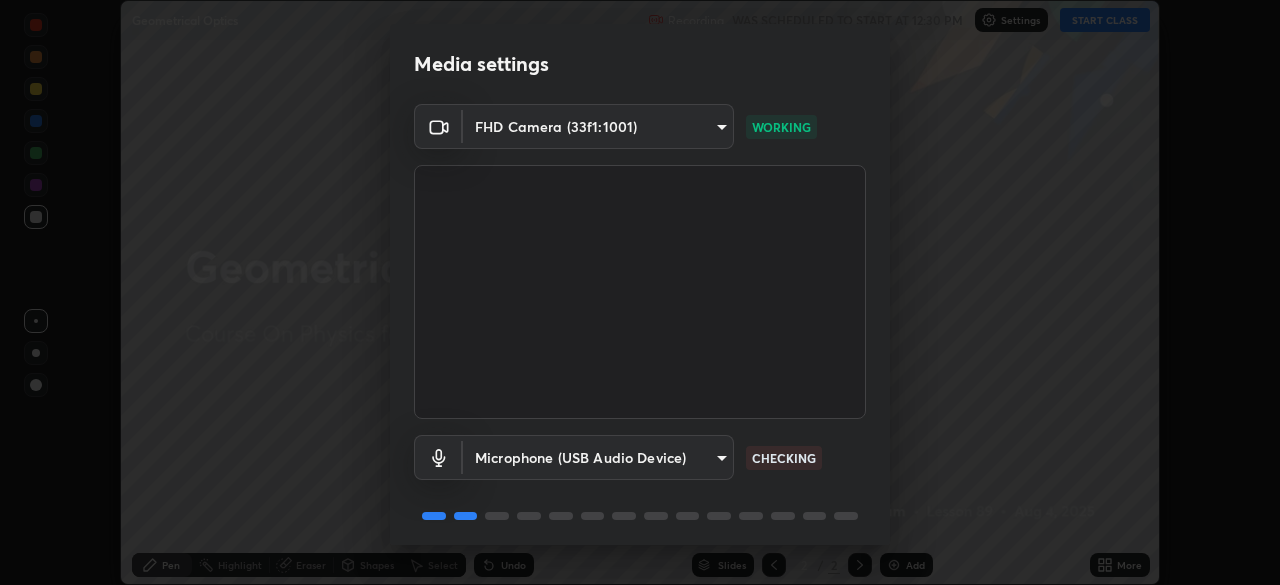 scroll, scrollTop: 71, scrollLeft: 0, axis: vertical 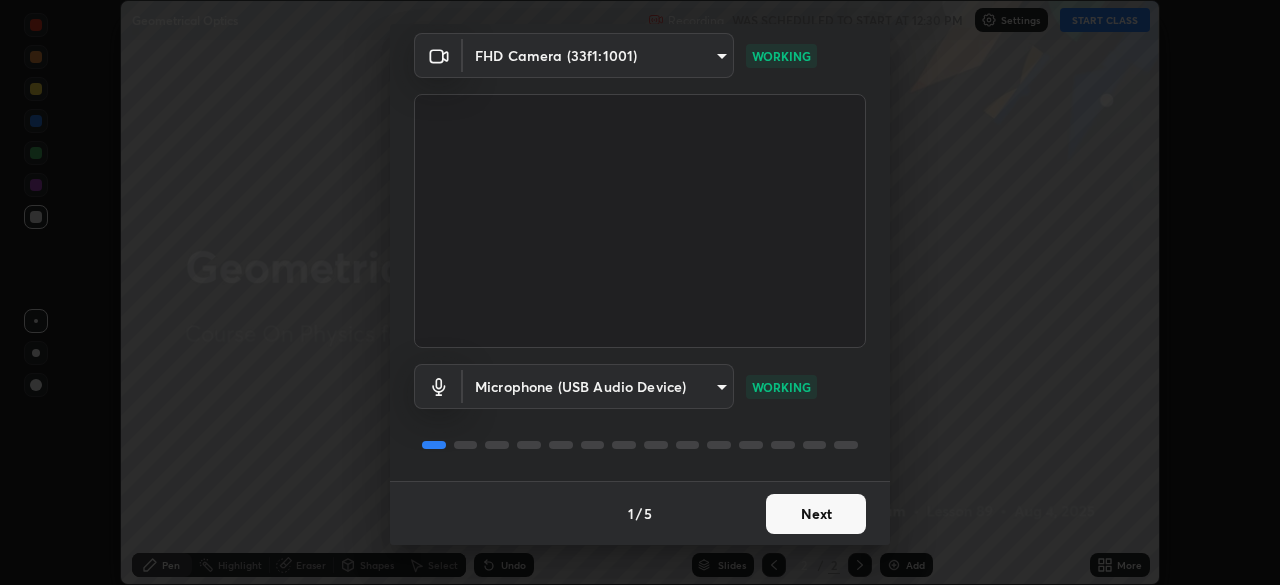 click on "Next" at bounding box center (816, 514) 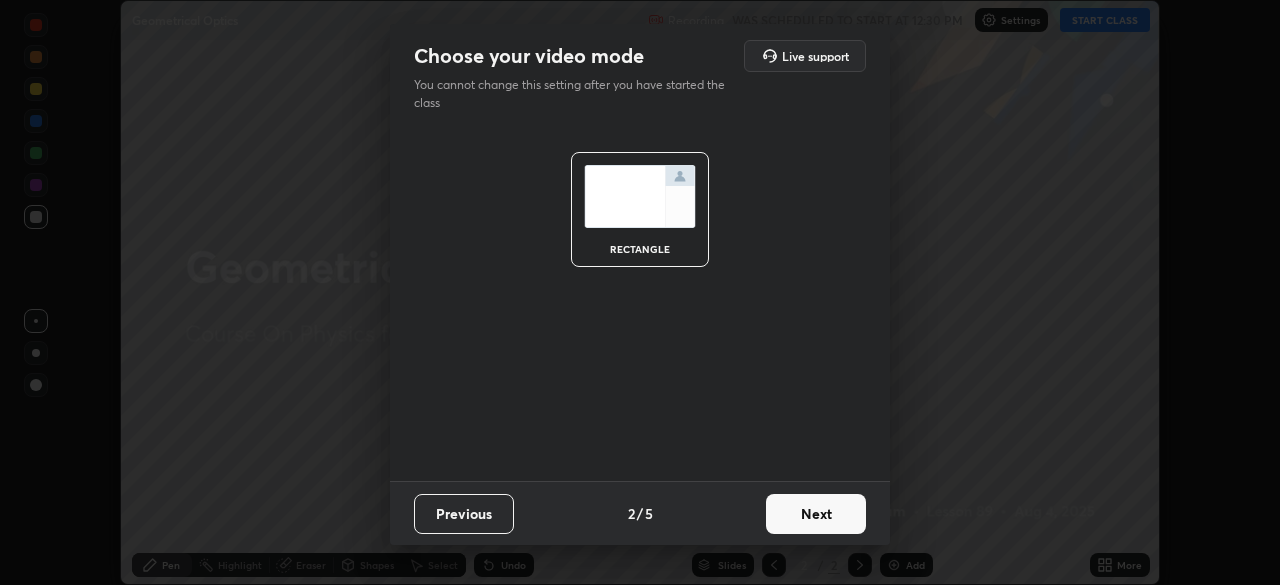 click on "Next" at bounding box center (816, 514) 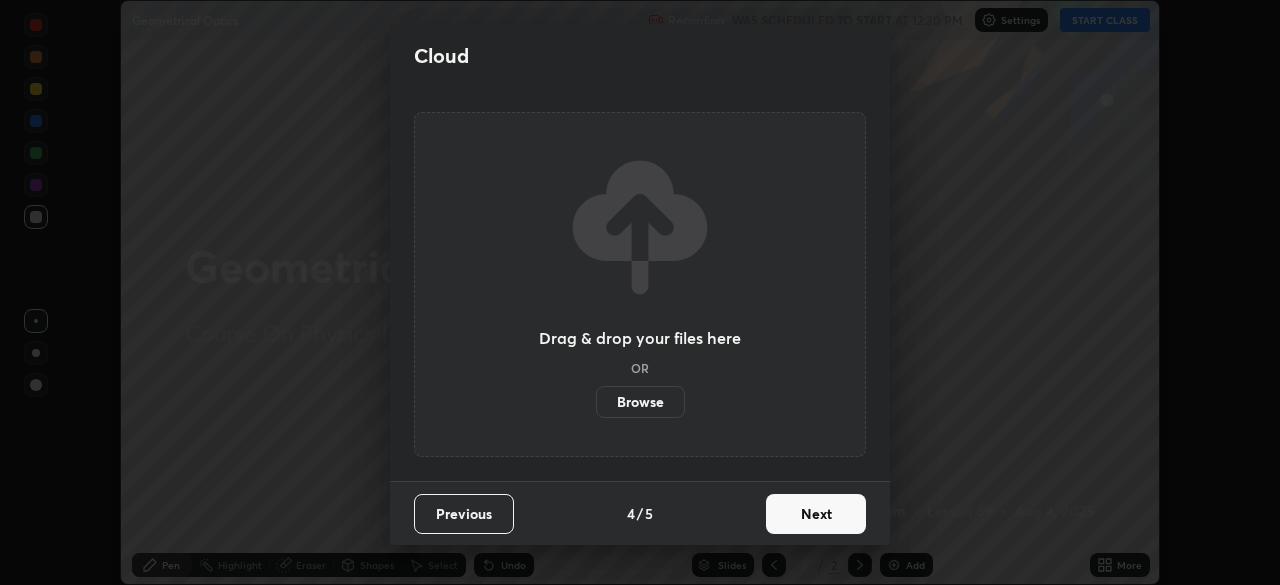 click on "Next" at bounding box center [816, 514] 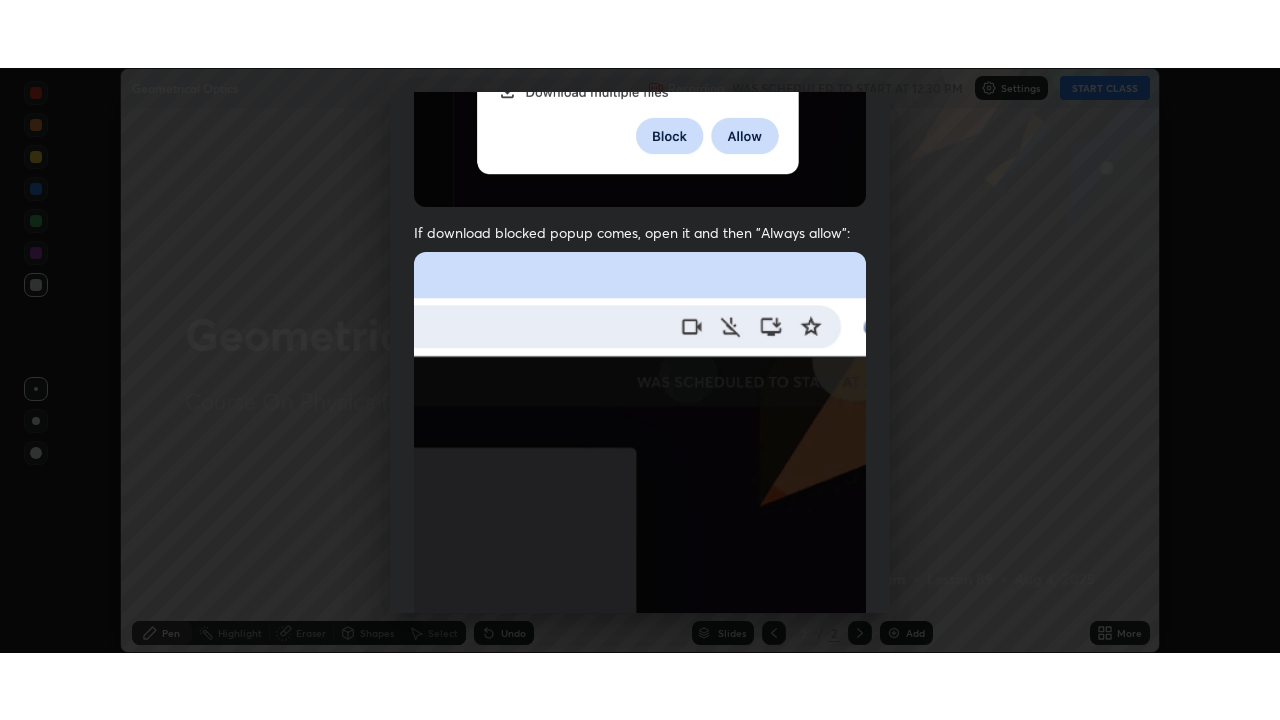 scroll, scrollTop: 479, scrollLeft: 0, axis: vertical 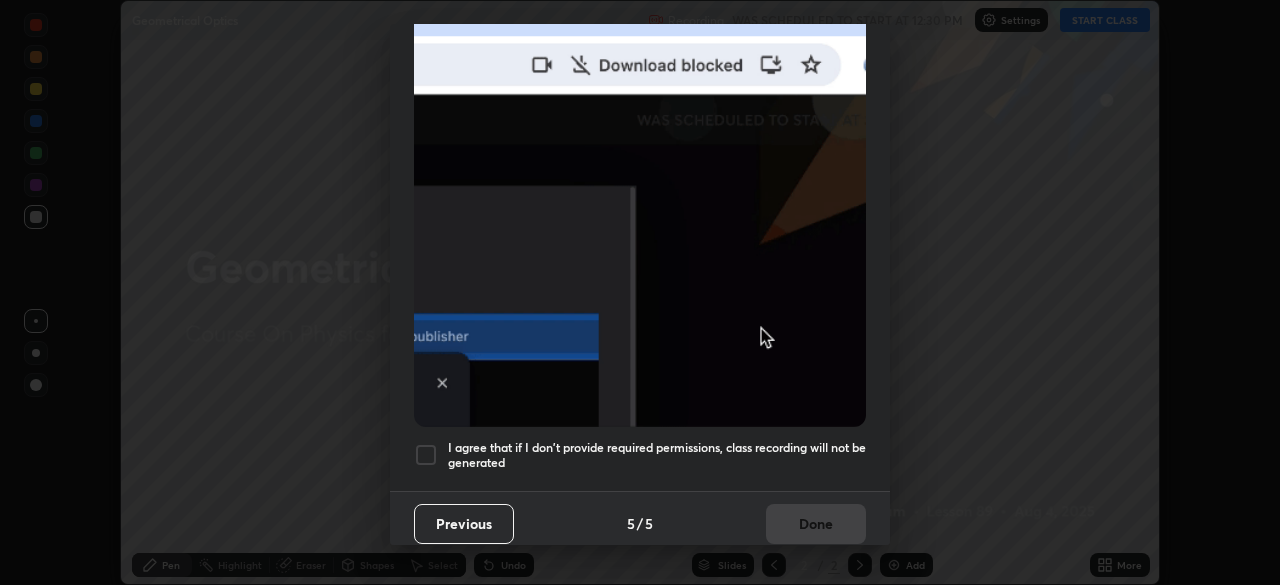 click at bounding box center (426, 455) 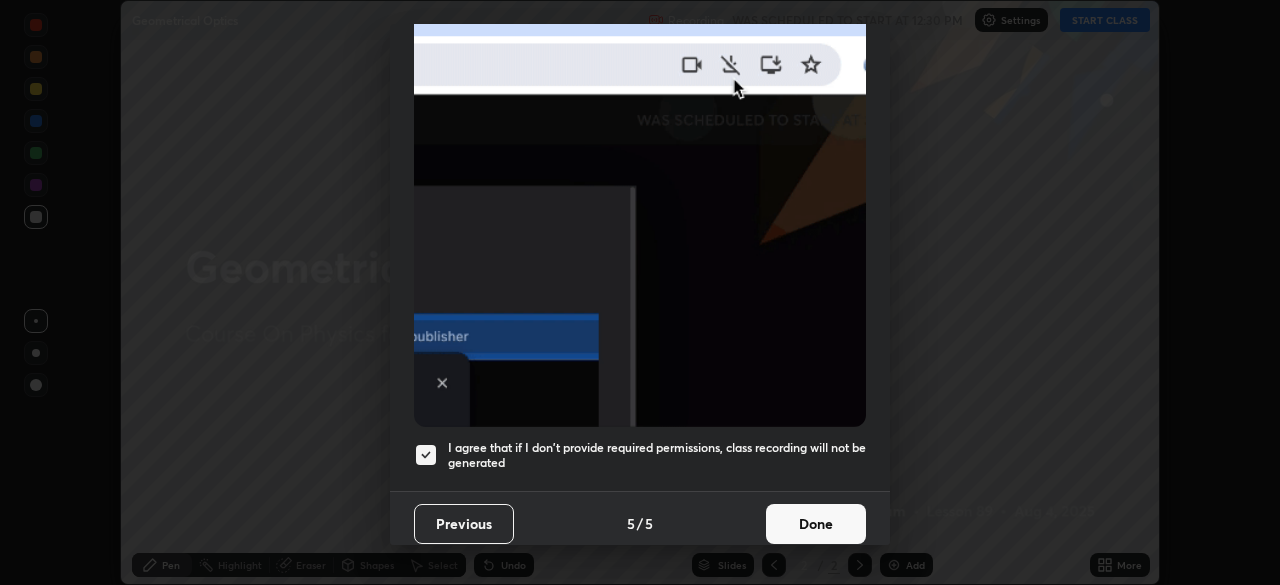 click on "Done" at bounding box center (816, 524) 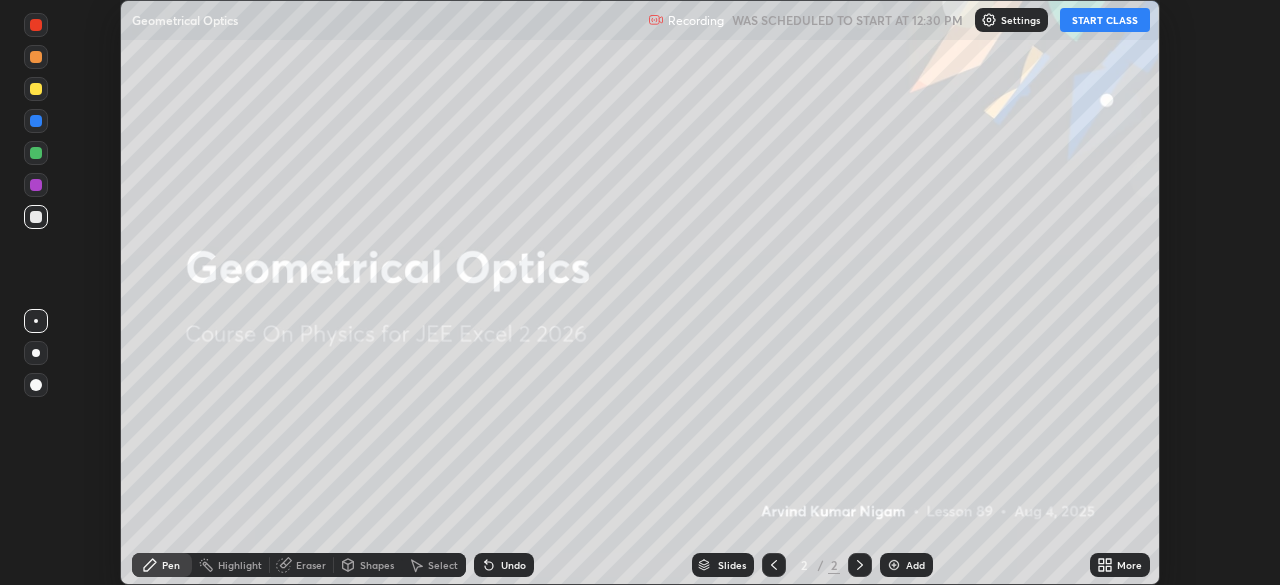 click on "START CLASS" at bounding box center (1105, 20) 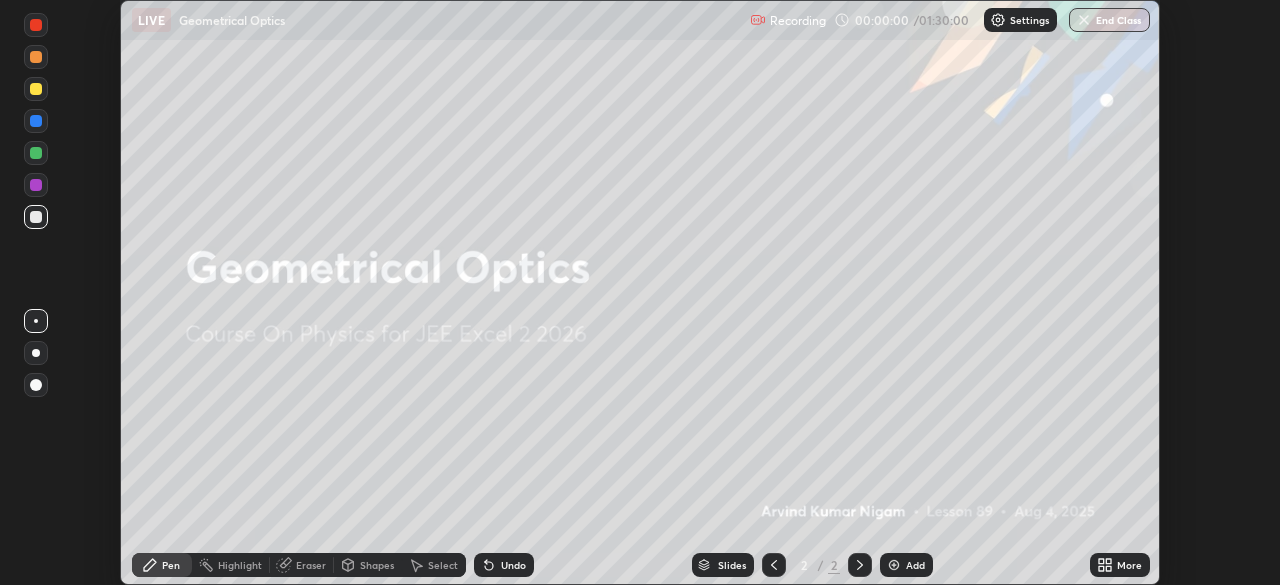click on "More" at bounding box center (1120, 565) 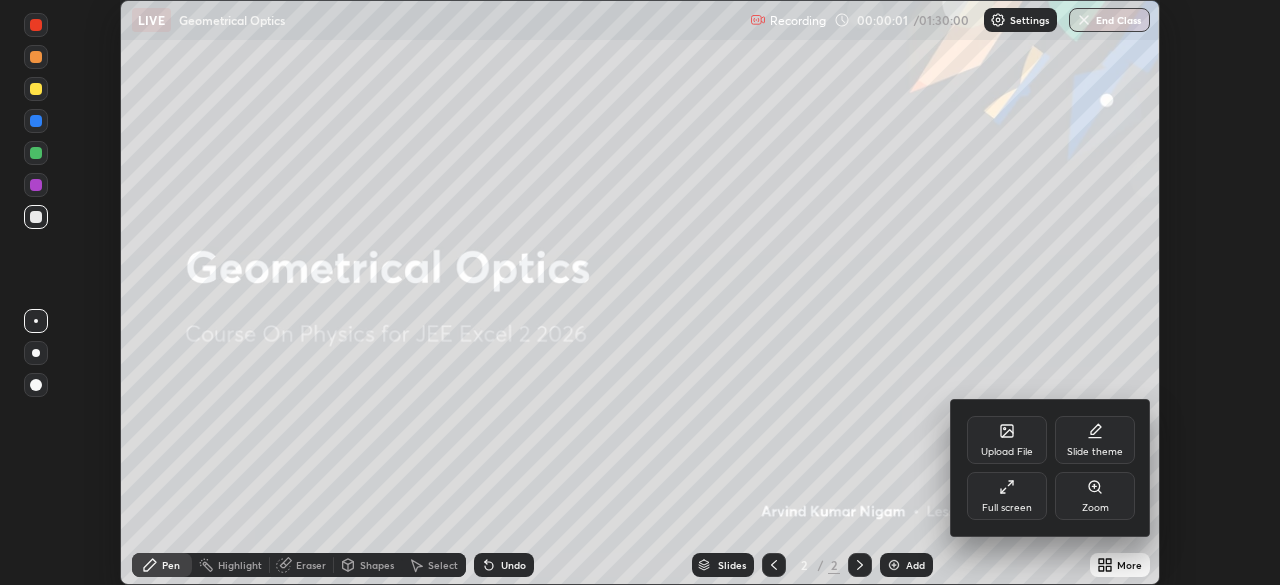 click on "Full screen" at bounding box center [1007, 508] 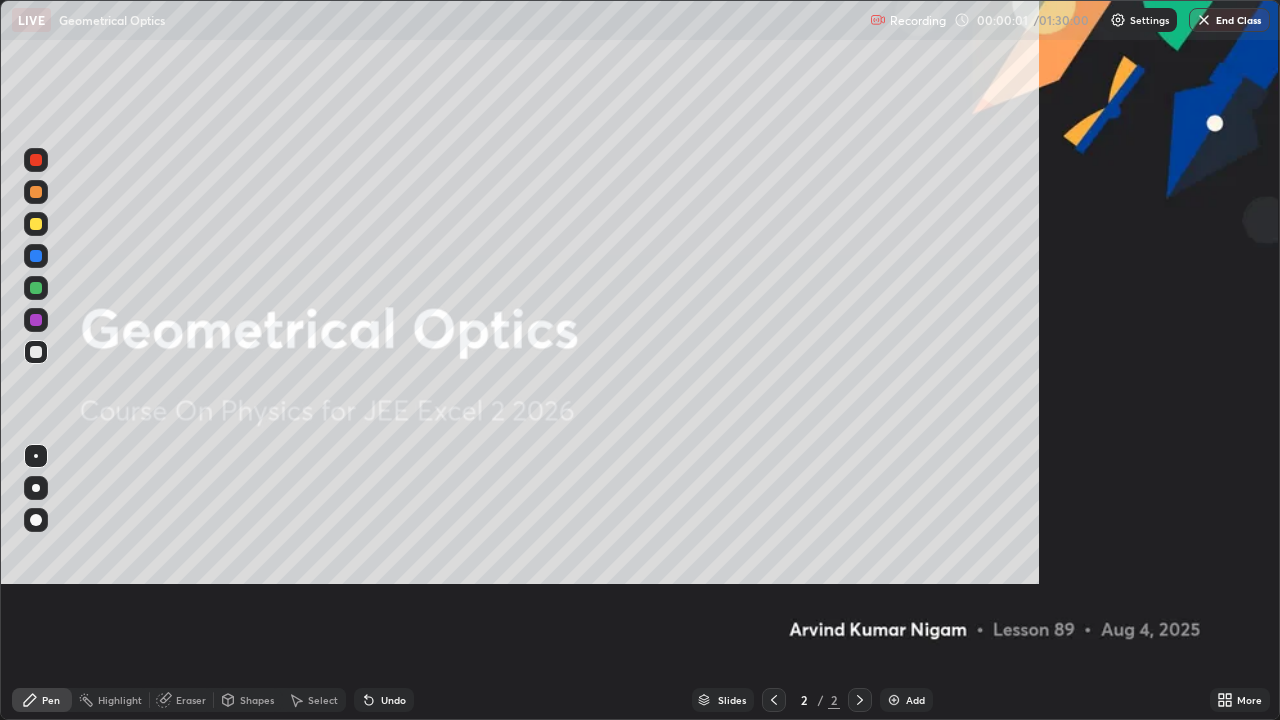 scroll, scrollTop: 99280, scrollLeft: 98720, axis: both 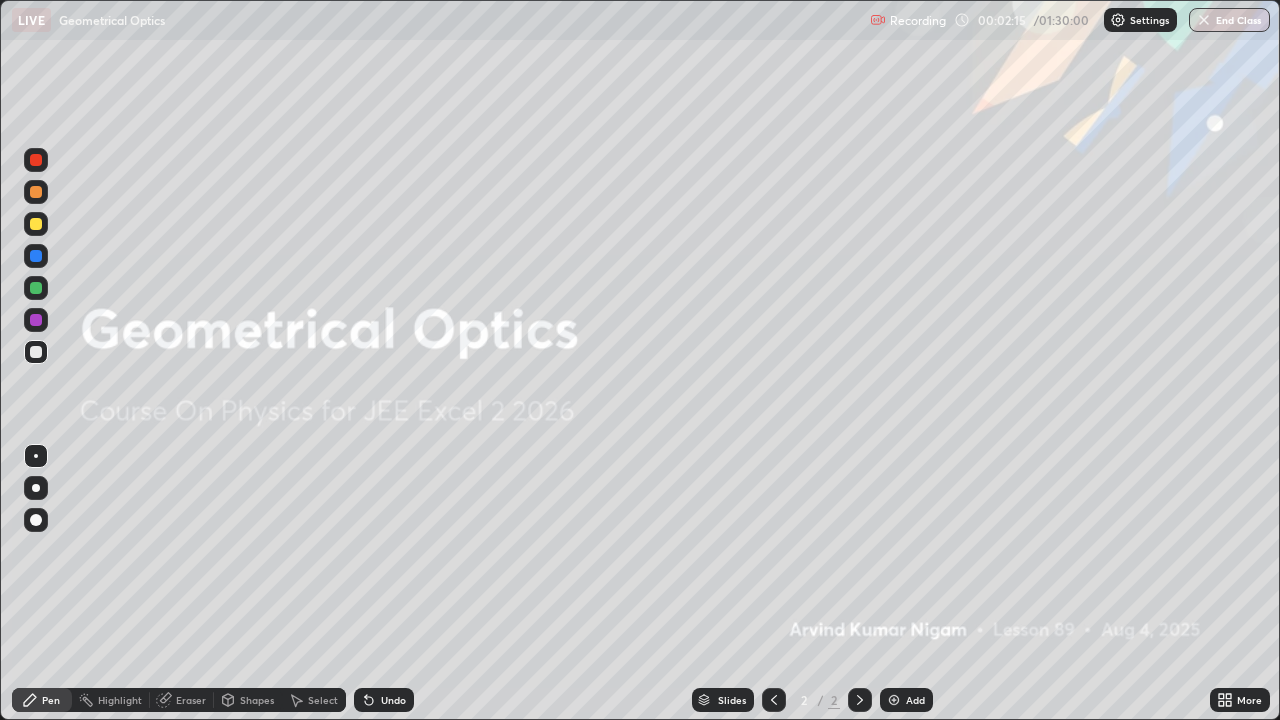 click on "Add" at bounding box center [906, 700] 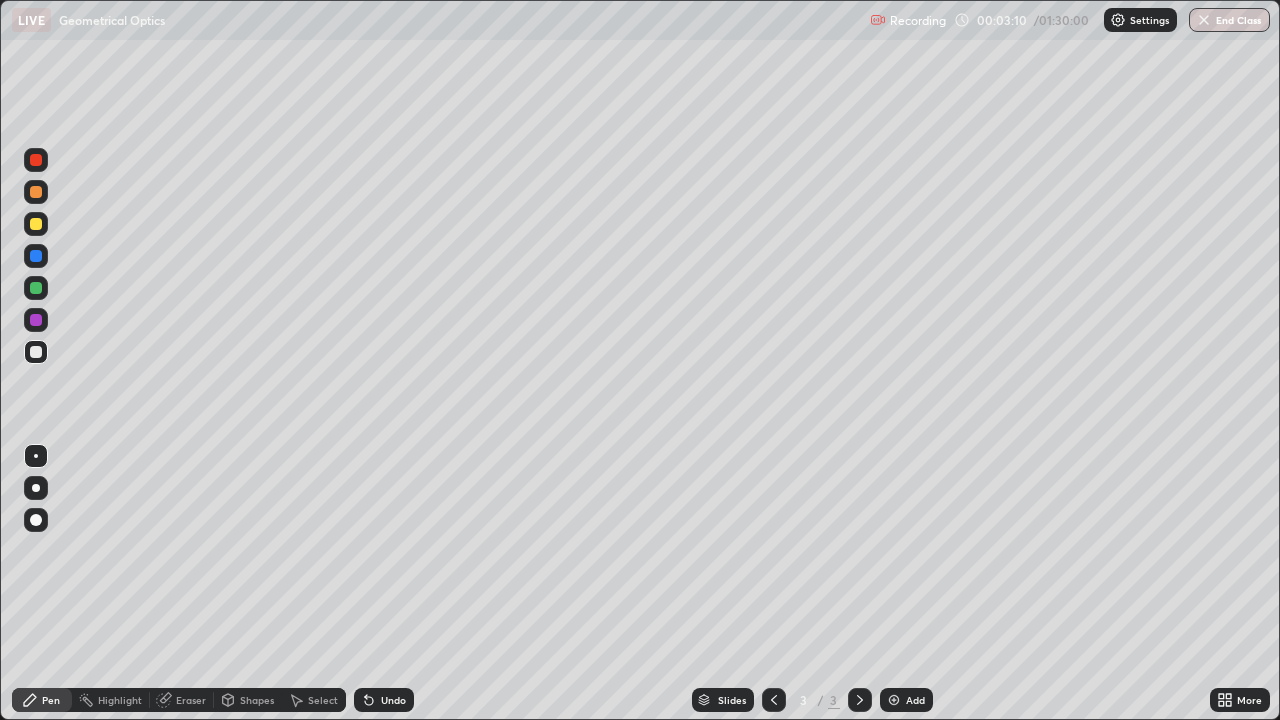 click at bounding box center (36, 352) 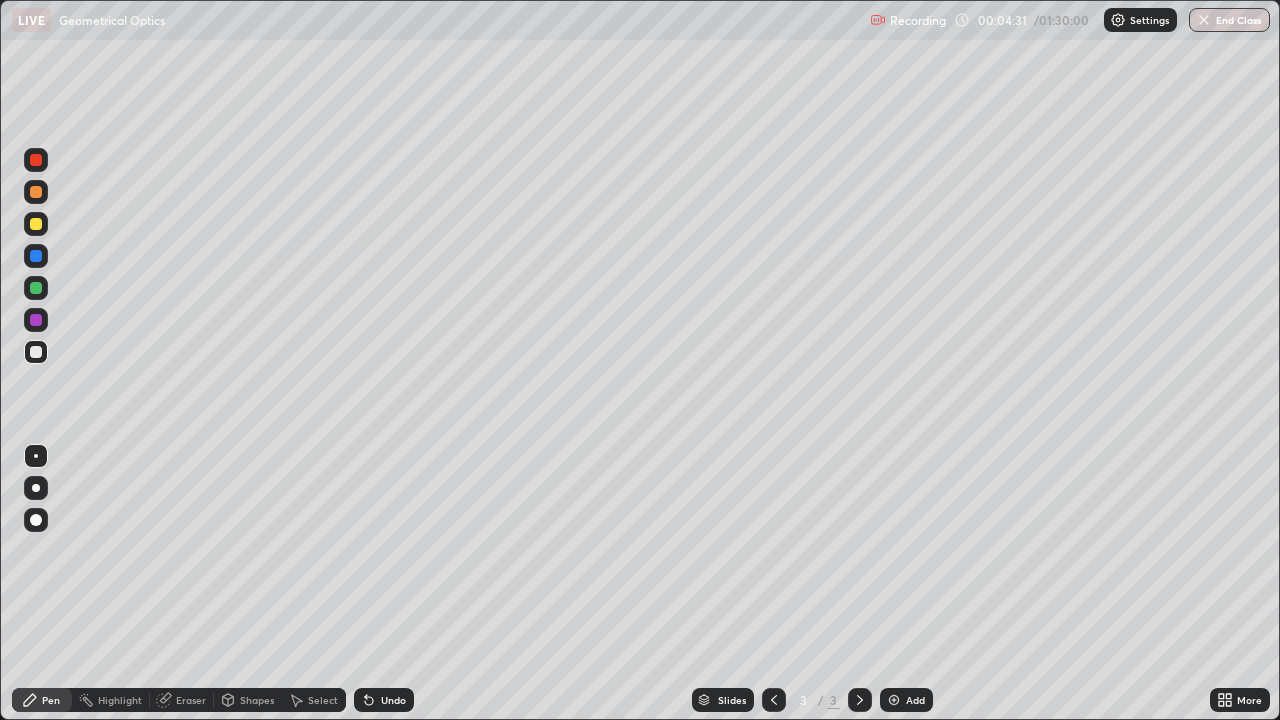 click at bounding box center (36, 288) 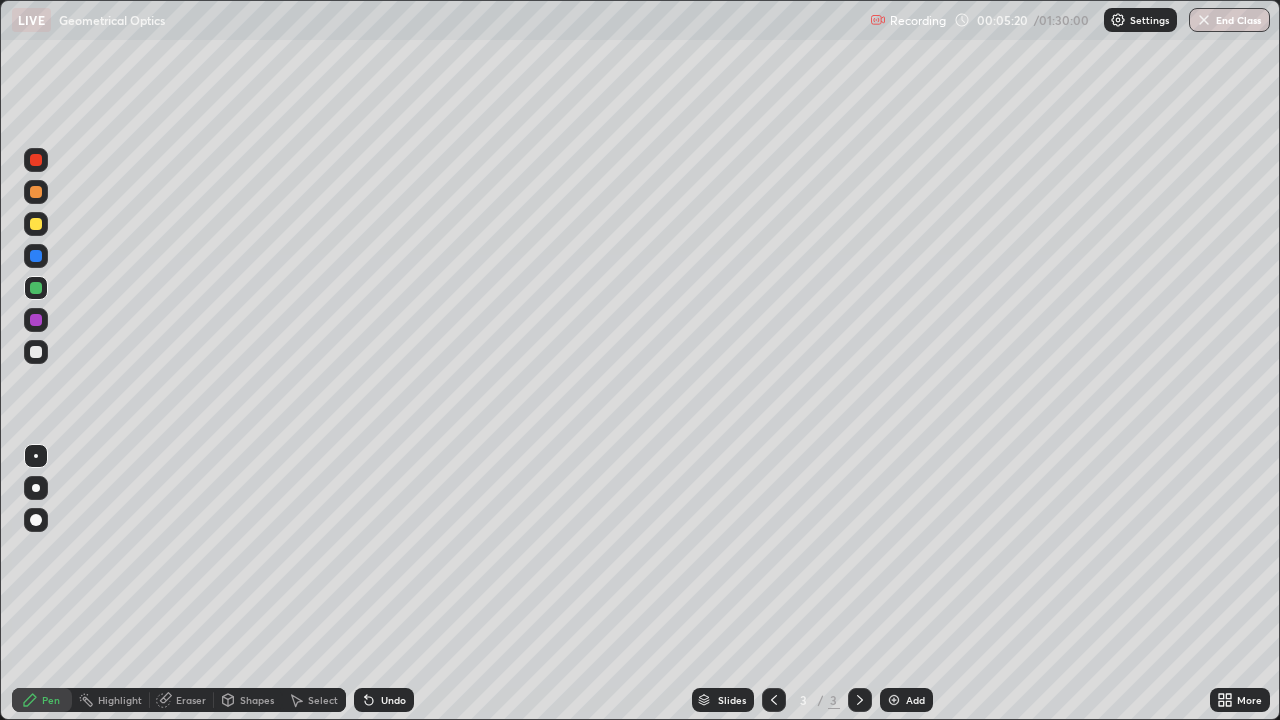 click at bounding box center [36, 224] 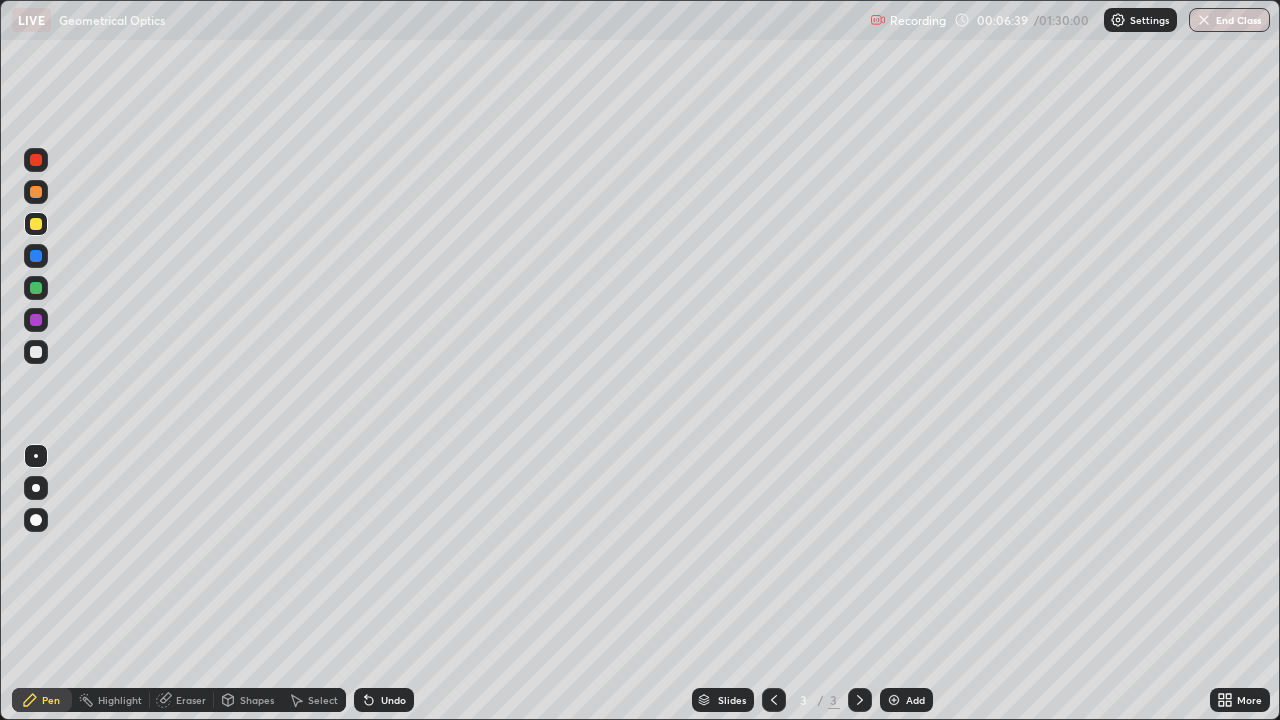 click on "Shapes" at bounding box center [257, 700] 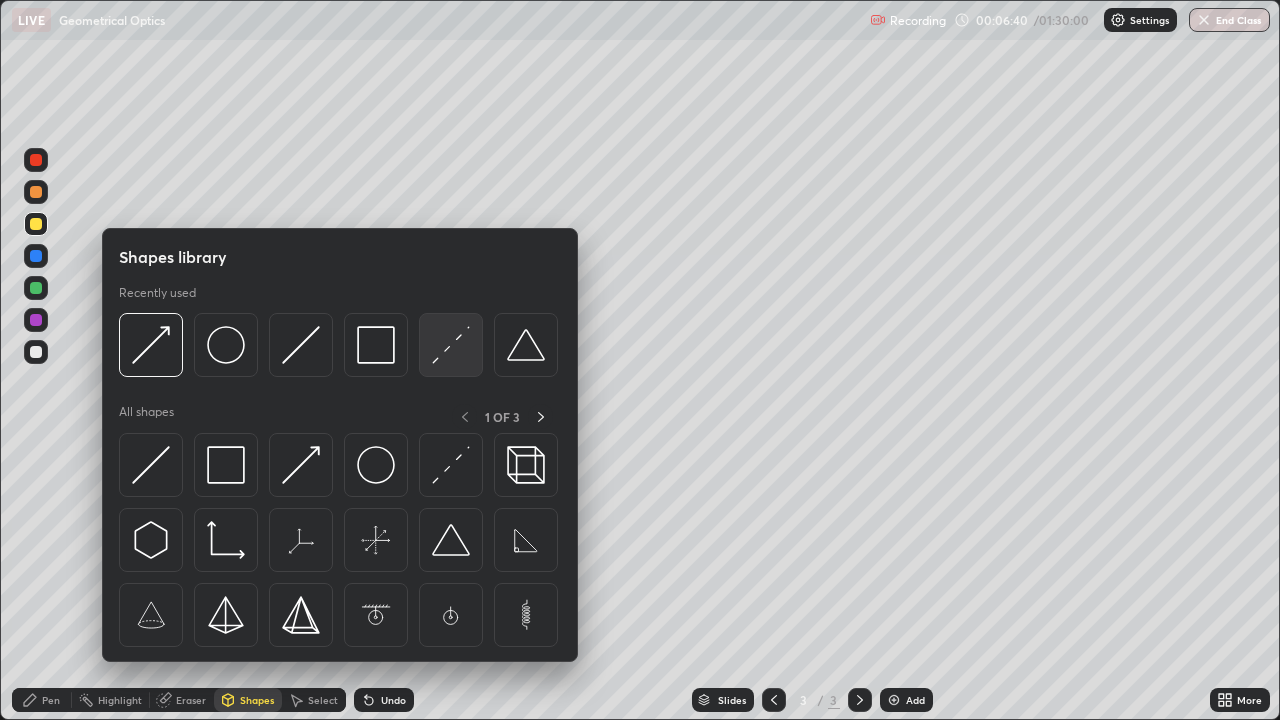 click at bounding box center (451, 345) 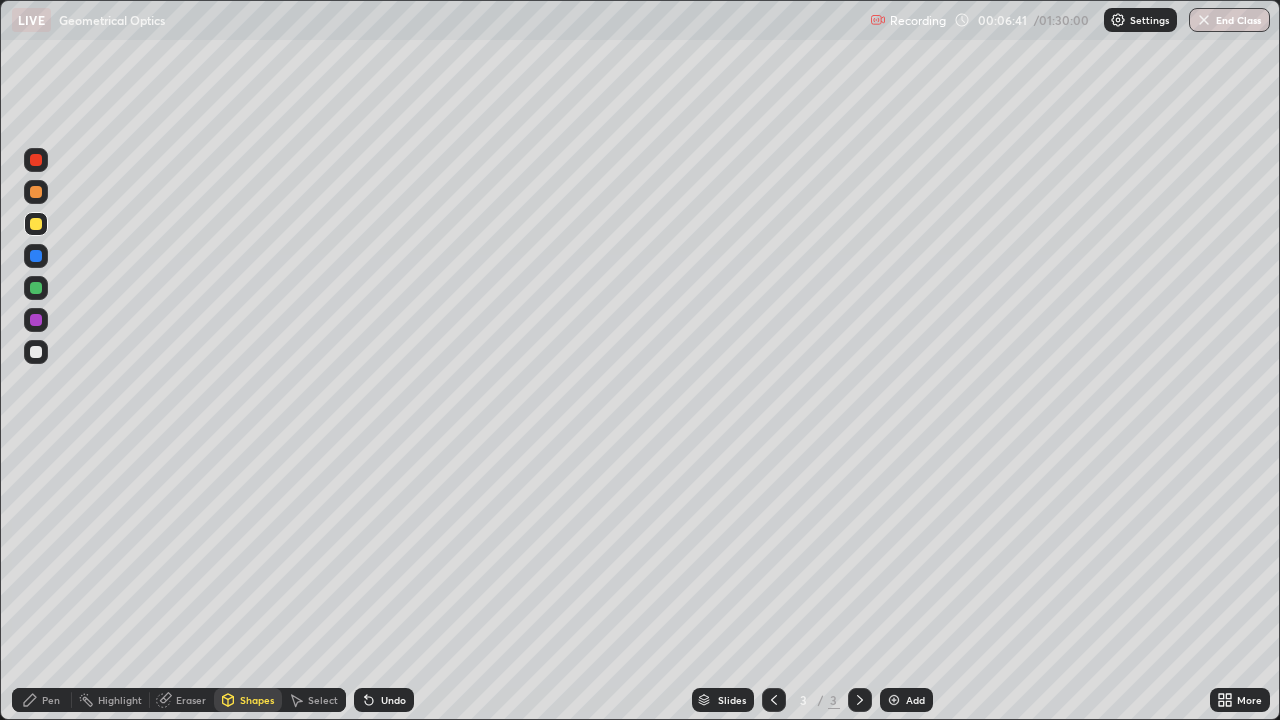 click at bounding box center [36, 256] 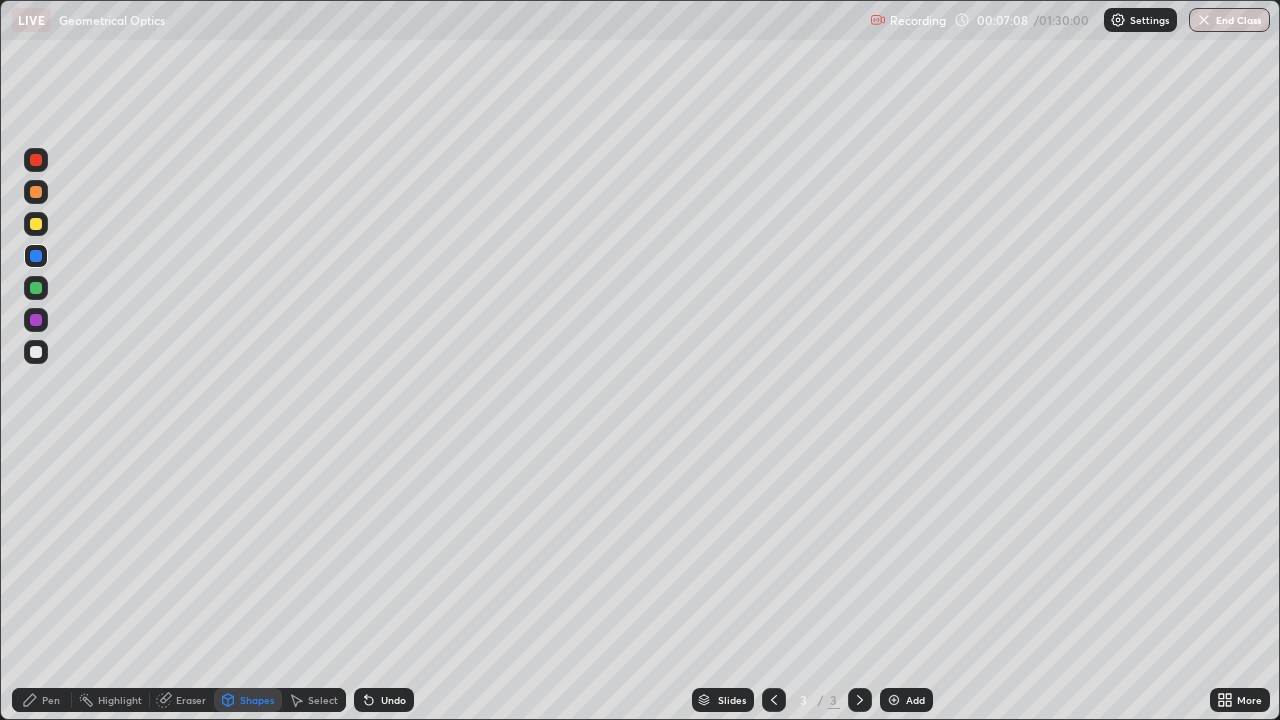 click at bounding box center (36, 224) 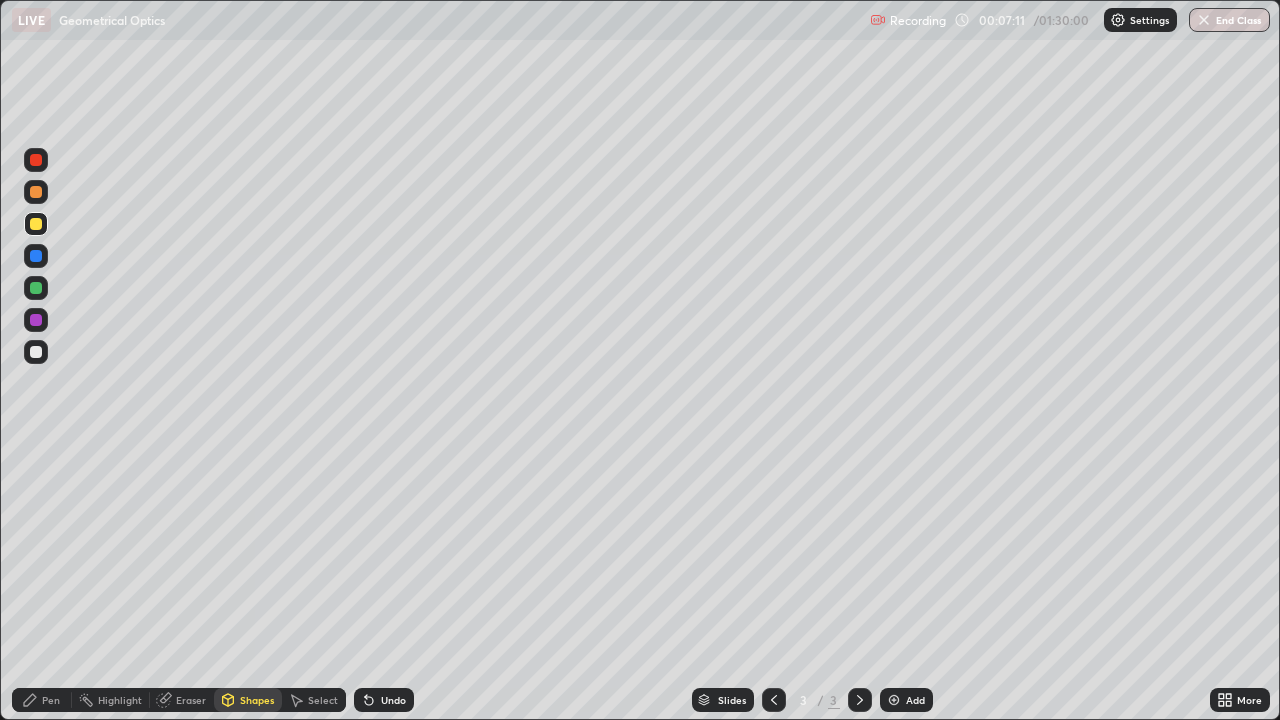 click 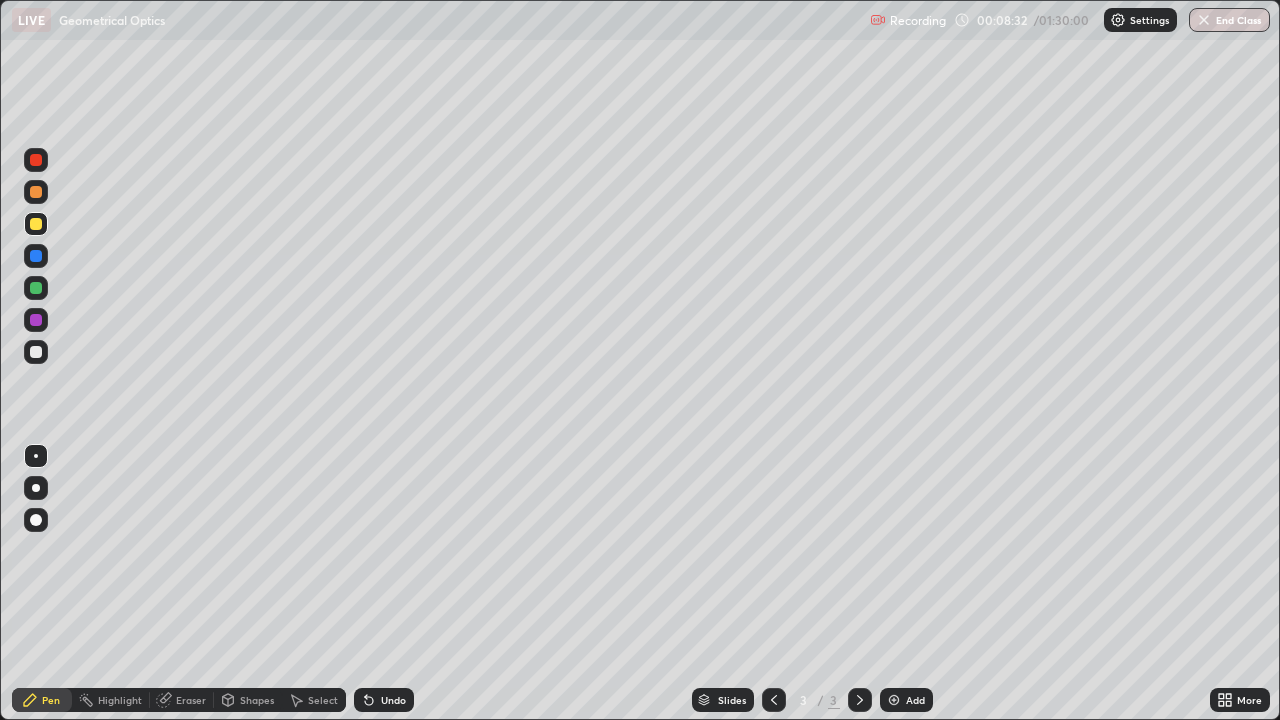 click at bounding box center [36, 256] 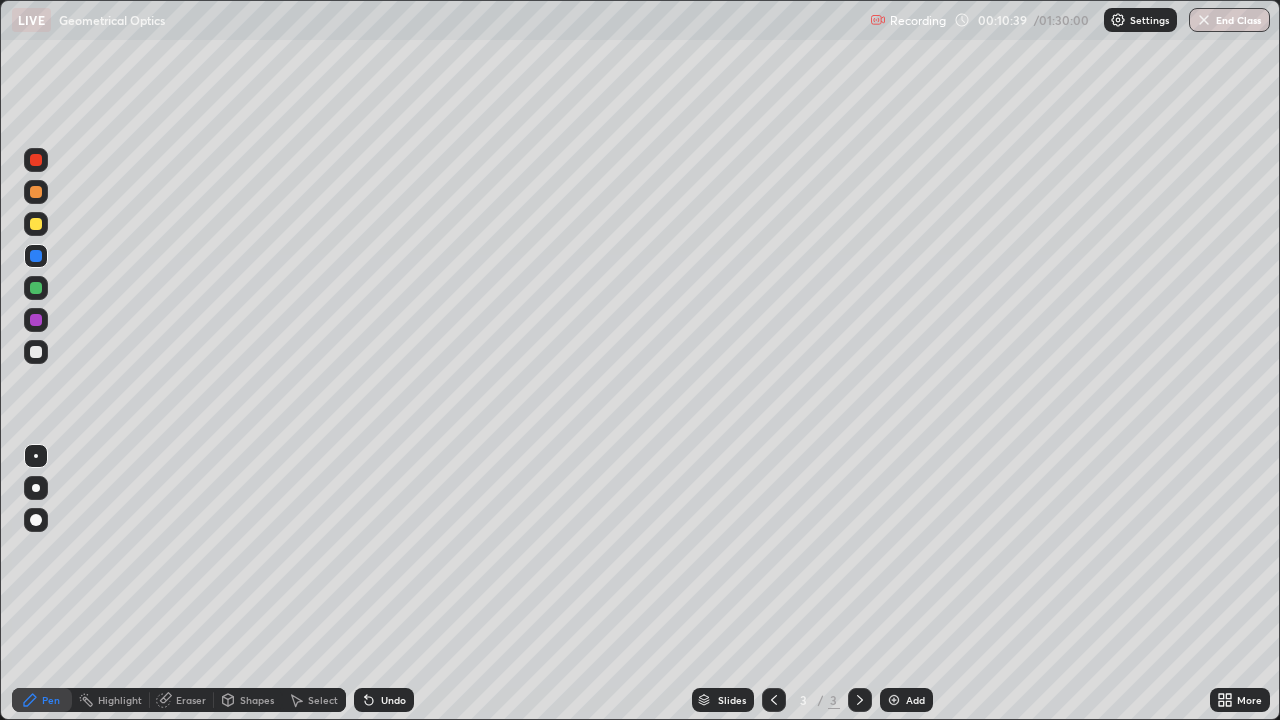 click at bounding box center [36, 256] 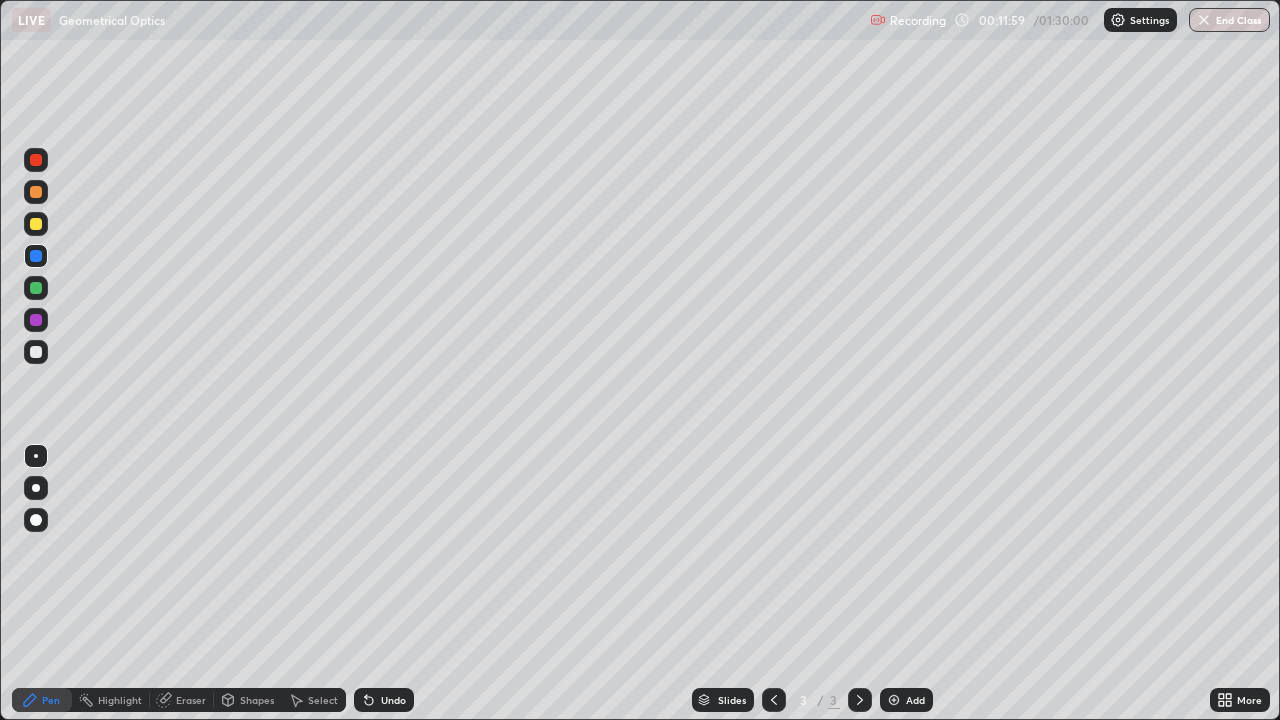 click at bounding box center [894, 700] 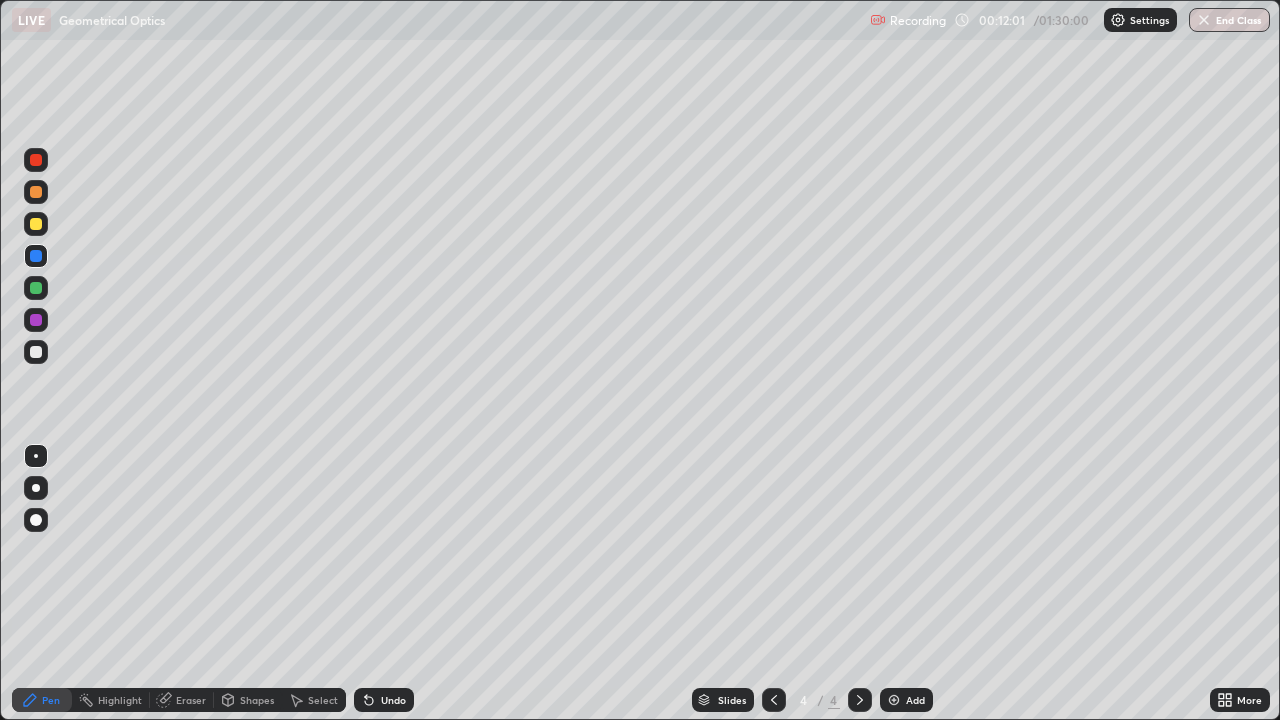 click on "Shapes" at bounding box center [257, 700] 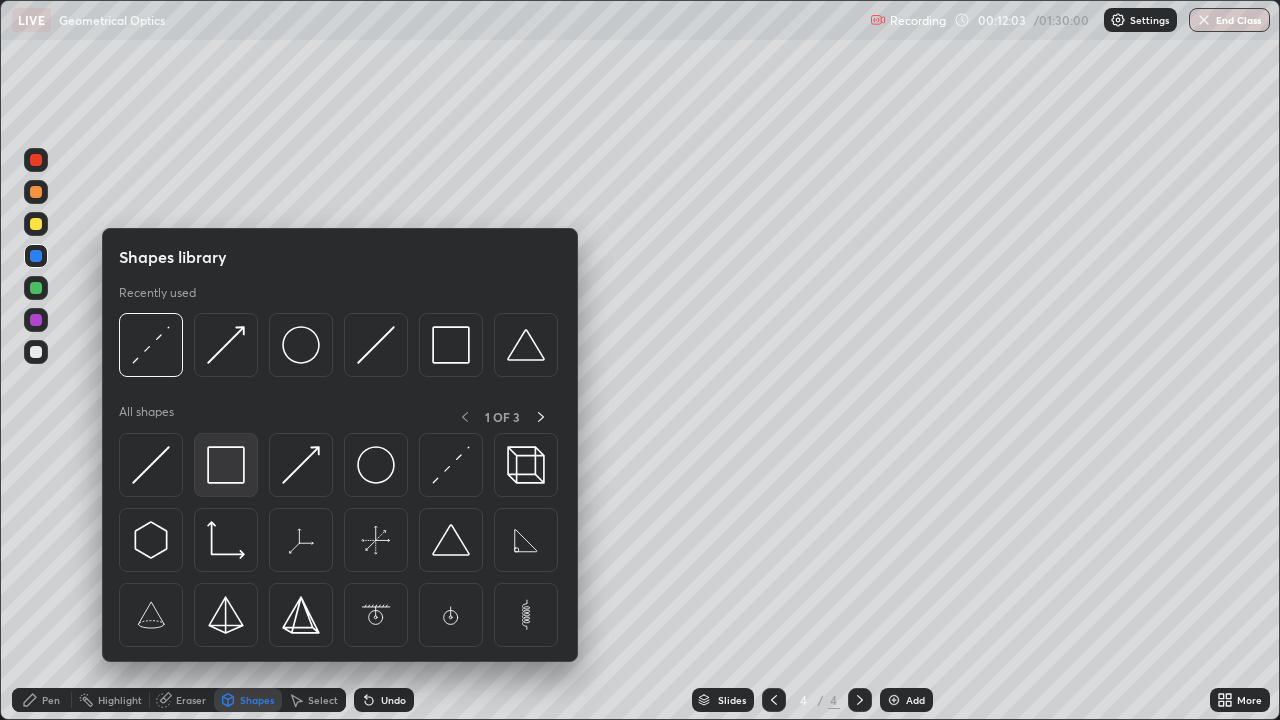 click at bounding box center [226, 465] 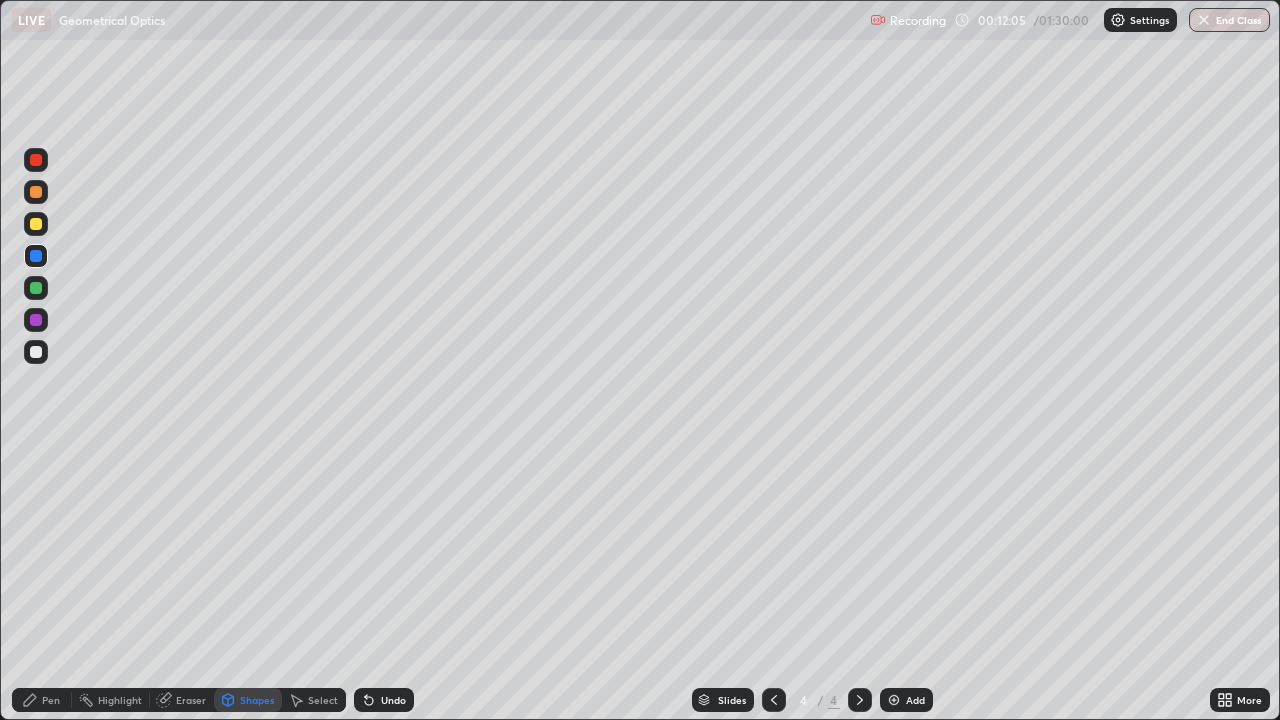 click on "Shapes" at bounding box center (257, 700) 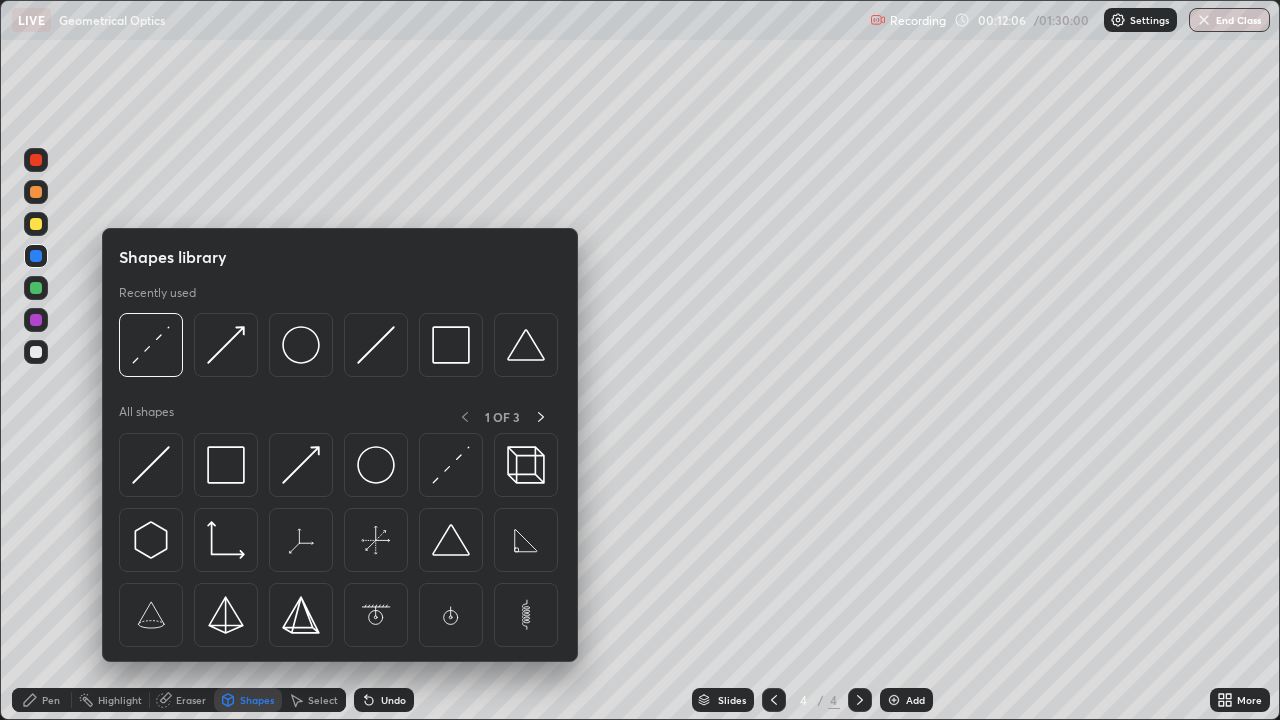 click on "Pen" at bounding box center [51, 700] 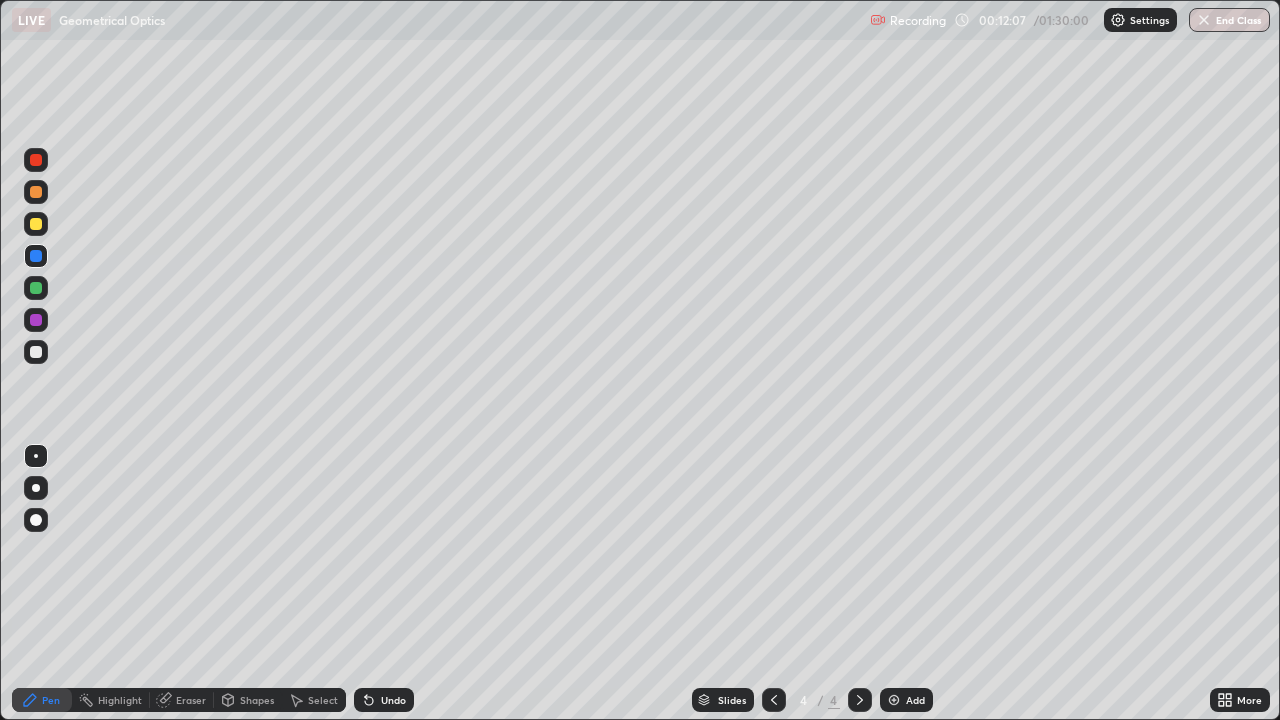 click at bounding box center (36, 352) 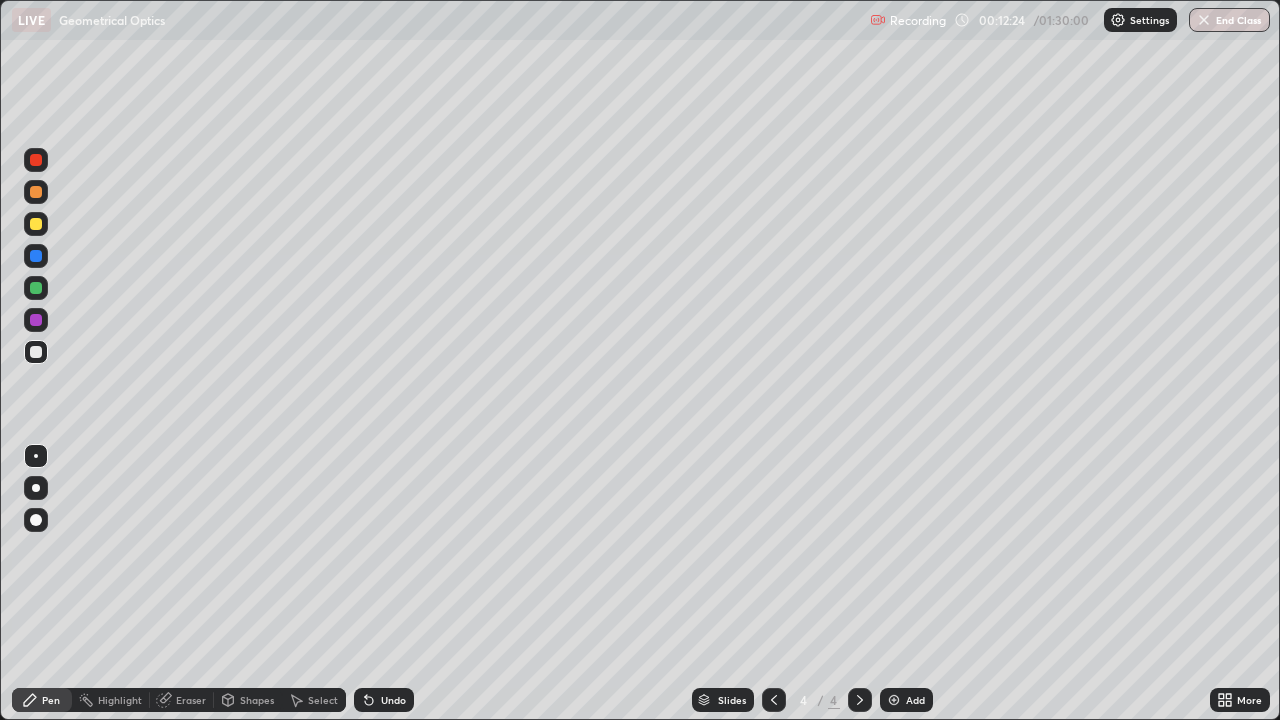 click on "Shapes" at bounding box center [257, 700] 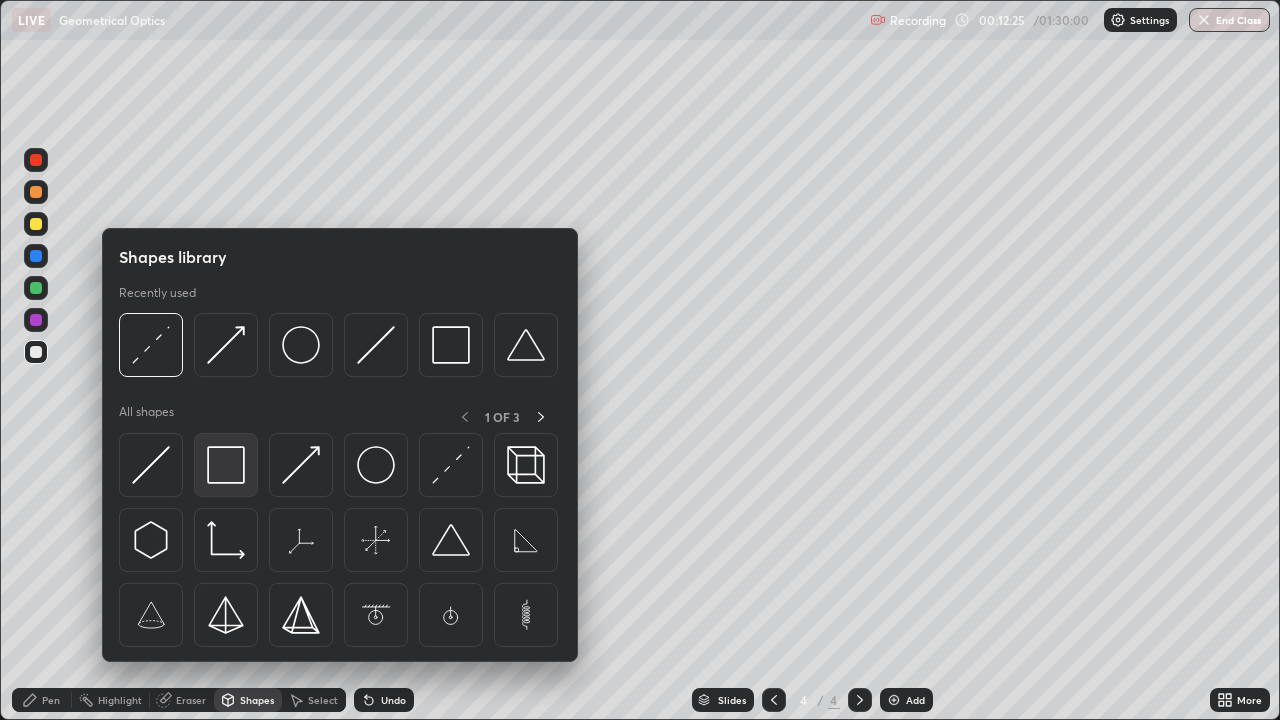 click at bounding box center (226, 465) 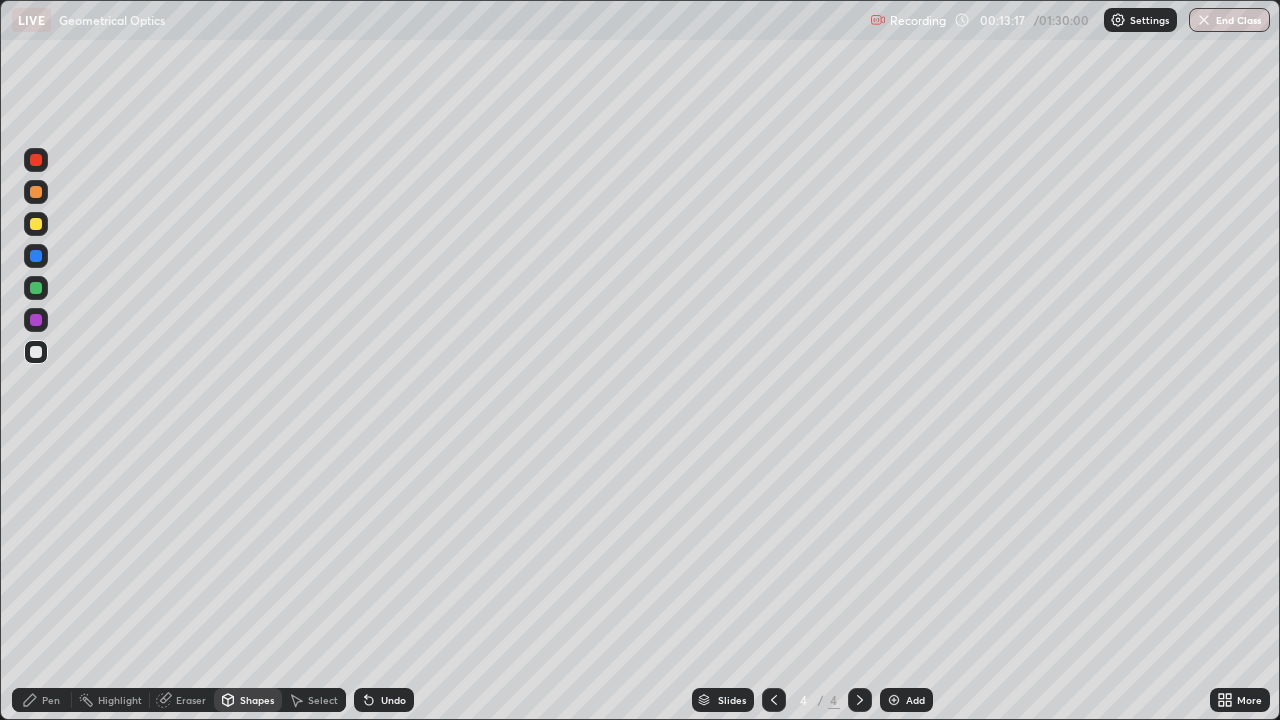 click at bounding box center [36, 256] 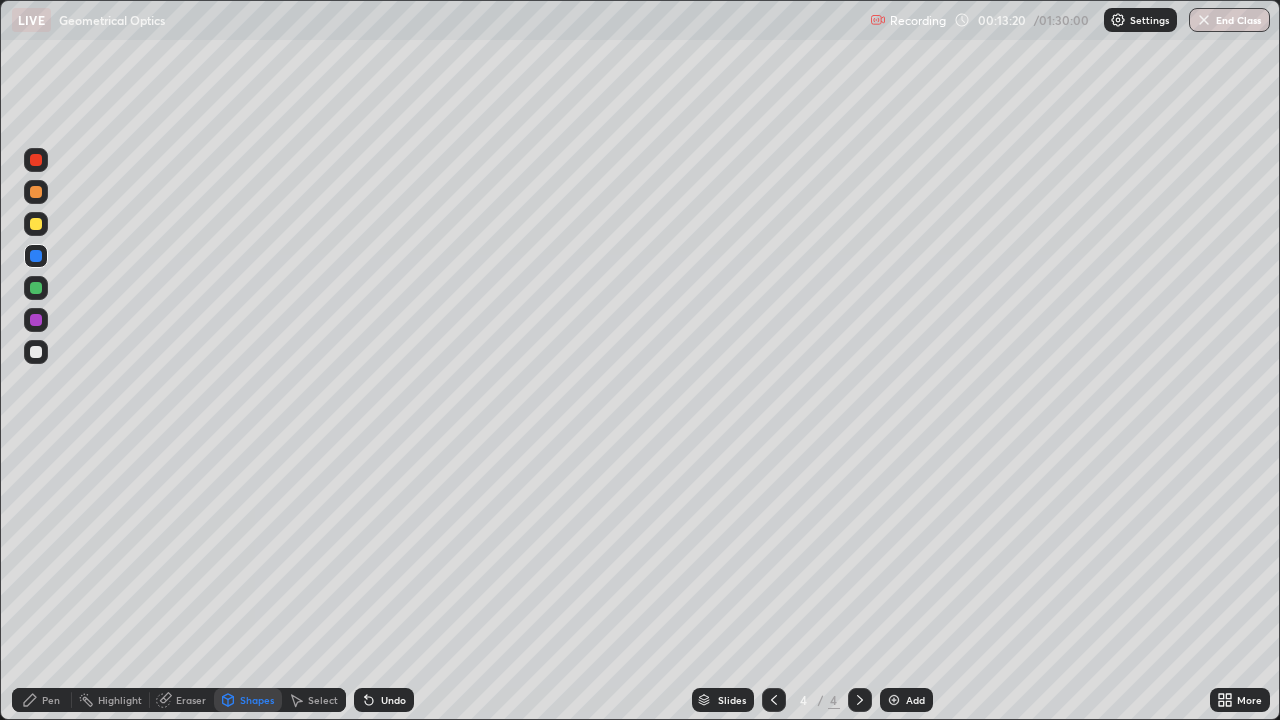 click 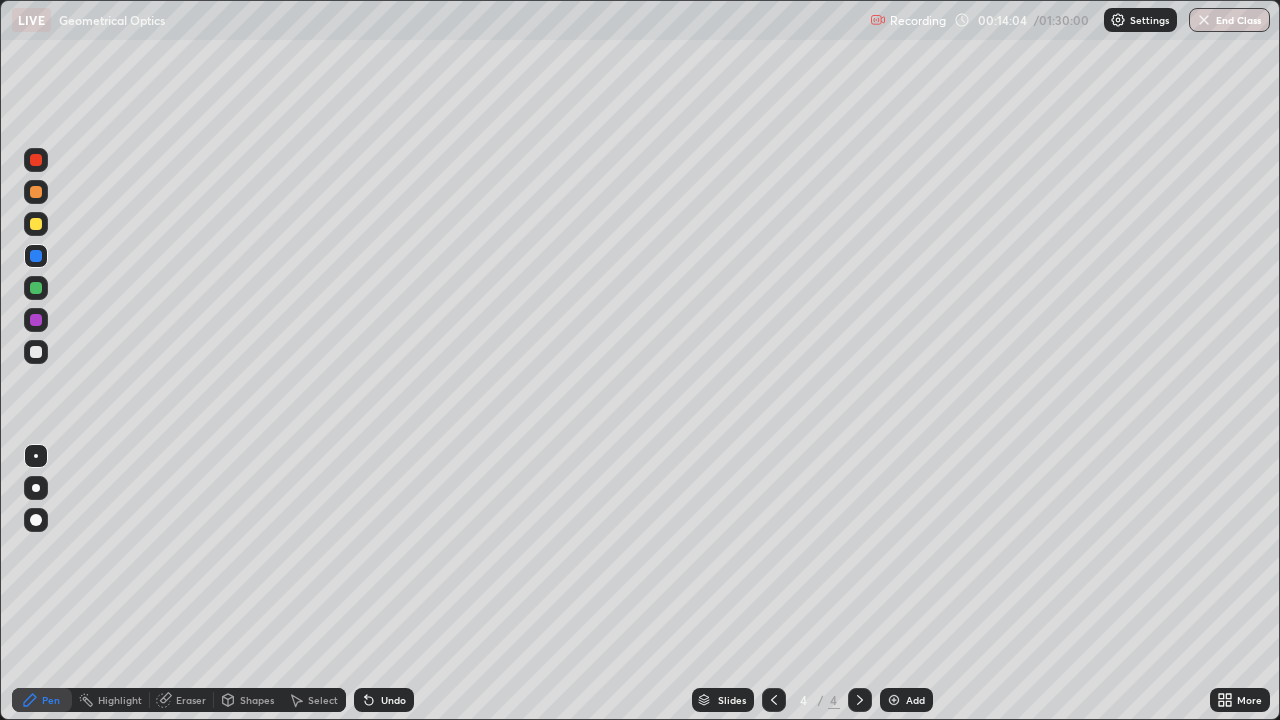 click at bounding box center (36, 352) 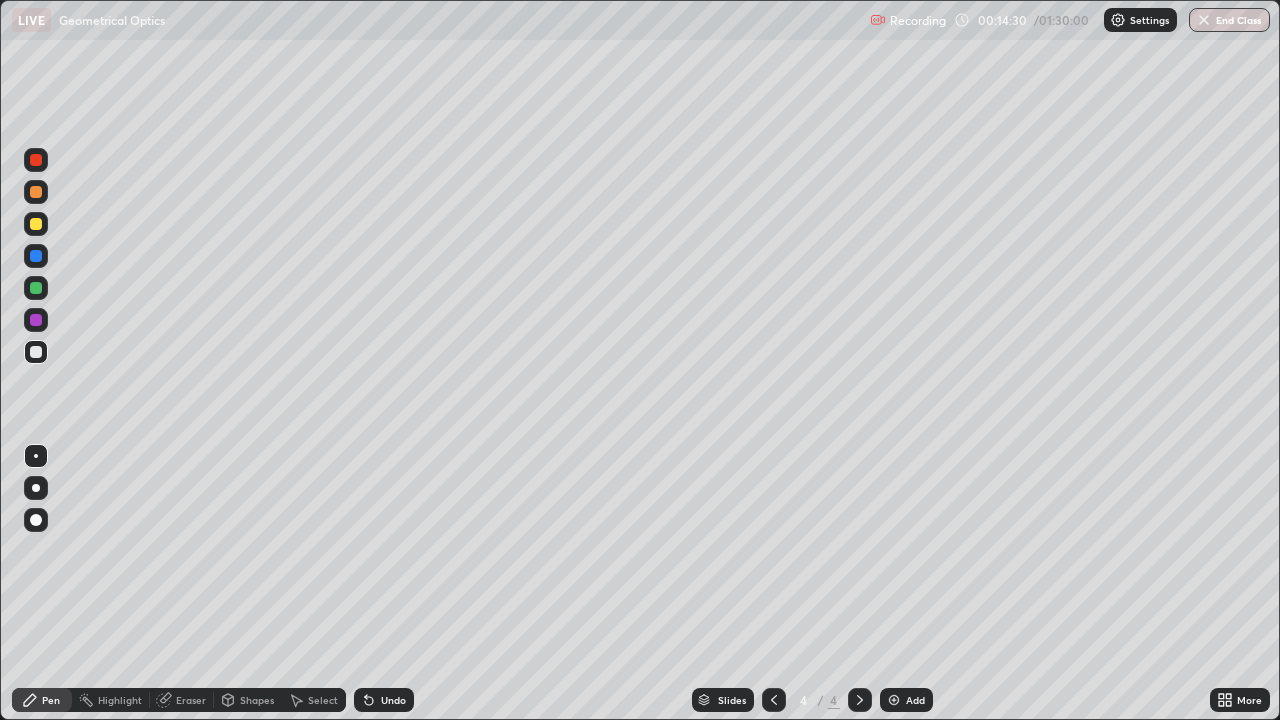 click on "Select" at bounding box center [314, 700] 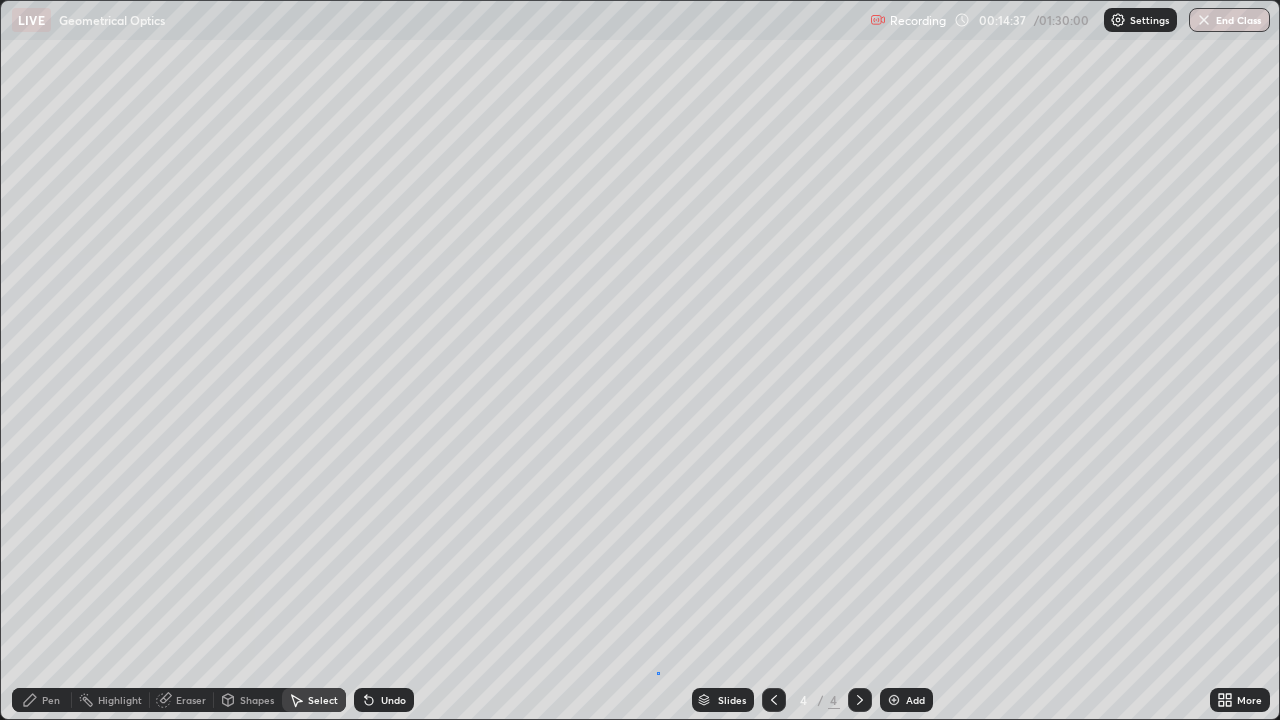 click on "0 ° Undo Copy Duplicate Duplicate to new slide Delete" at bounding box center (640, 360) 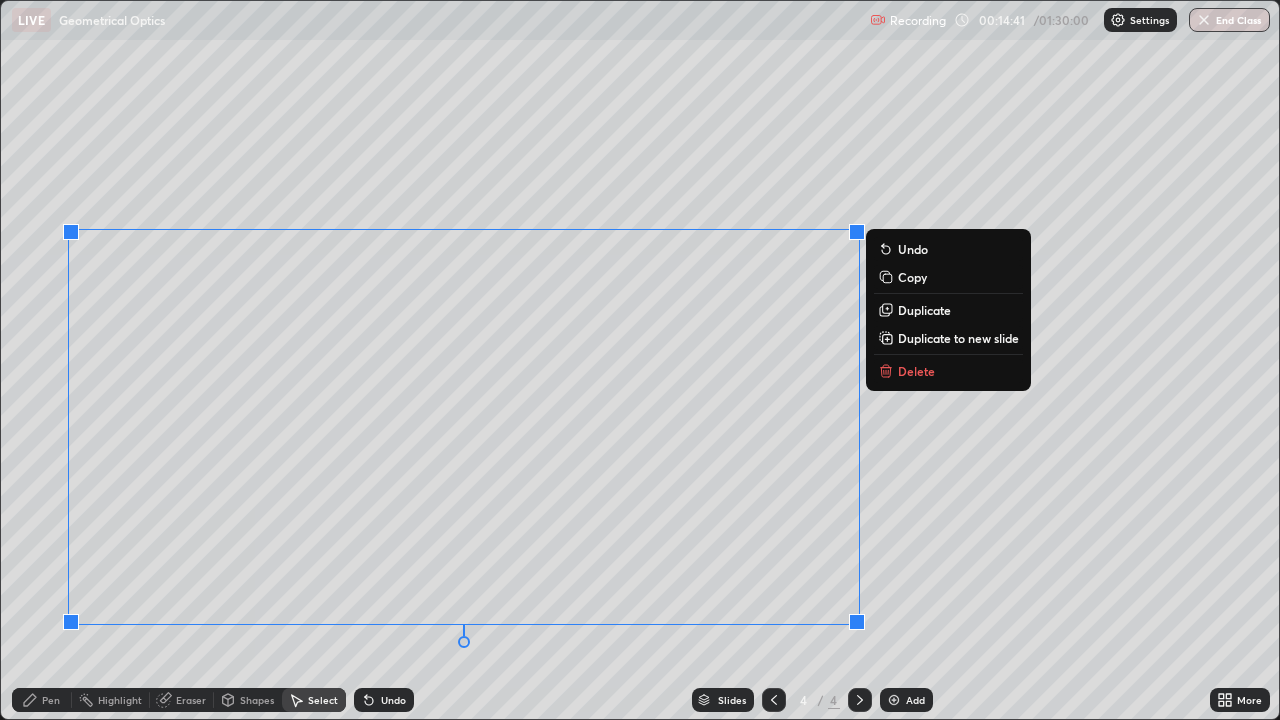 click on "Duplicate to new slide" at bounding box center [958, 338] 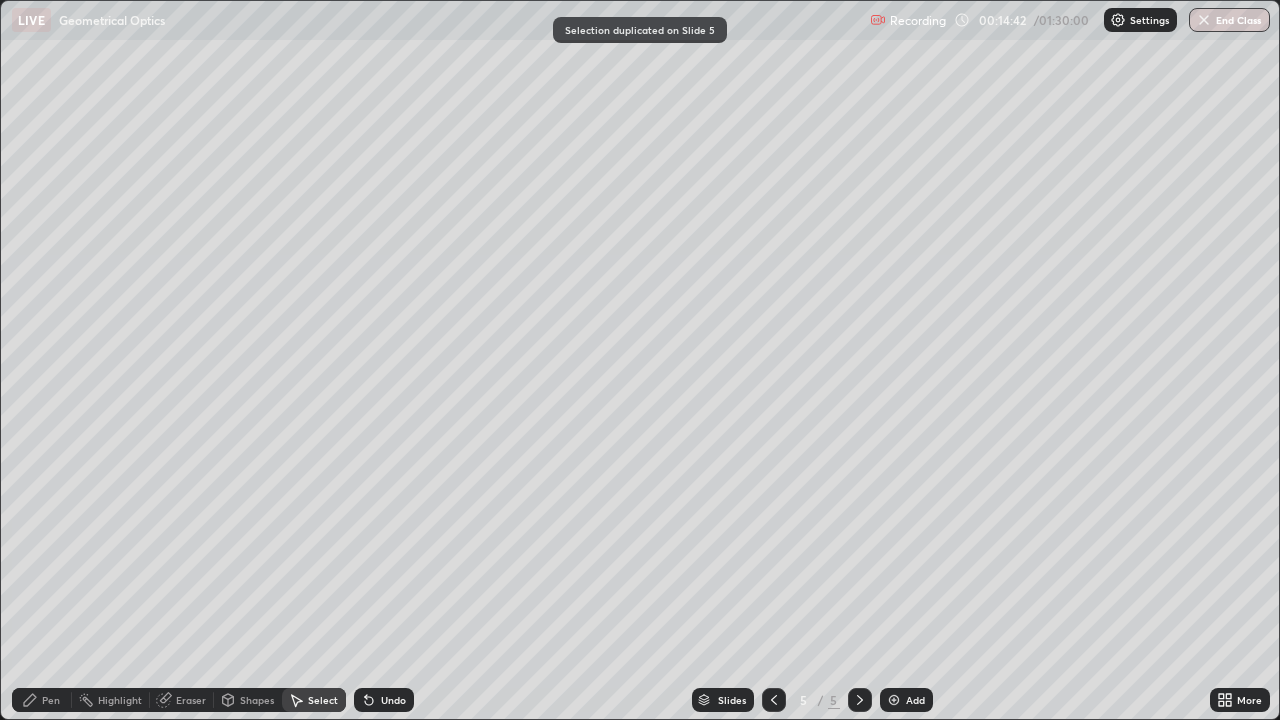 click at bounding box center [774, 700] 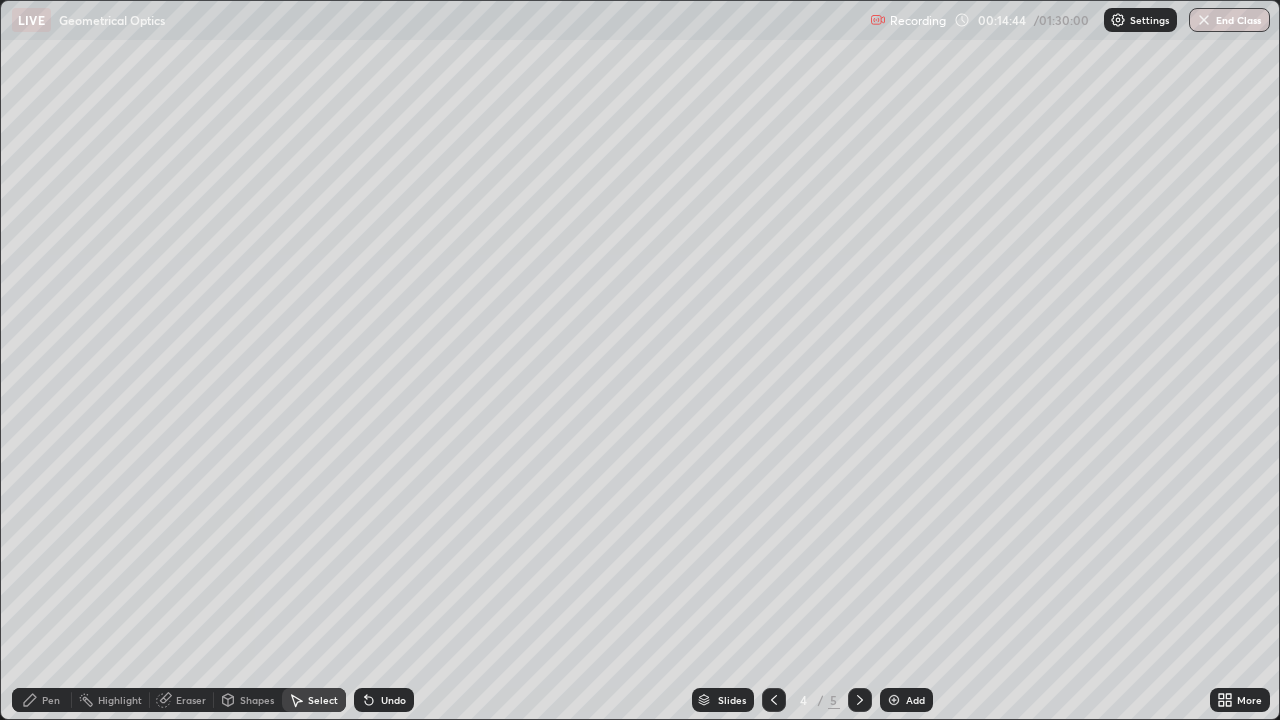 click 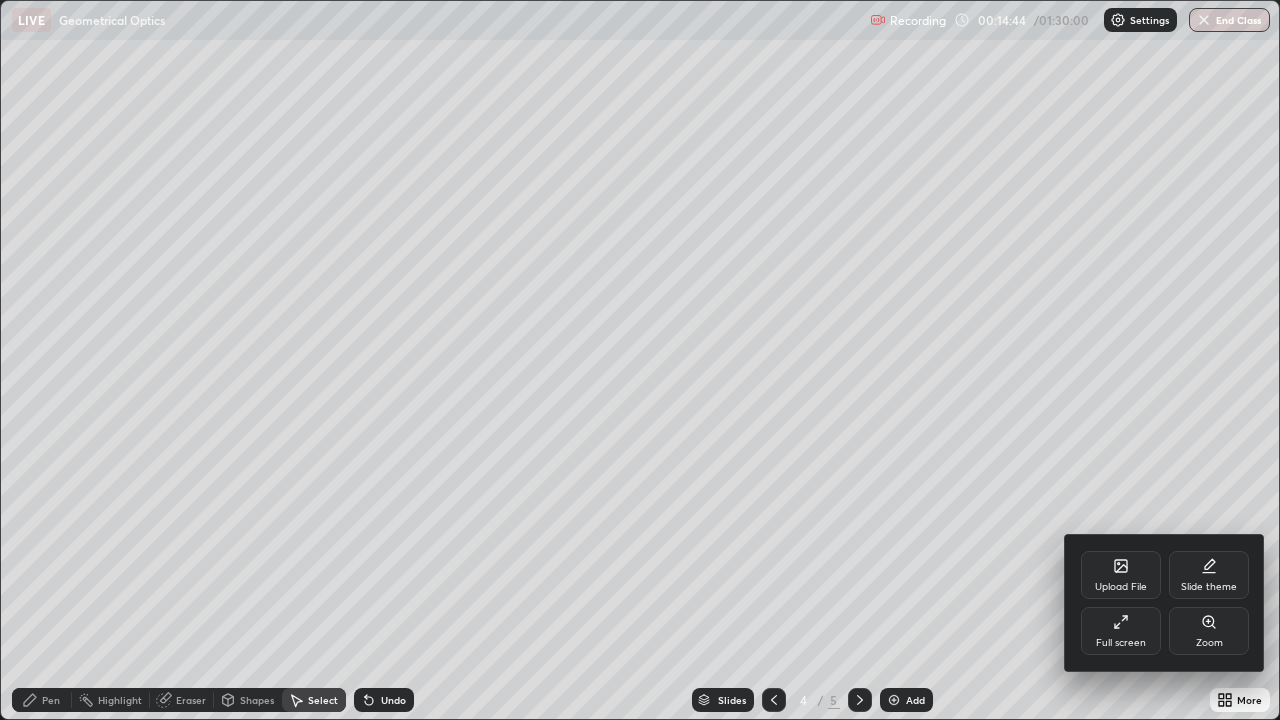 click on "Full screen" at bounding box center (1121, 631) 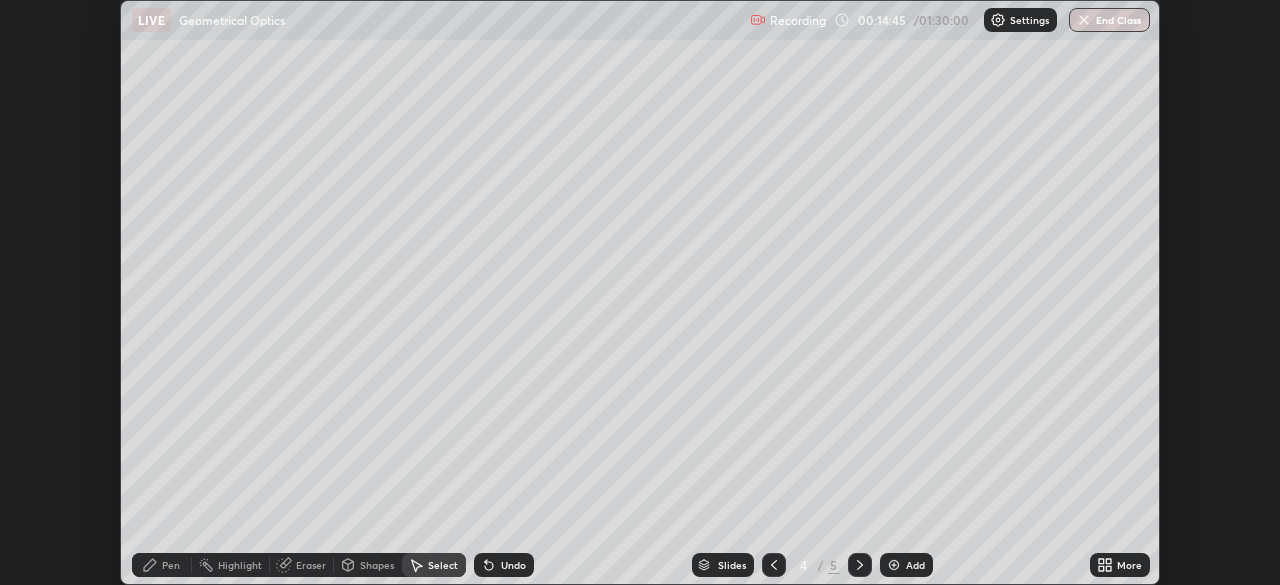 scroll, scrollTop: 585, scrollLeft: 1280, axis: both 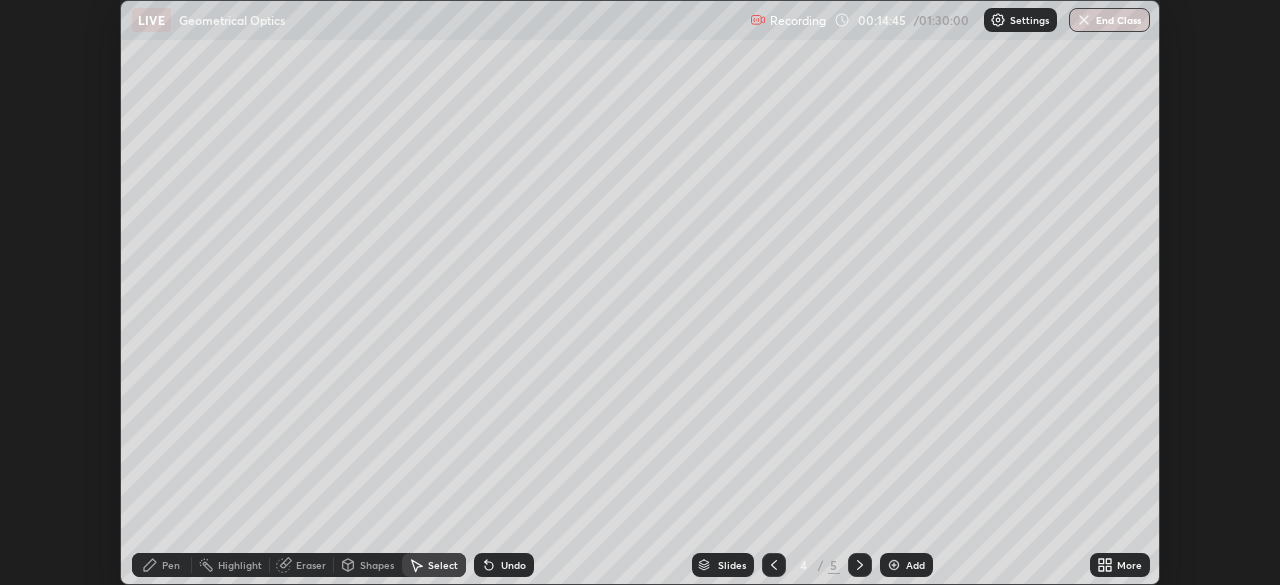 click on "More" at bounding box center (1129, 565) 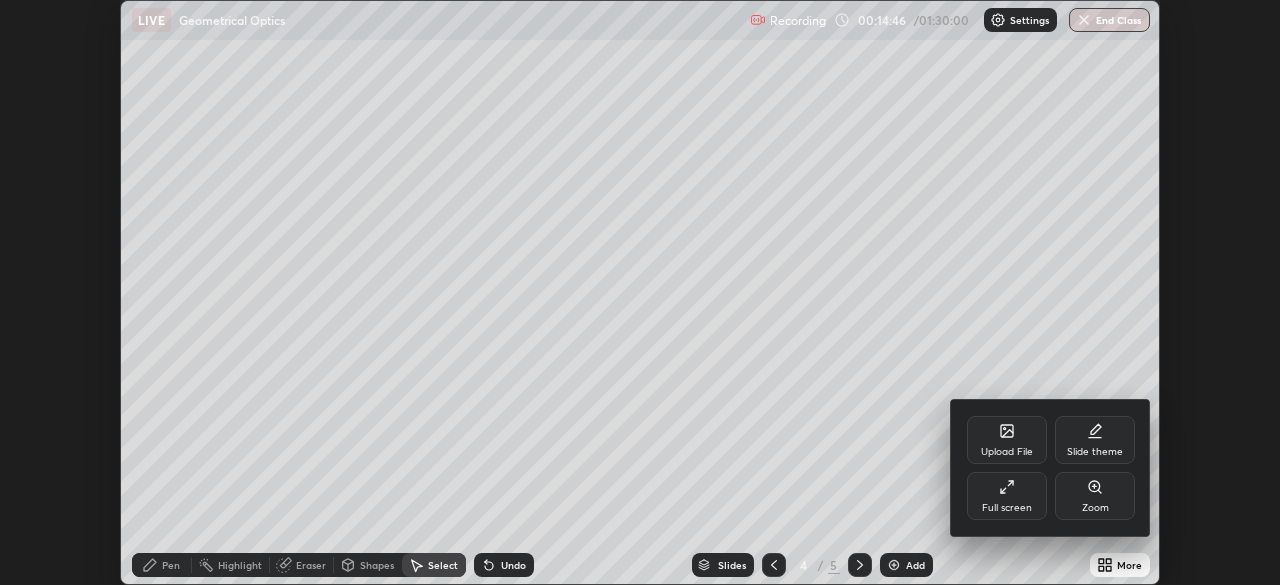 click 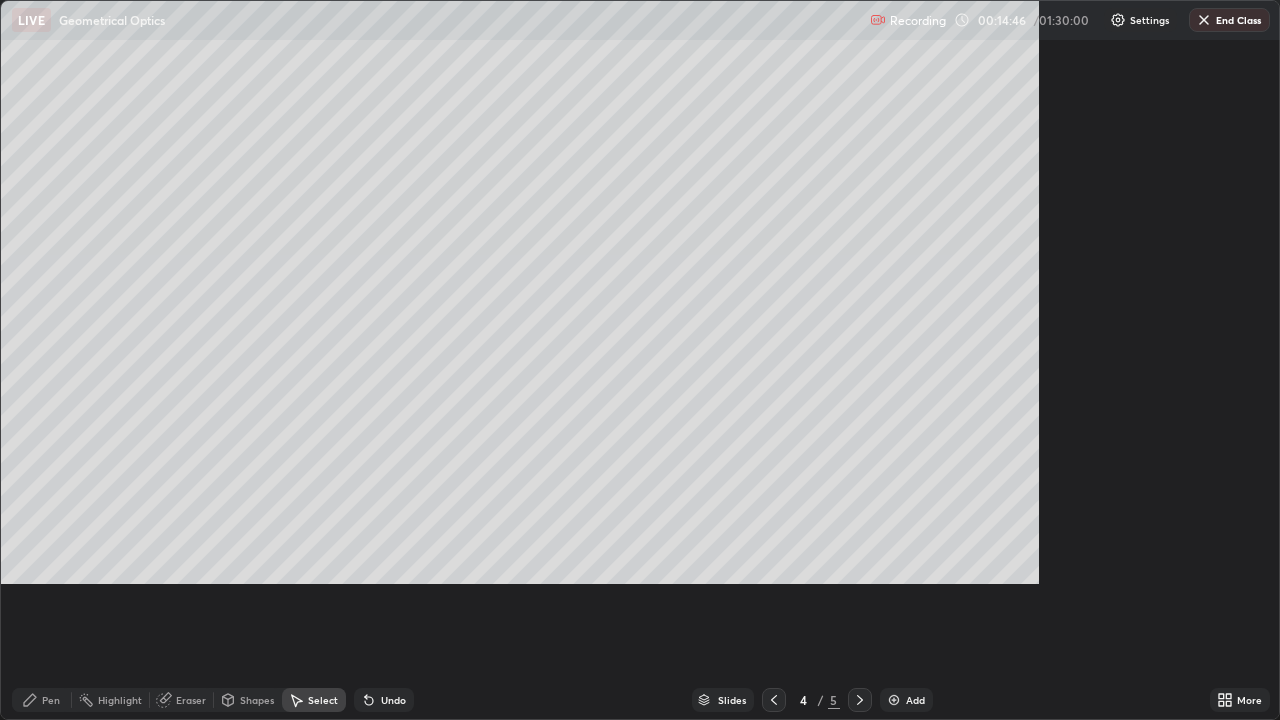 scroll, scrollTop: 99280, scrollLeft: 98720, axis: both 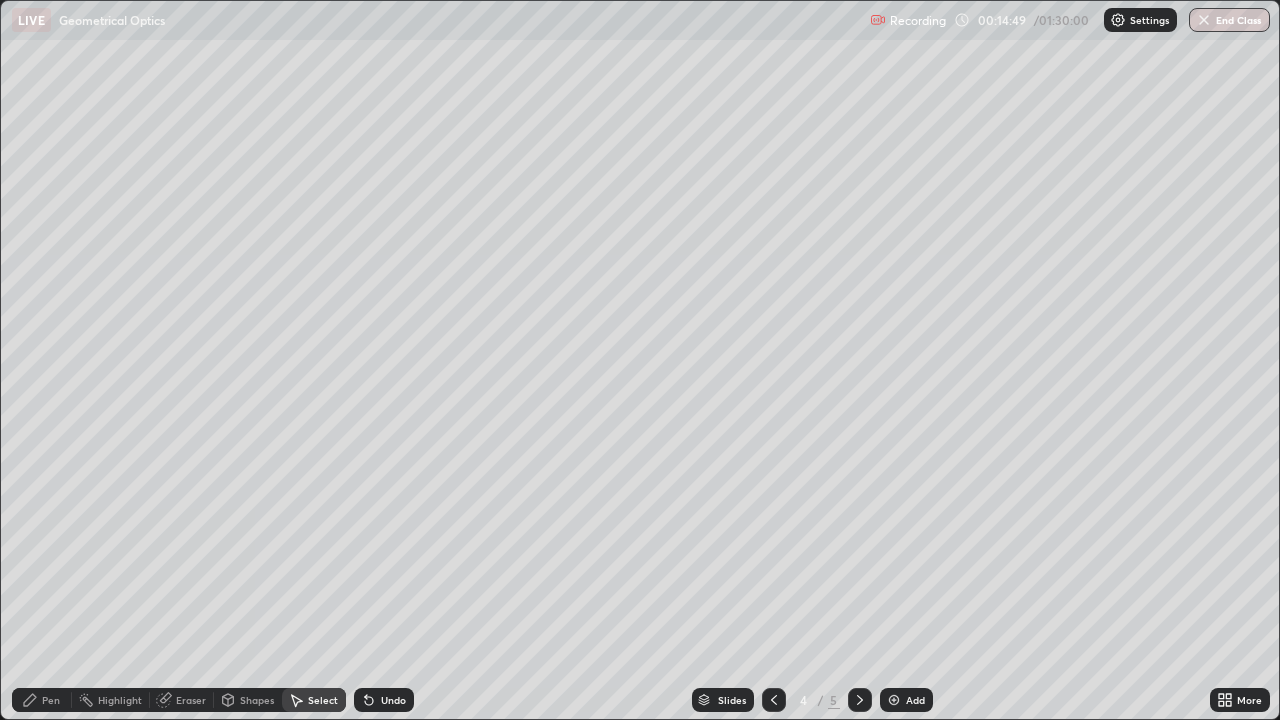 click 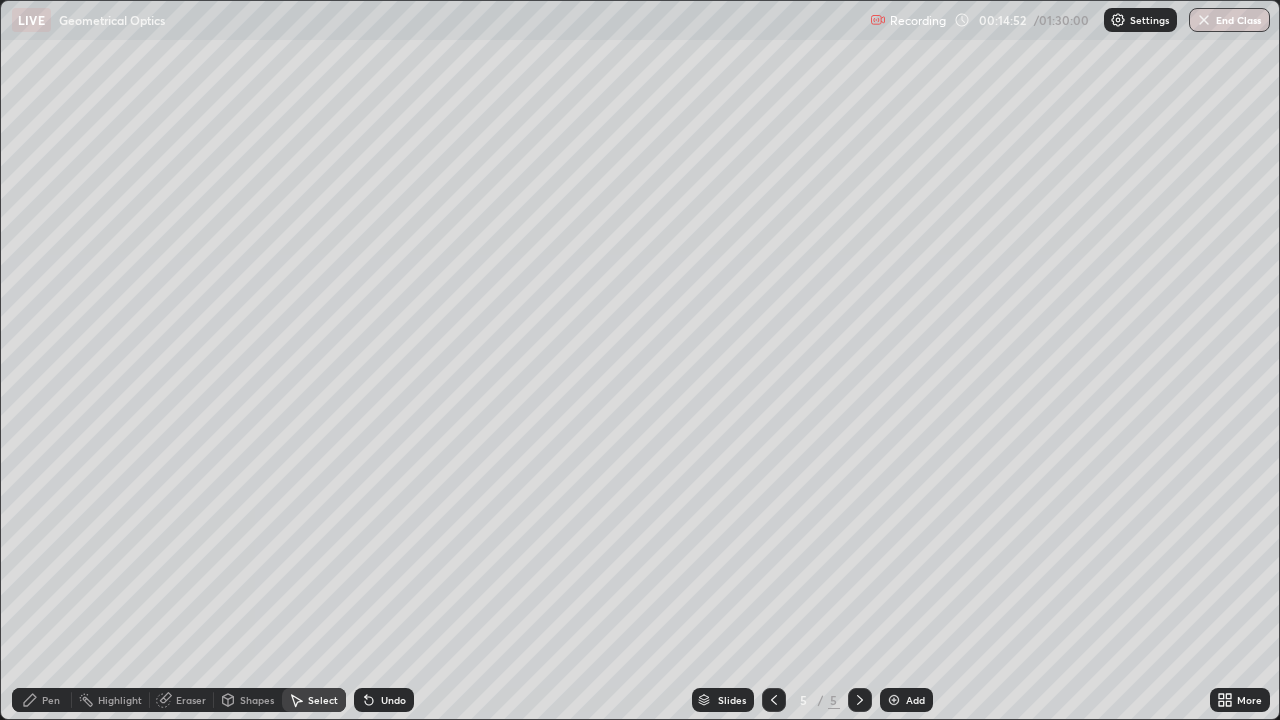 click on "Pen" at bounding box center [51, 700] 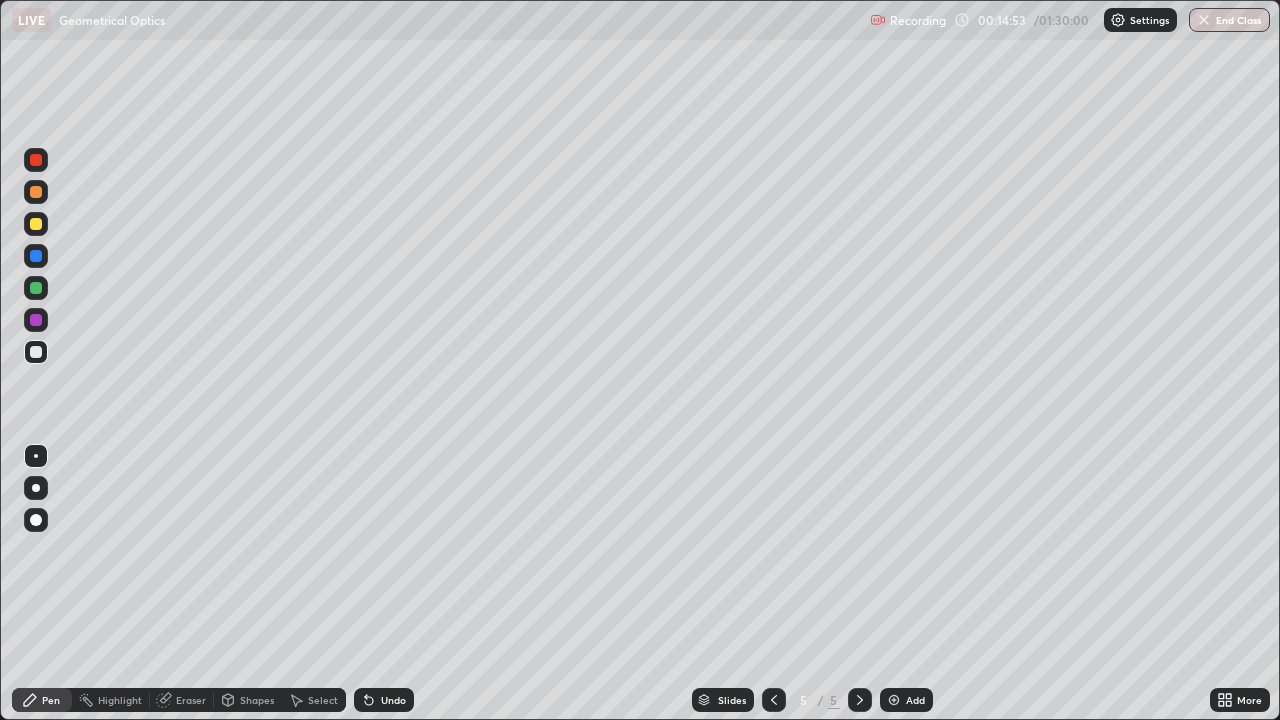 click at bounding box center [36, 352] 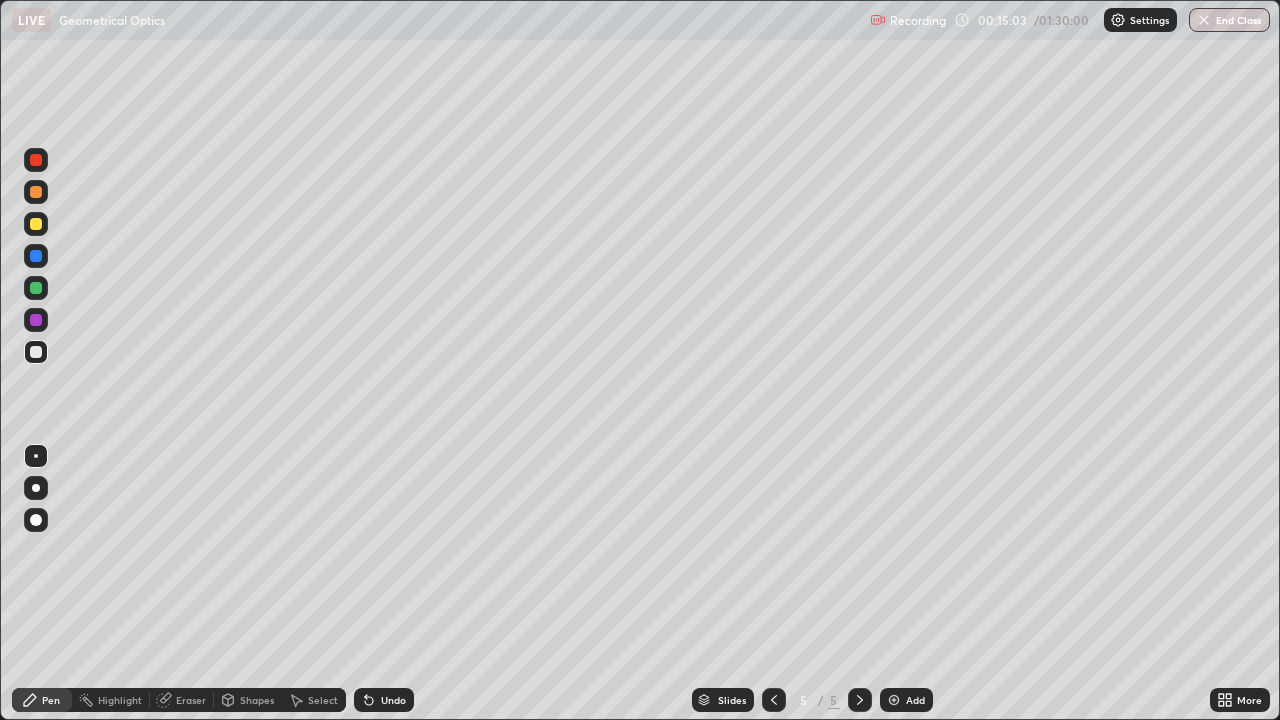 click at bounding box center [774, 700] 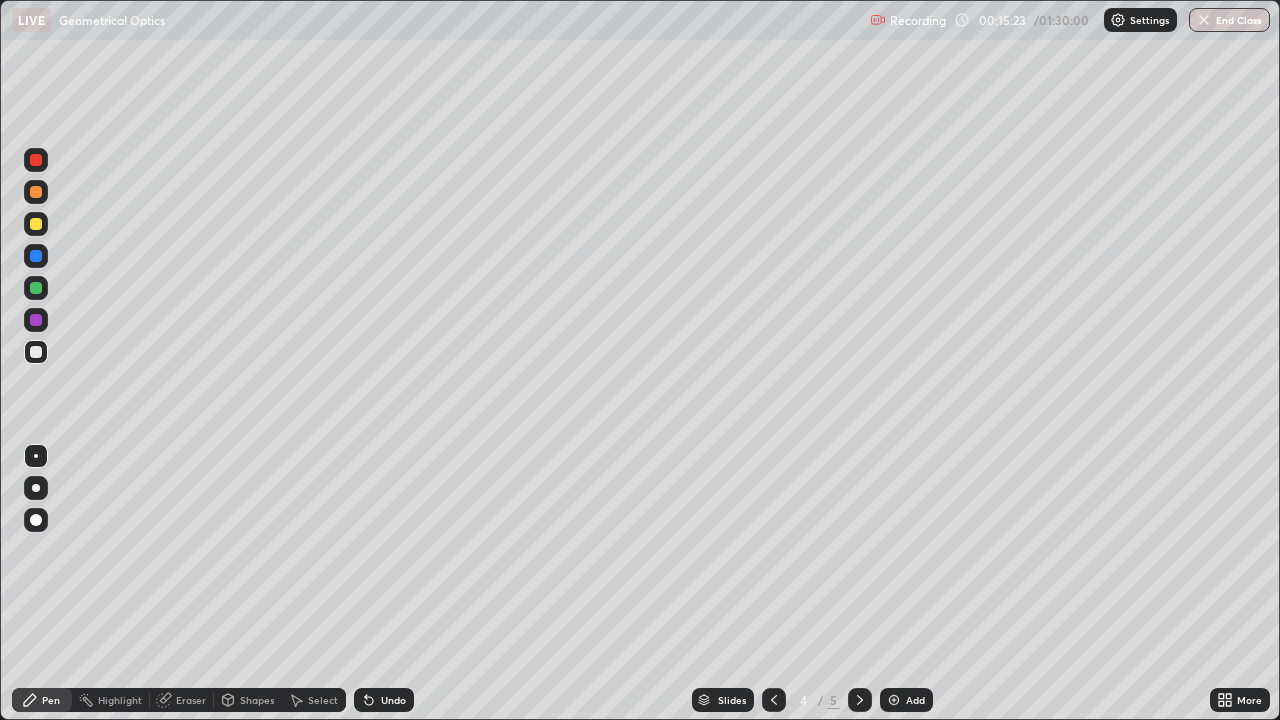 click at bounding box center [36, 224] 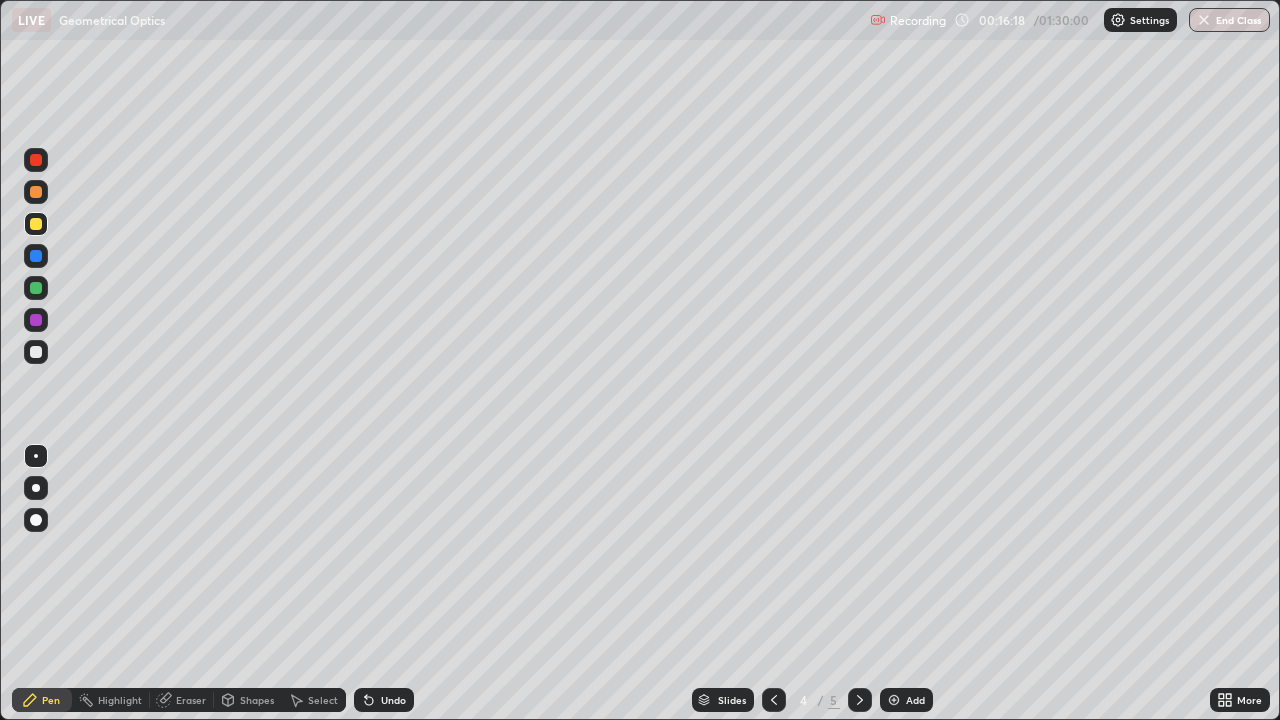 click at bounding box center [36, 288] 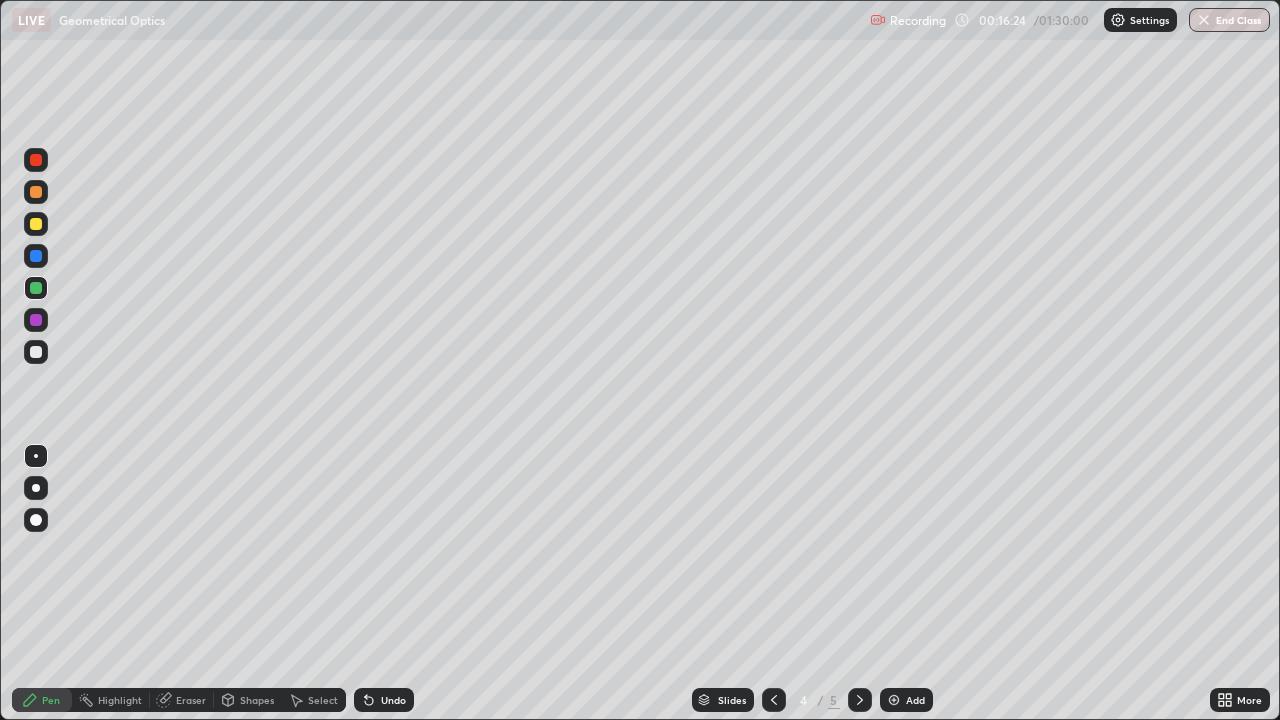 click on "Shapes" at bounding box center [257, 700] 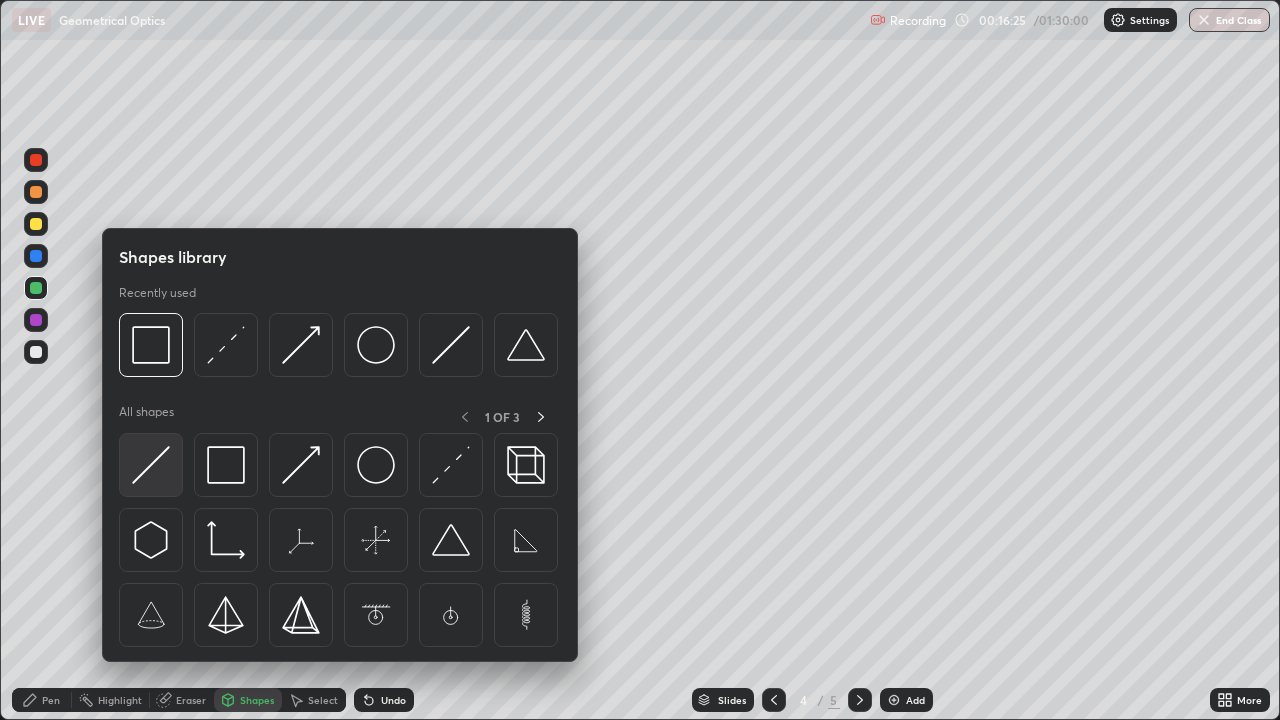 click at bounding box center [151, 465] 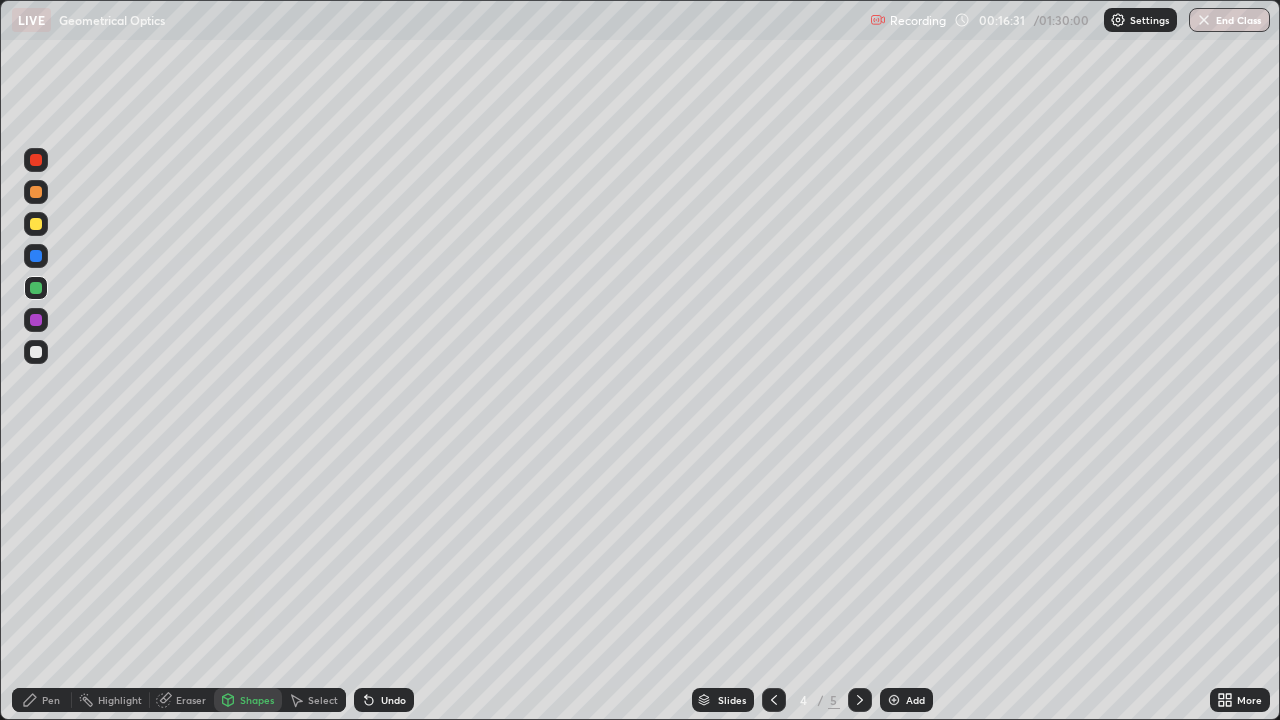 click on "Undo" at bounding box center [393, 700] 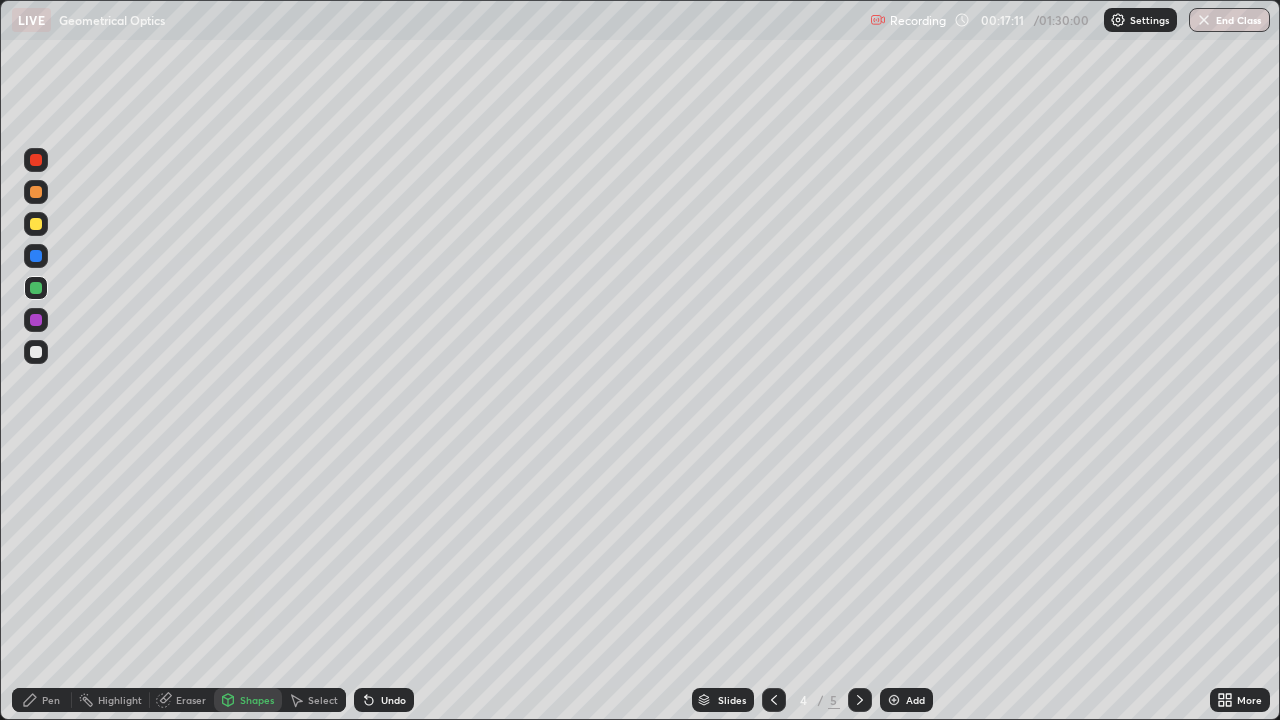 click on "Pen" at bounding box center (42, 700) 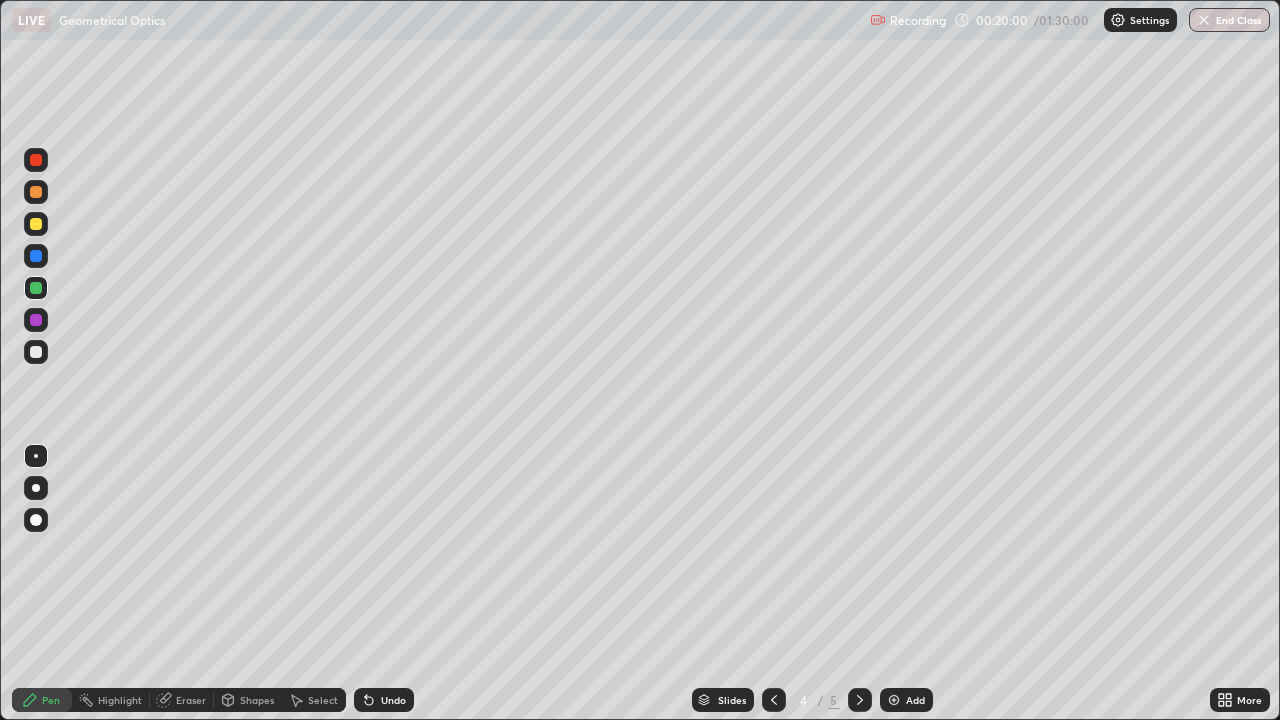 click at bounding box center [36, 352] 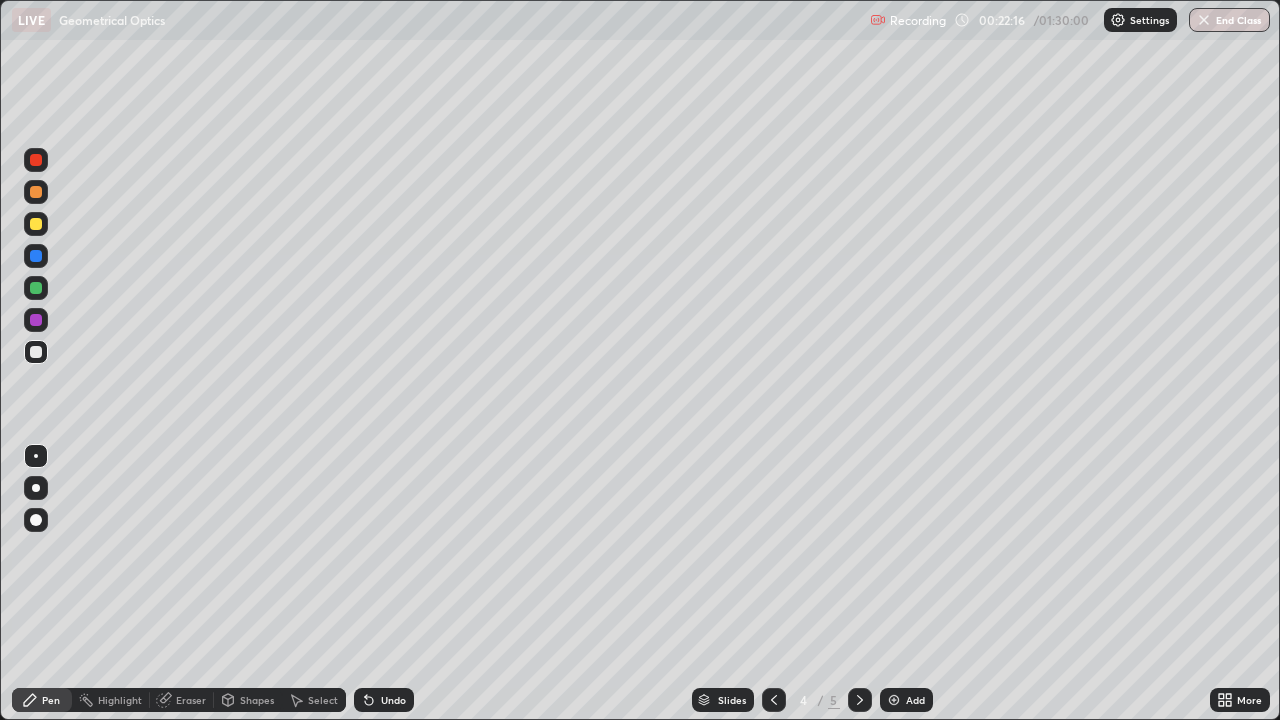 click at bounding box center (36, 224) 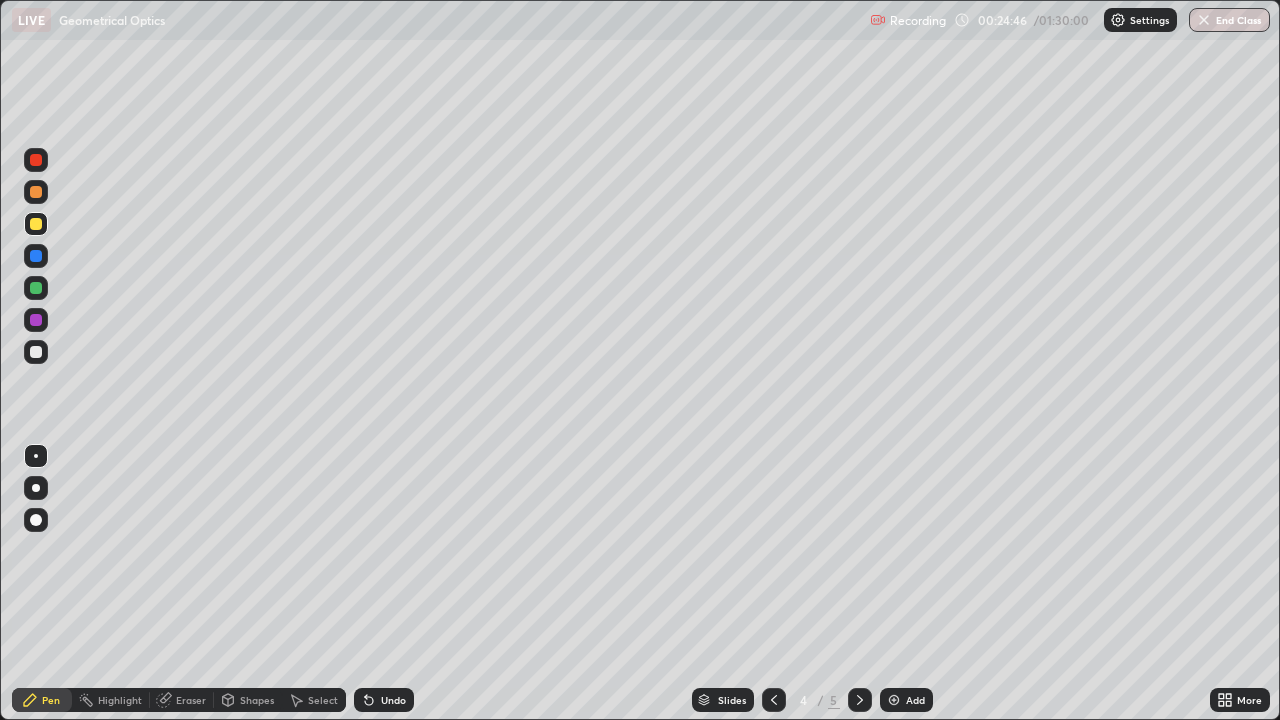 click on "Select" at bounding box center (314, 700) 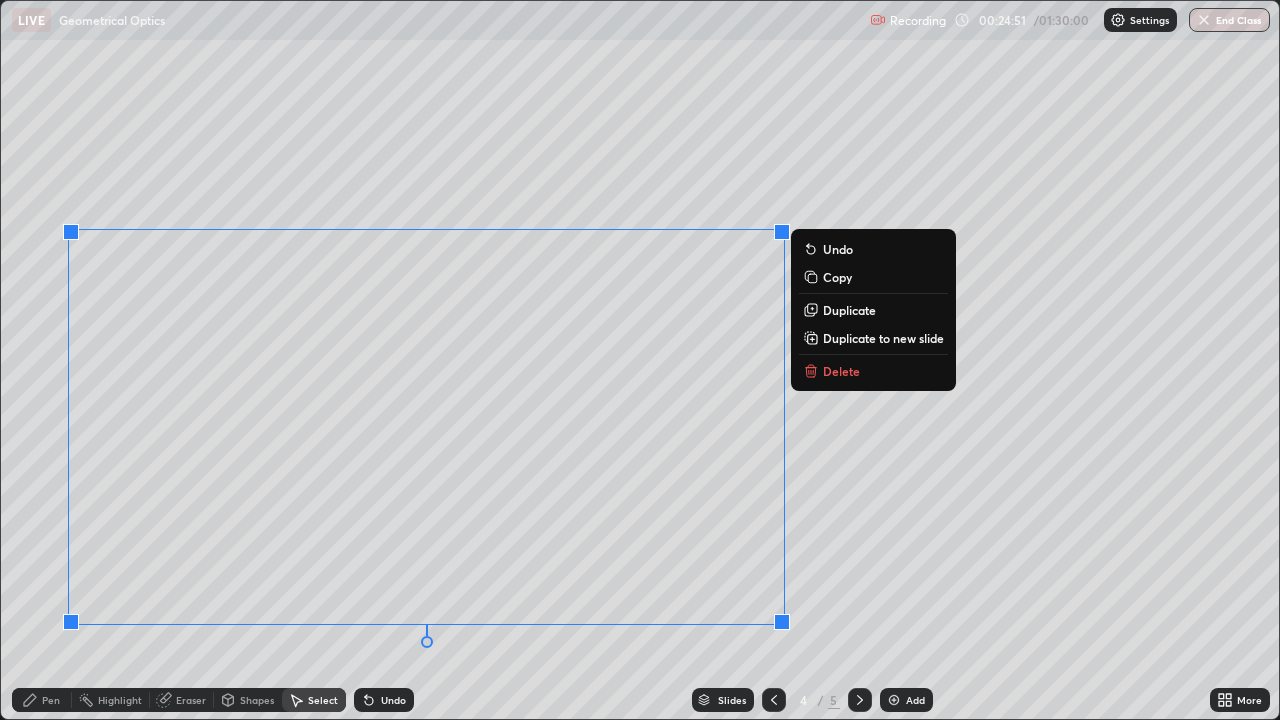 click 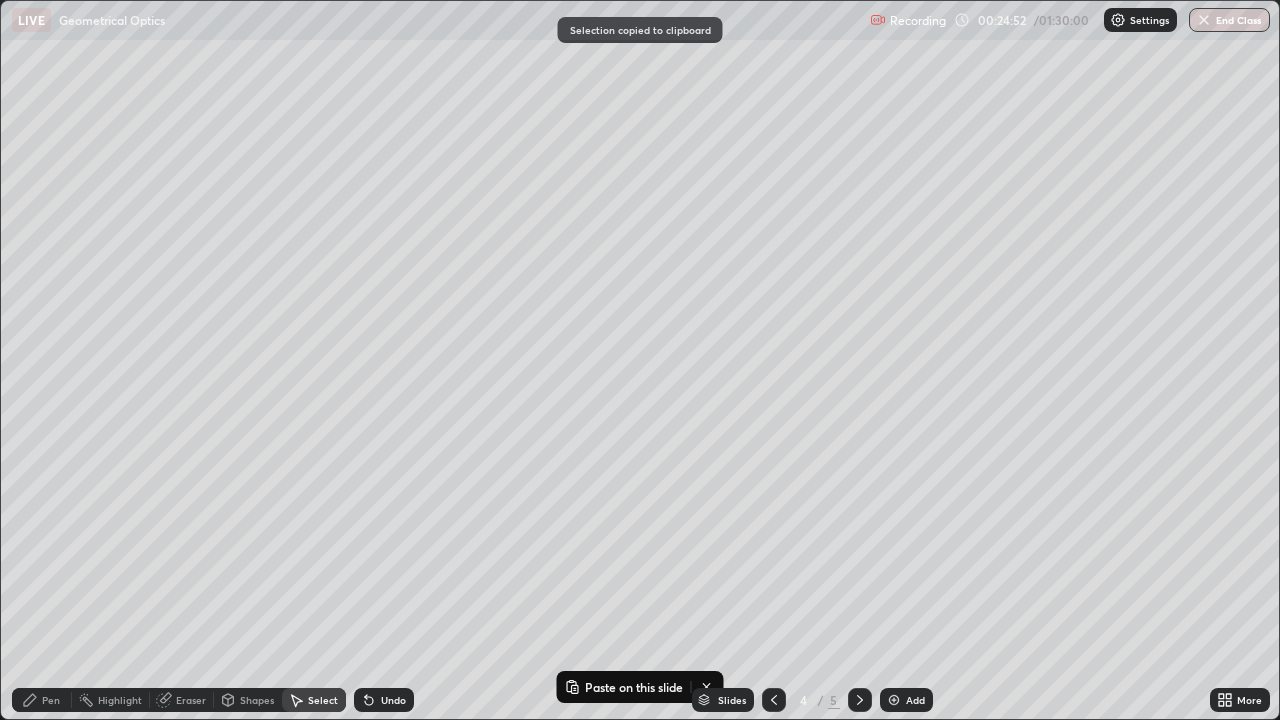 click at bounding box center (894, 700) 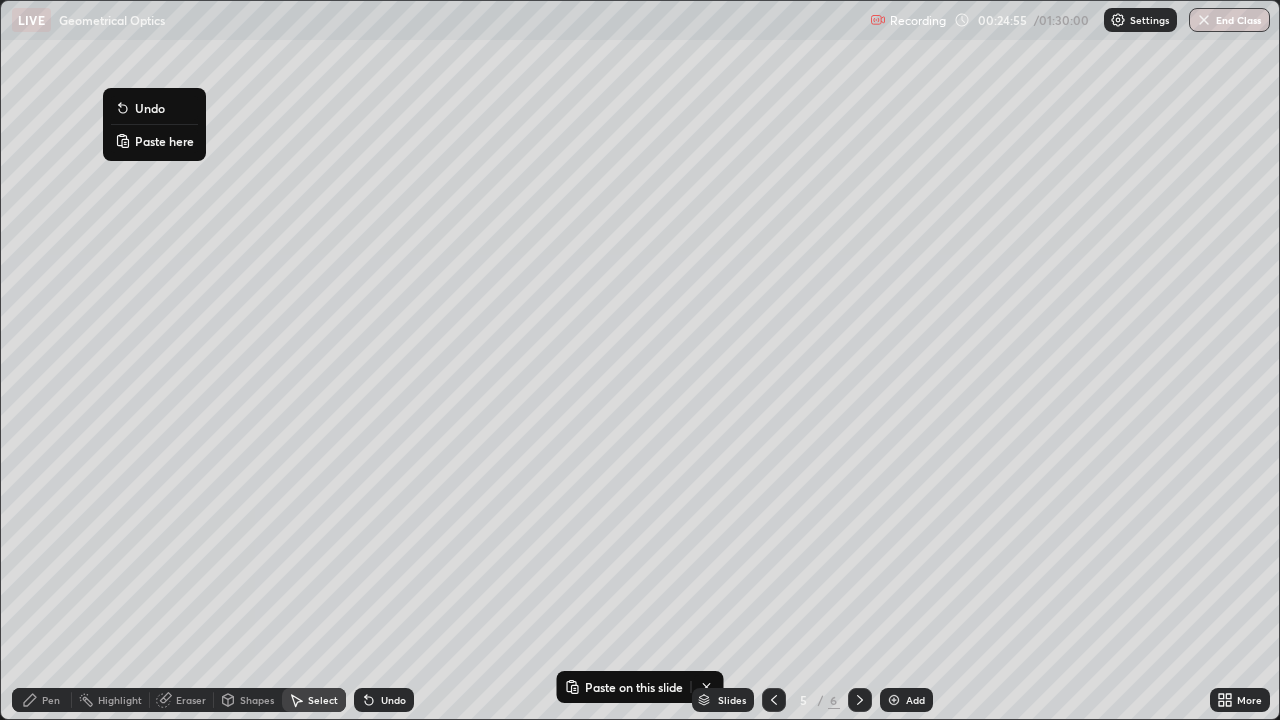 click on "Paste here" at bounding box center (164, 141) 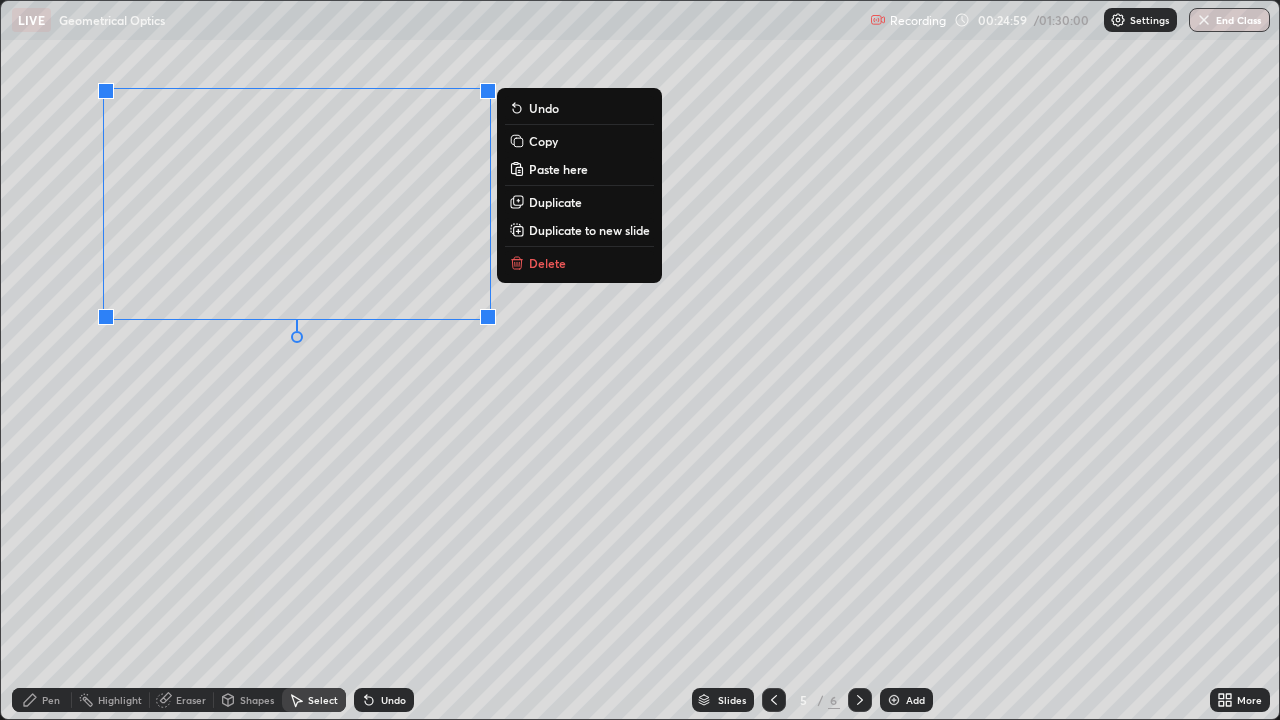 click on "0 ° Undo Copy Paste here Duplicate Duplicate to new slide Delete" at bounding box center [640, 360] 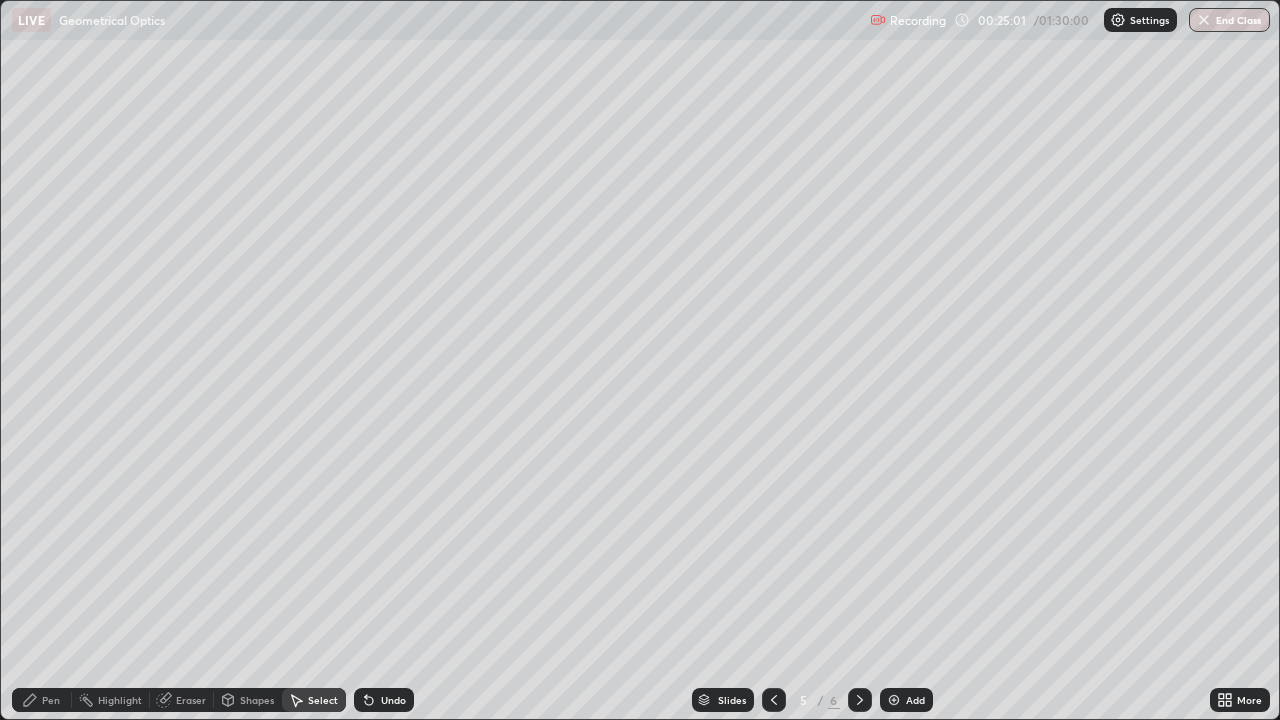 click on "Pen" at bounding box center (51, 700) 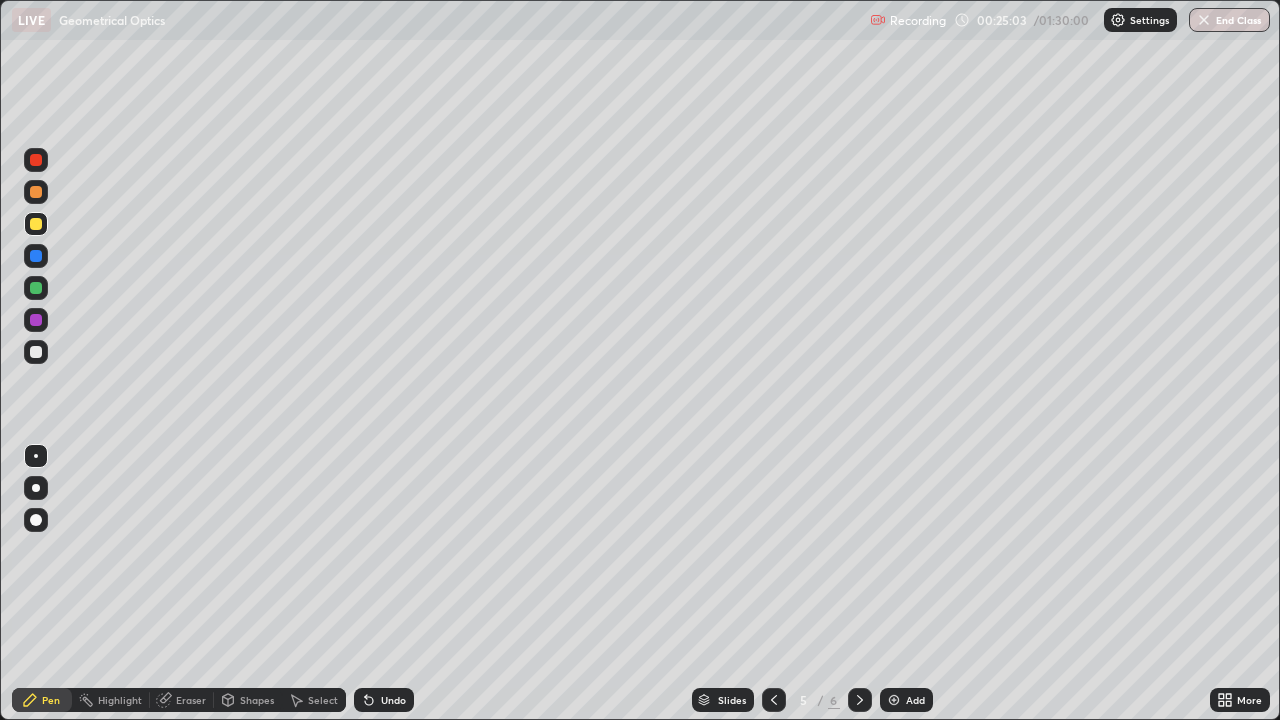 click at bounding box center [36, 256] 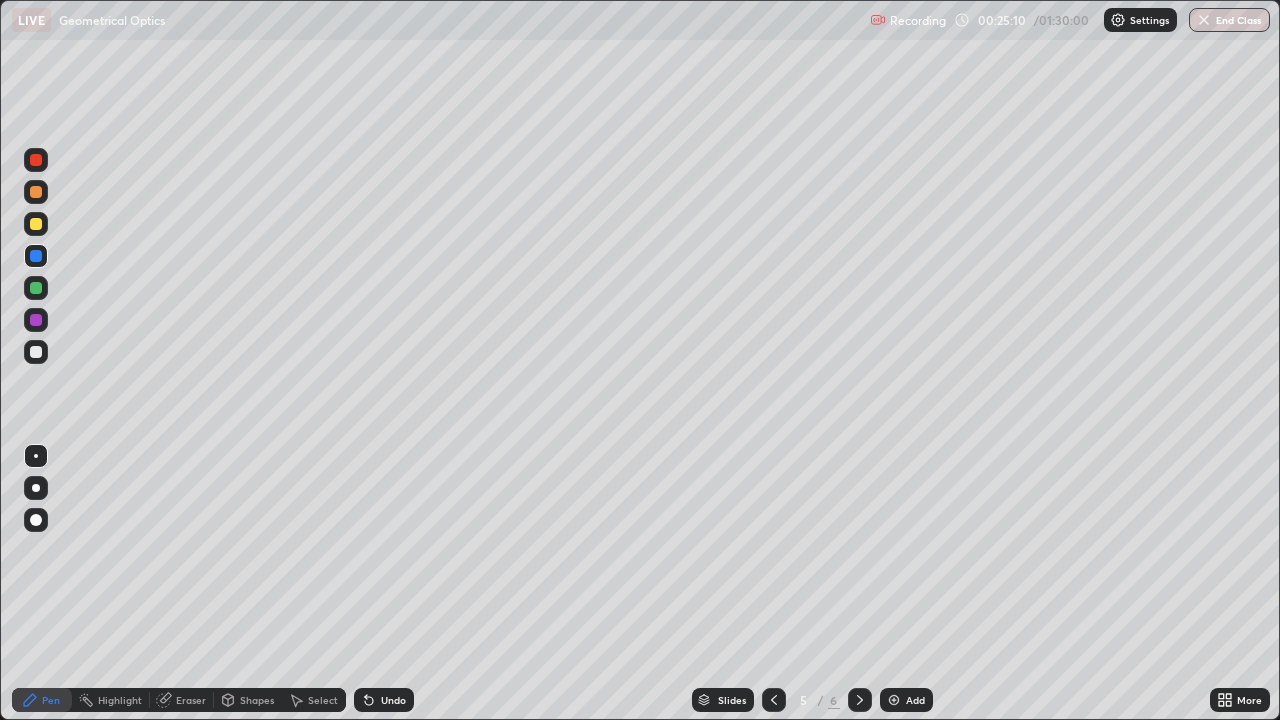 click 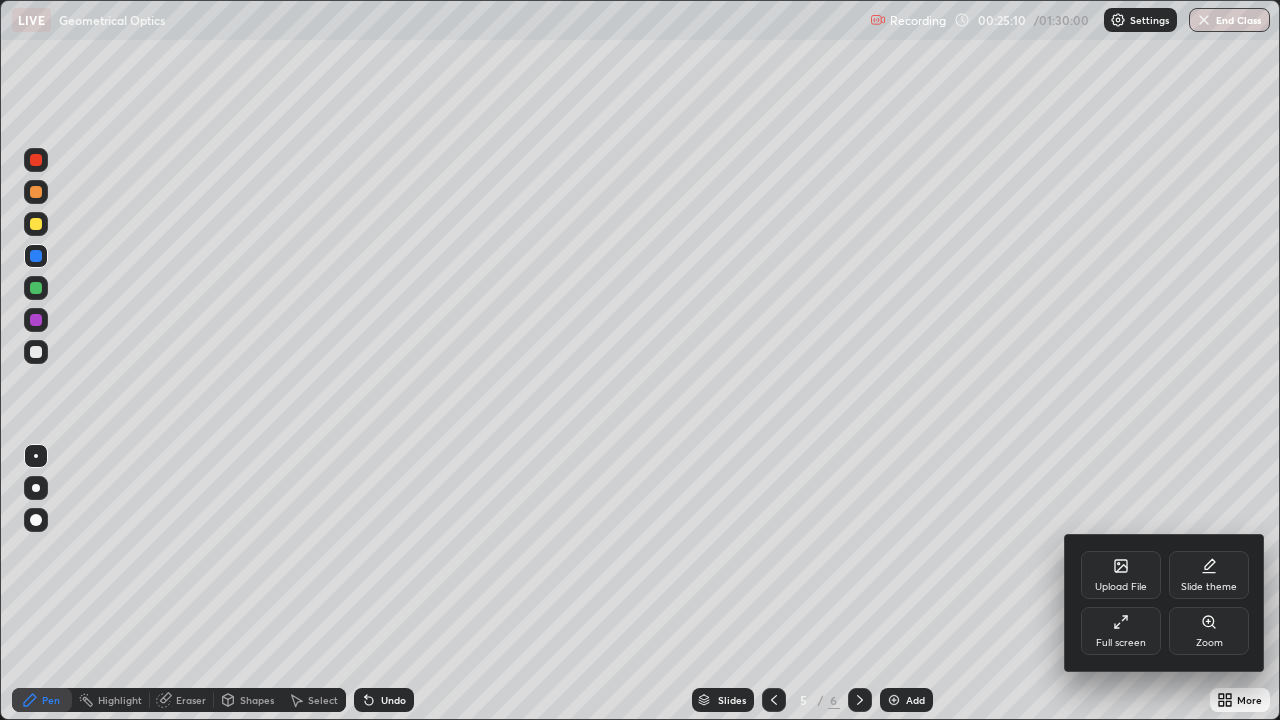 click on "Full screen" at bounding box center [1121, 643] 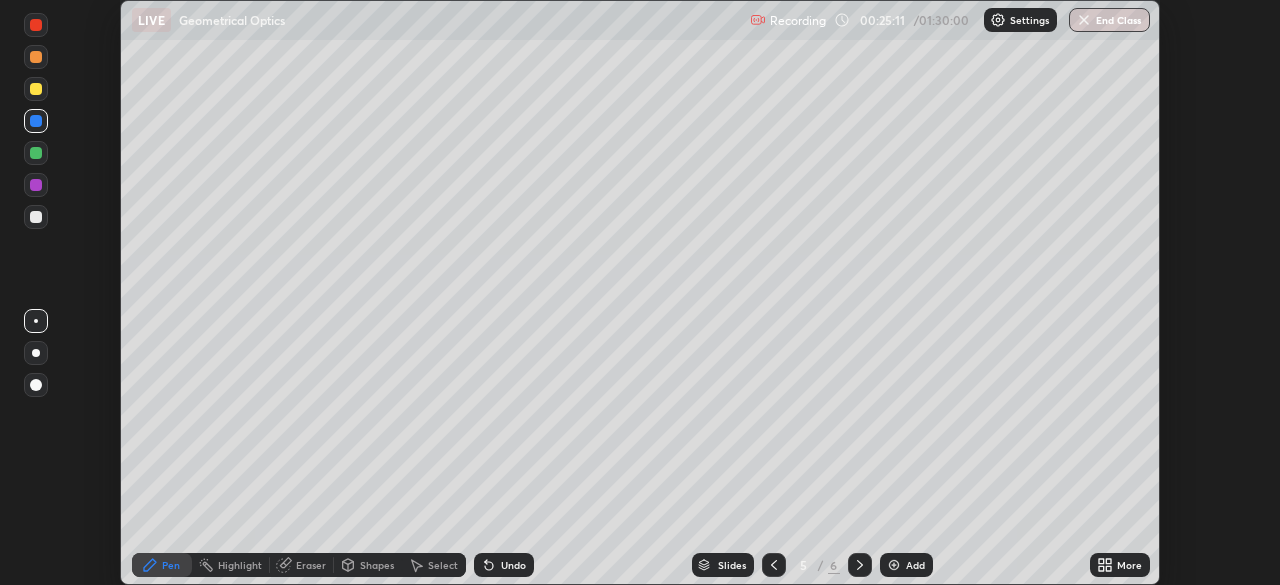 scroll, scrollTop: 585, scrollLeft: 1280, axis: both 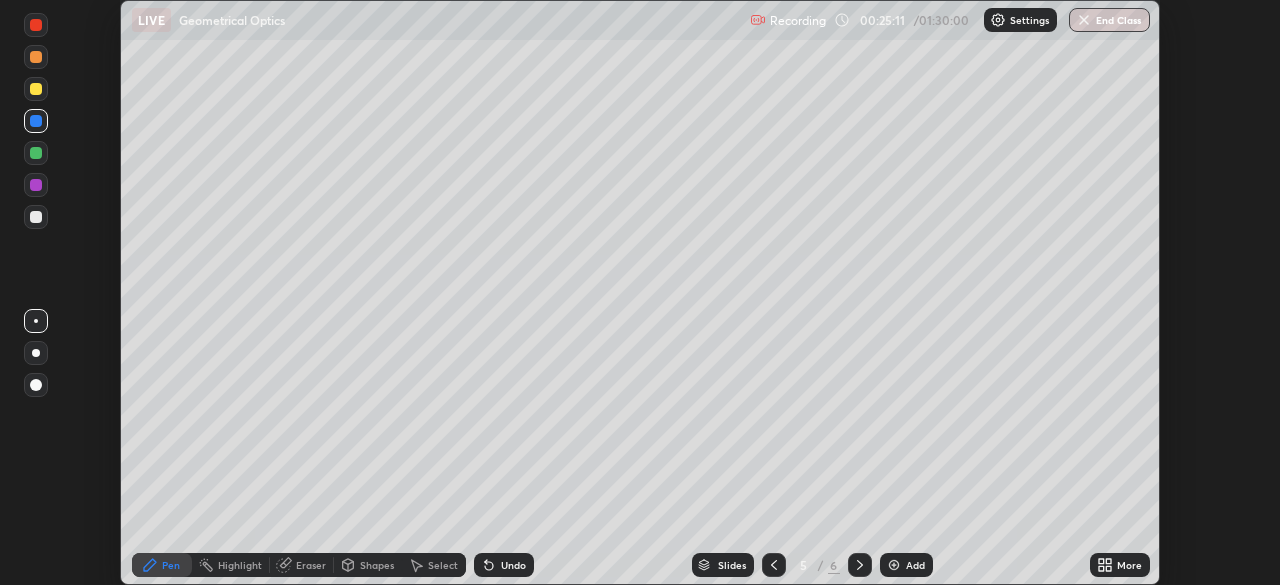 click 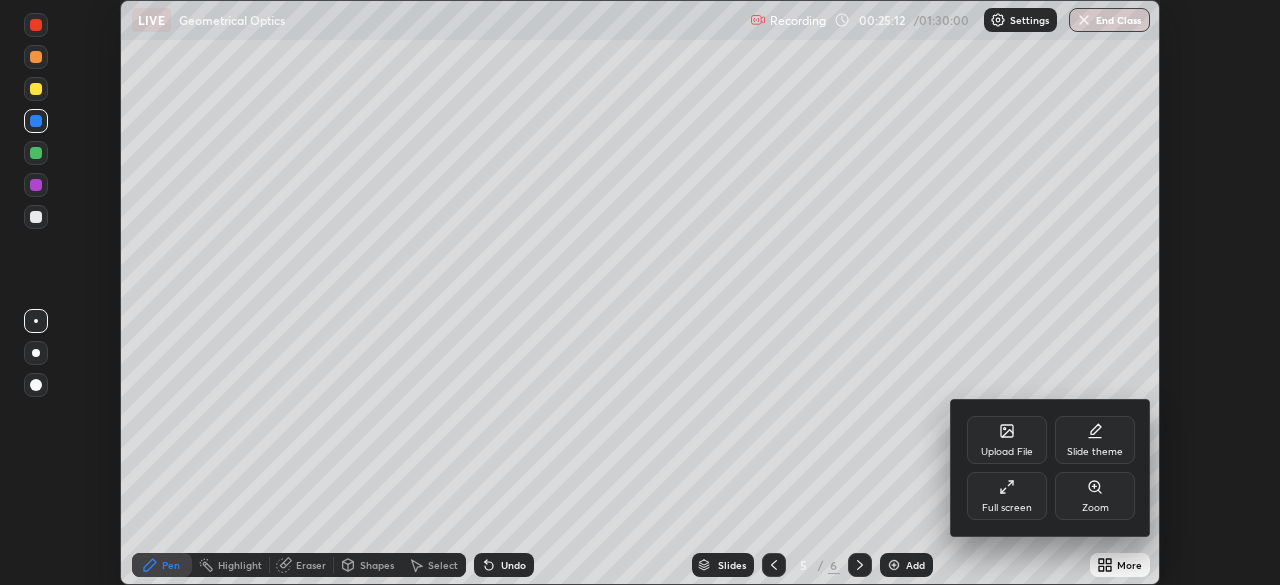 click on "Full screen" at bounding box center (1007, 496) 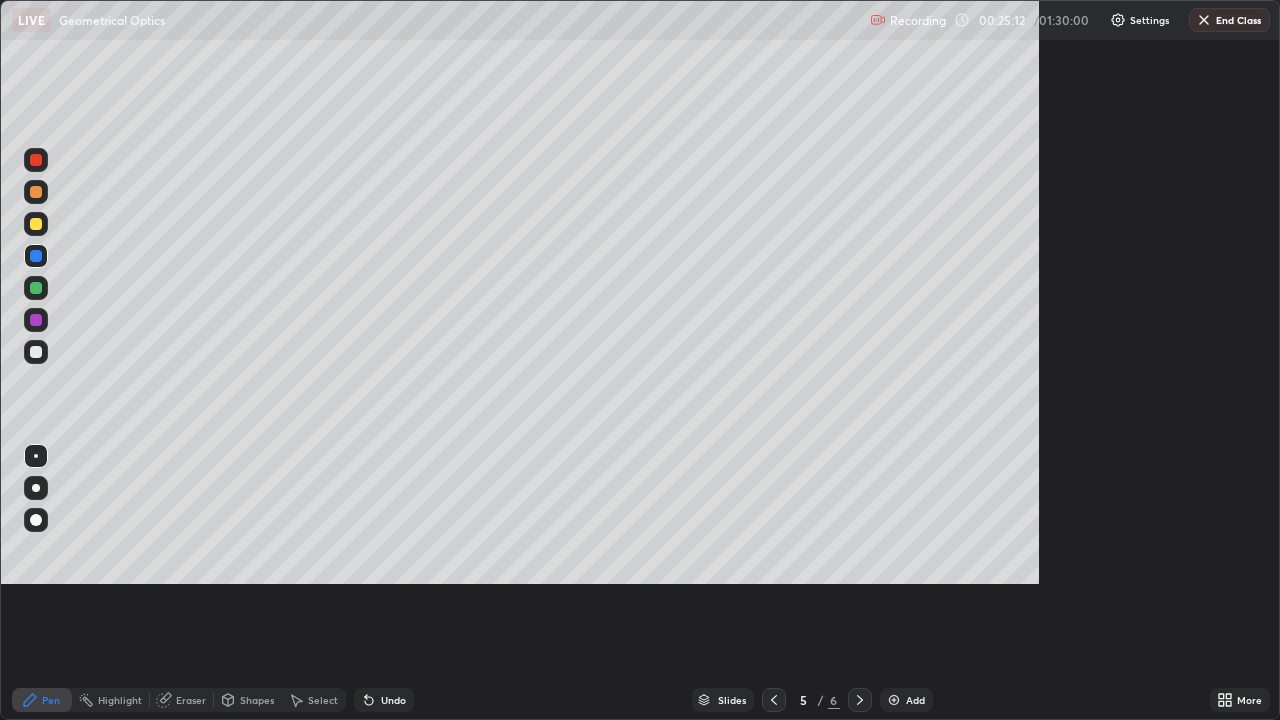 scroll, scrollTop: 99280, scrollLeft: 98720, axis: both 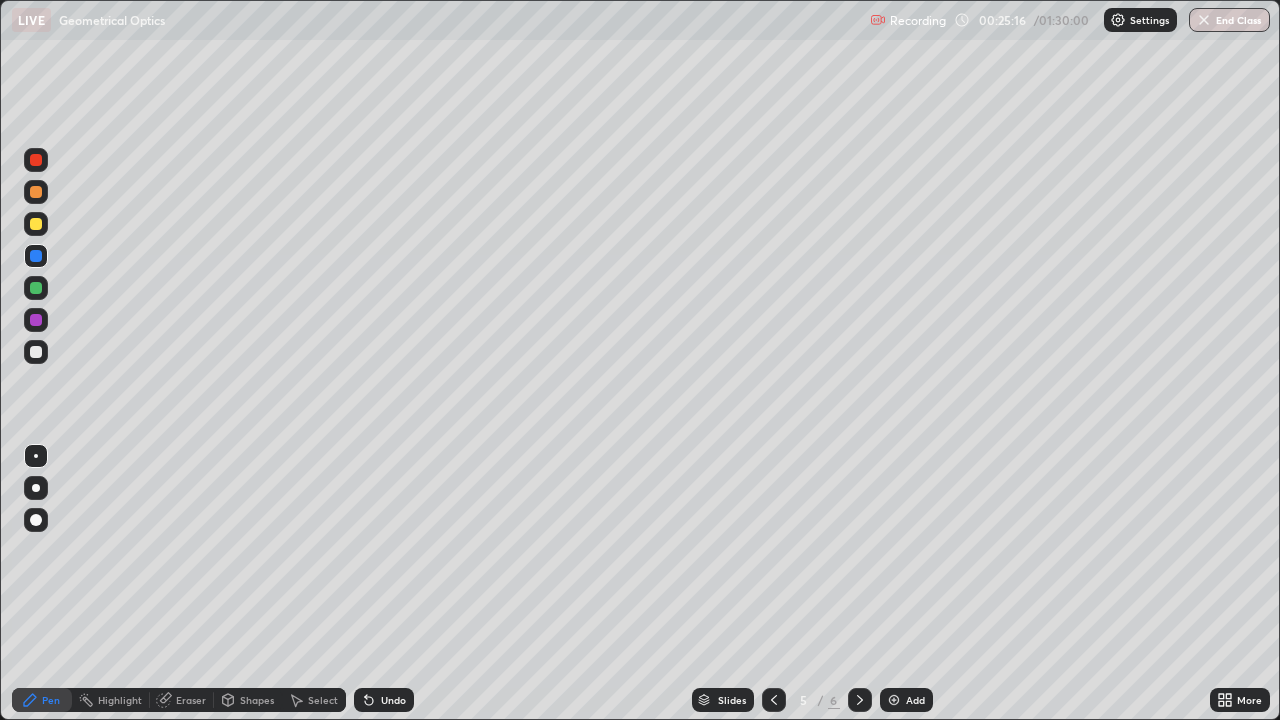 click at bounding box center (36, 224) 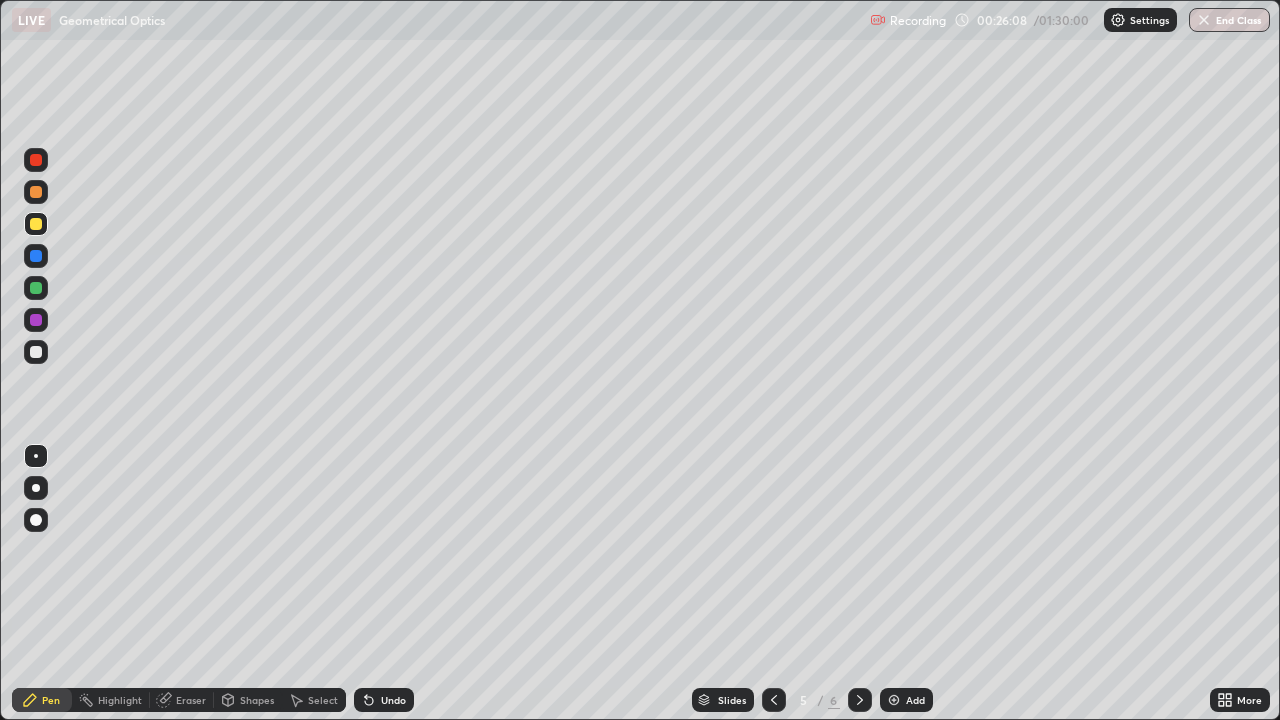 click 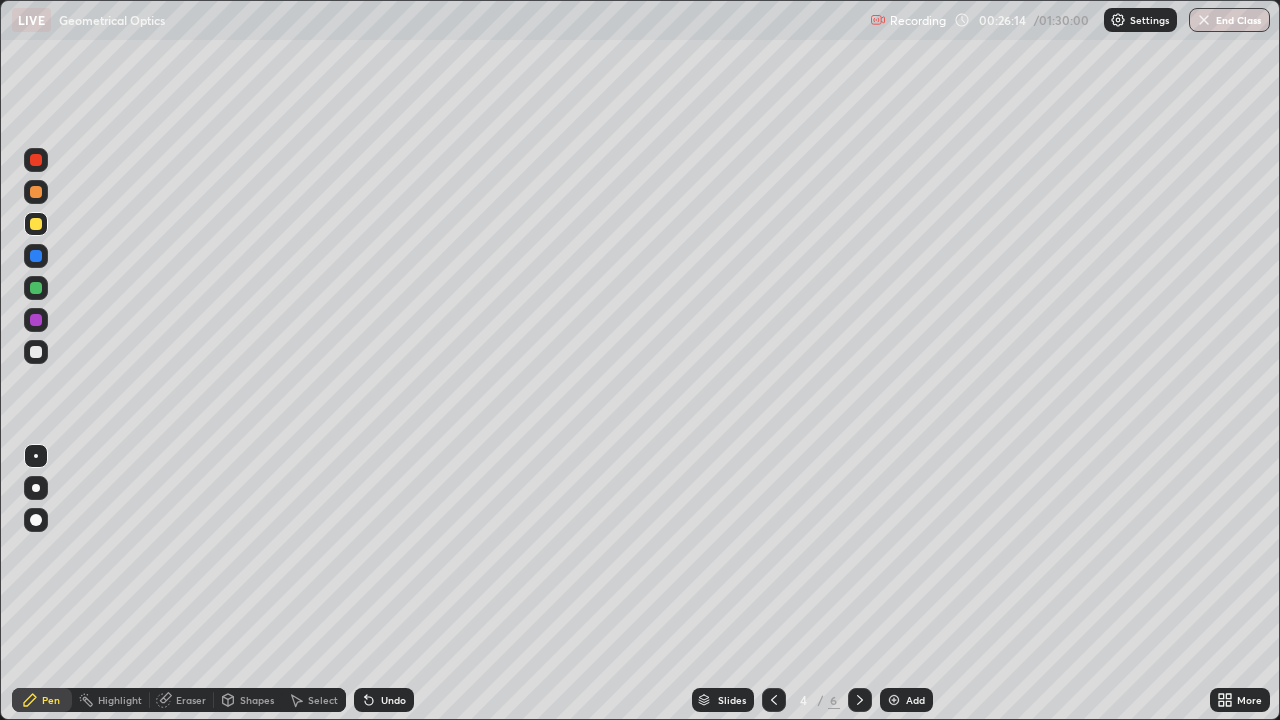 click 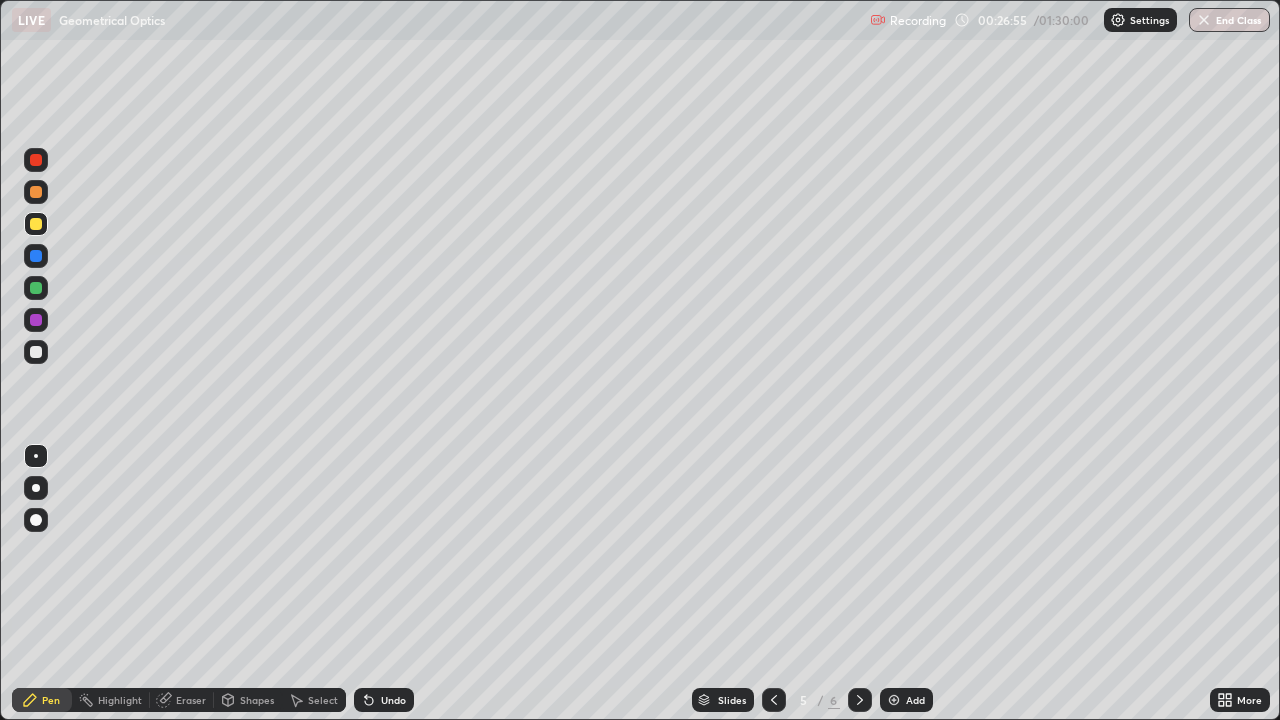 click at bounding box center [36, 352] 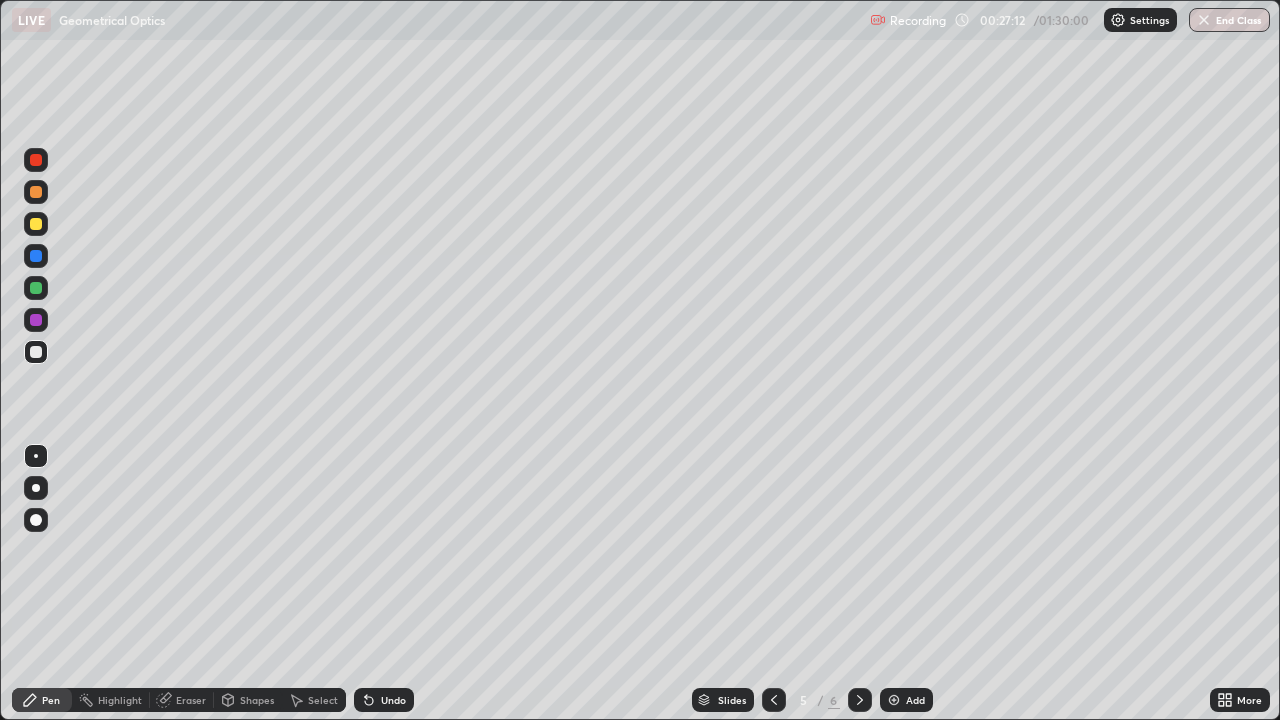 click at bounding box center (36, 352) 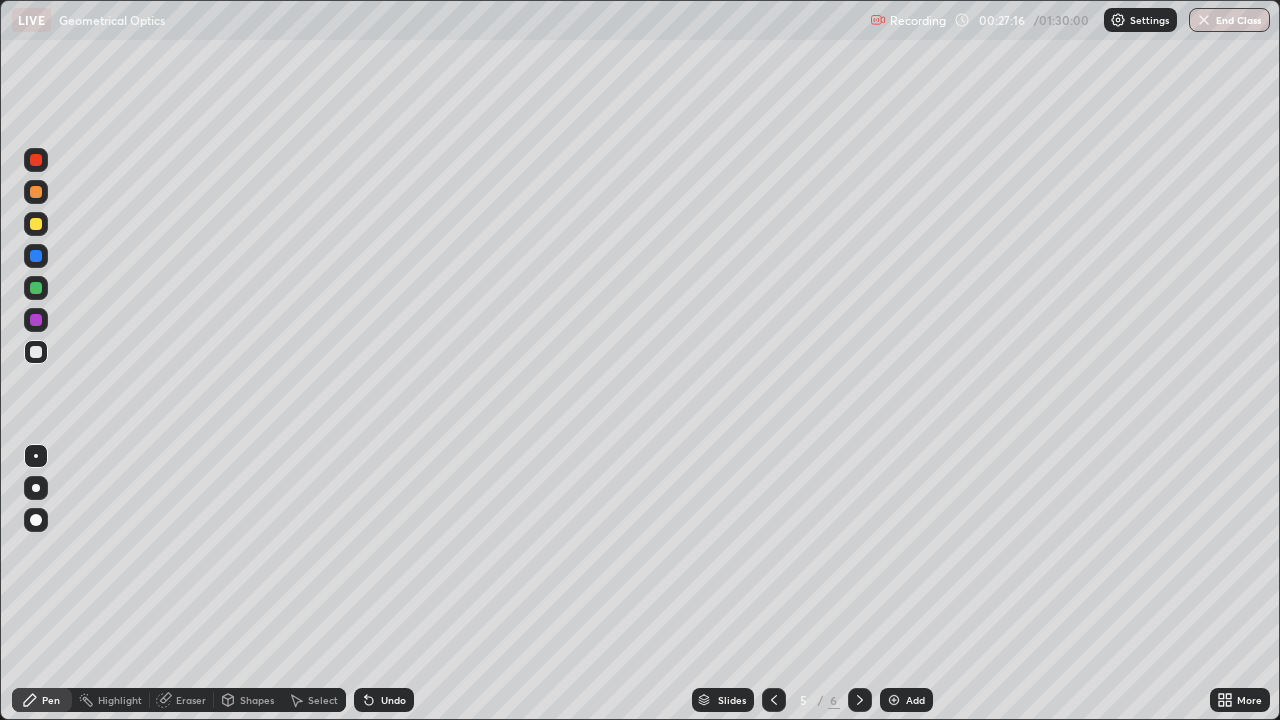 click 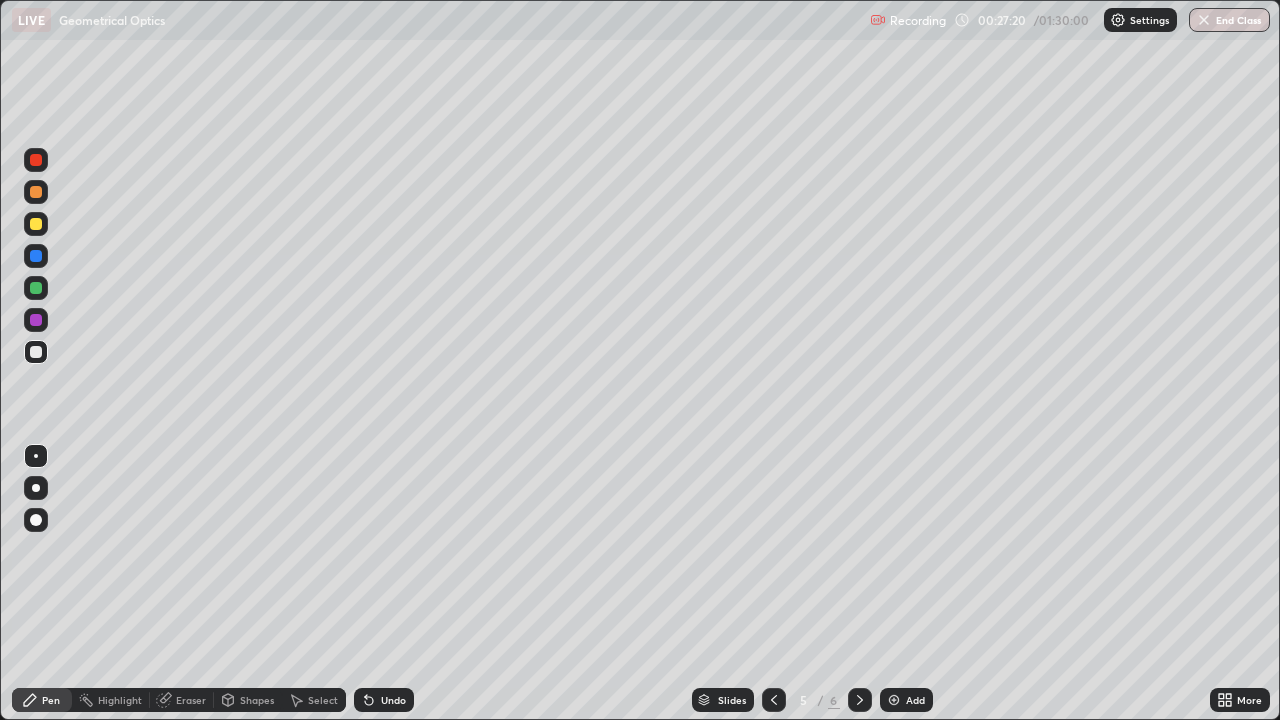 click on "Undo" at bounding box center [393, 700] 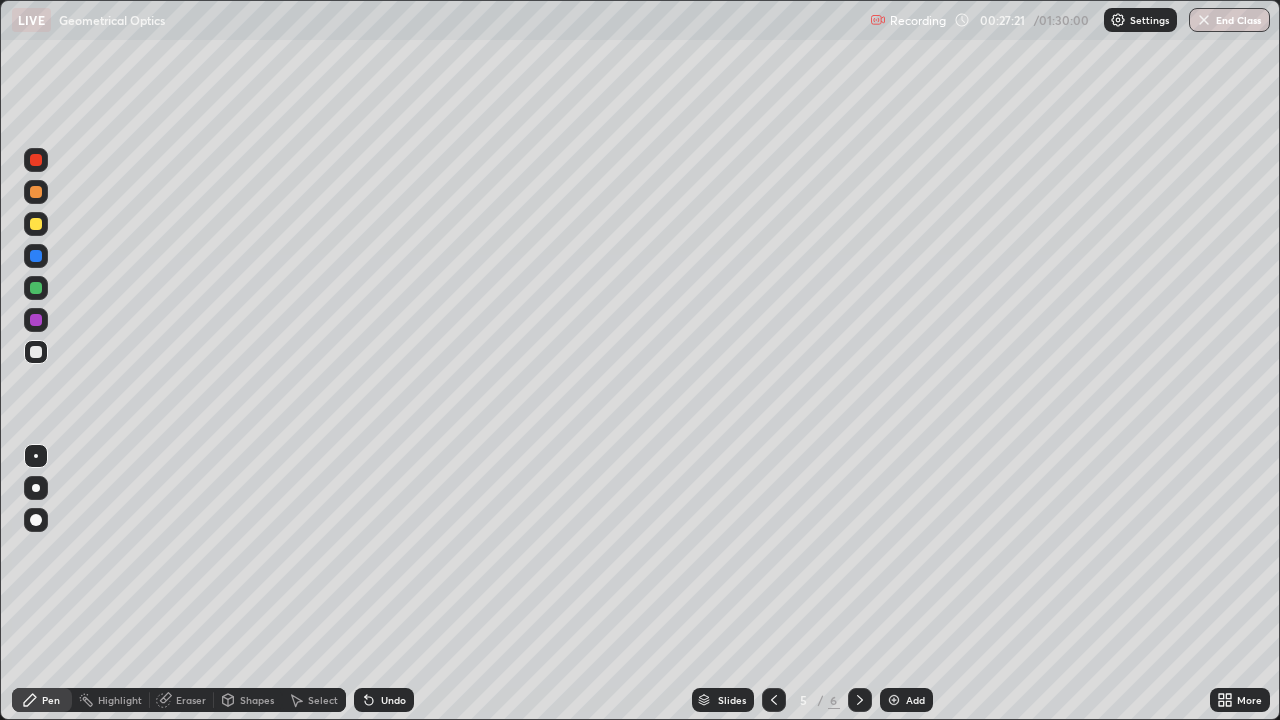 click on "Undo" at bounding box center [384, 700] 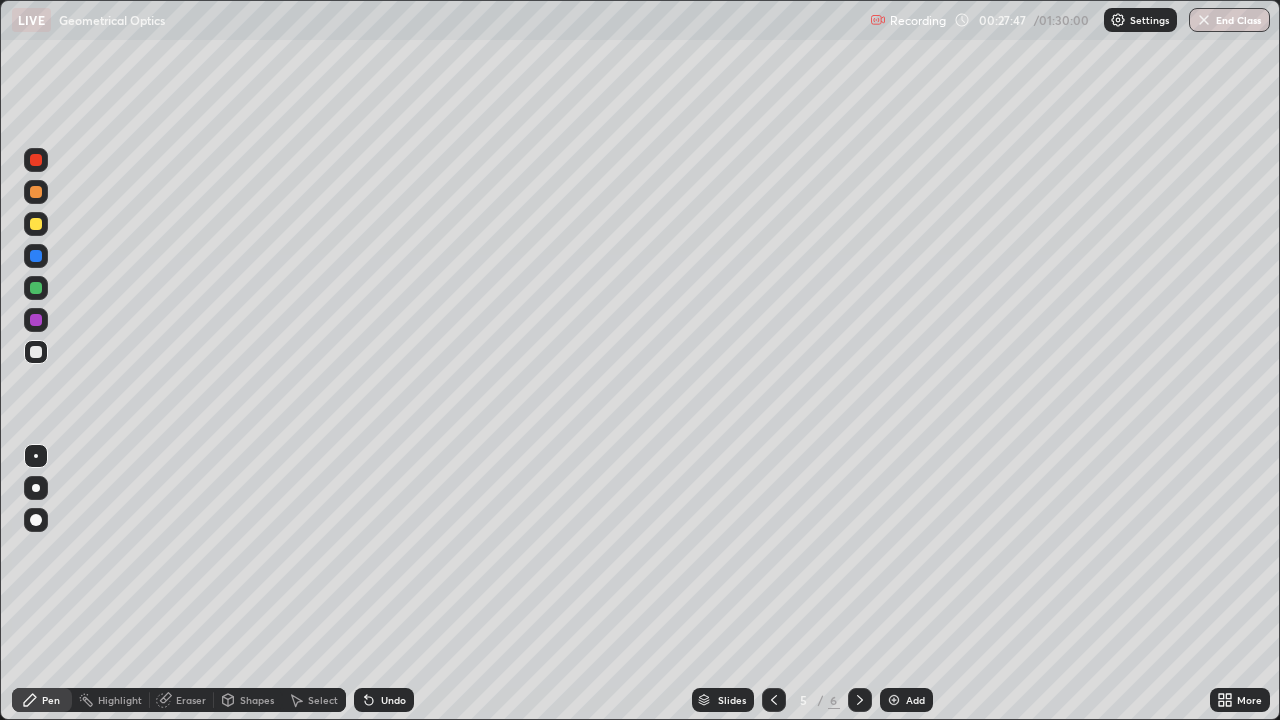 click 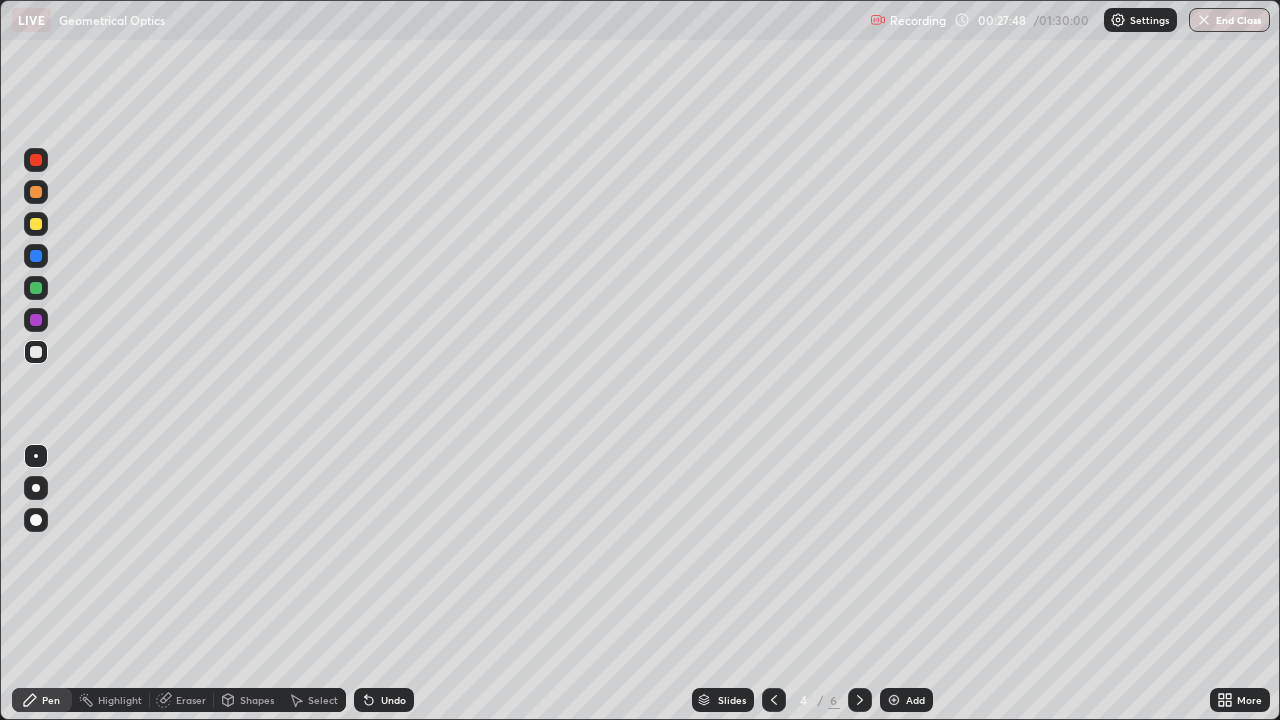 click 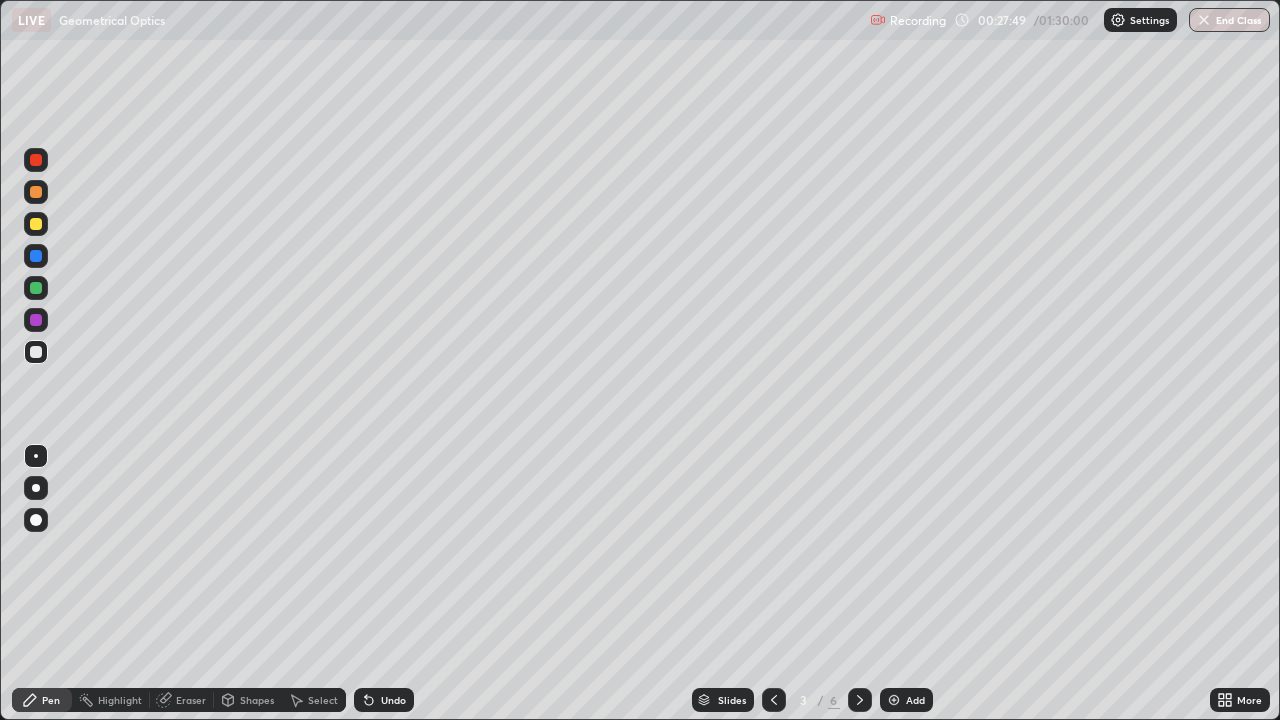 click 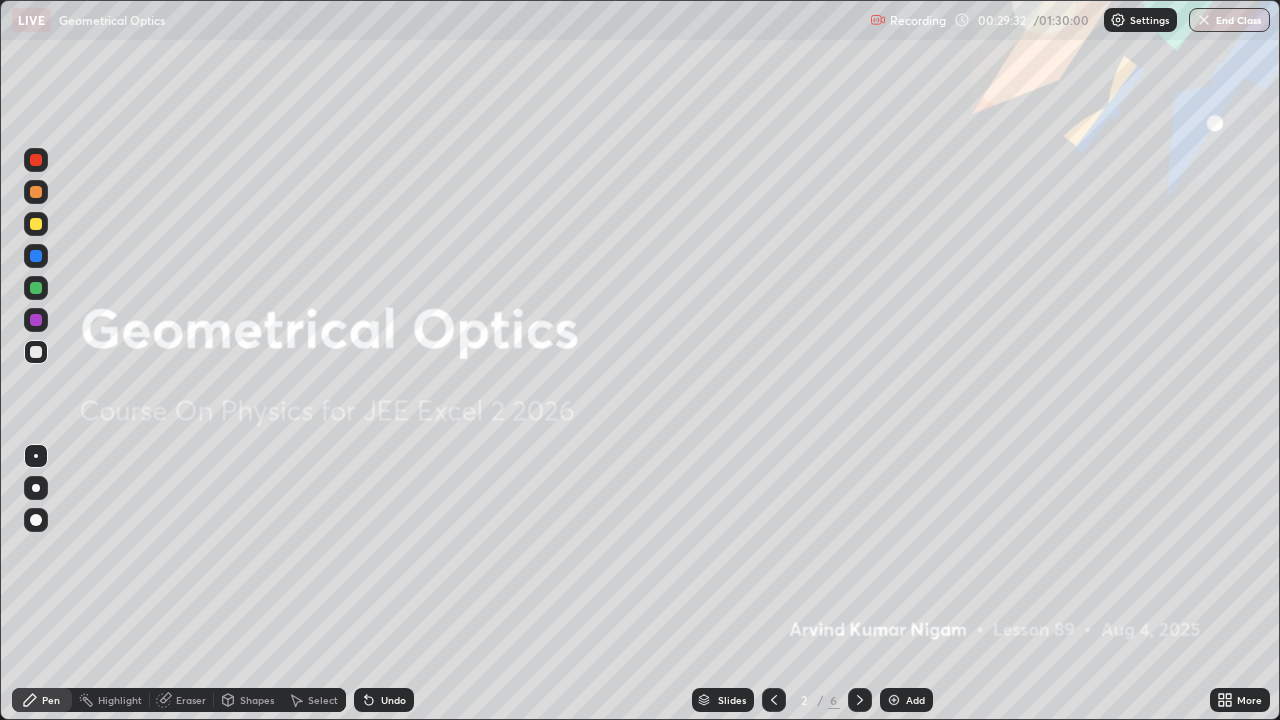 click 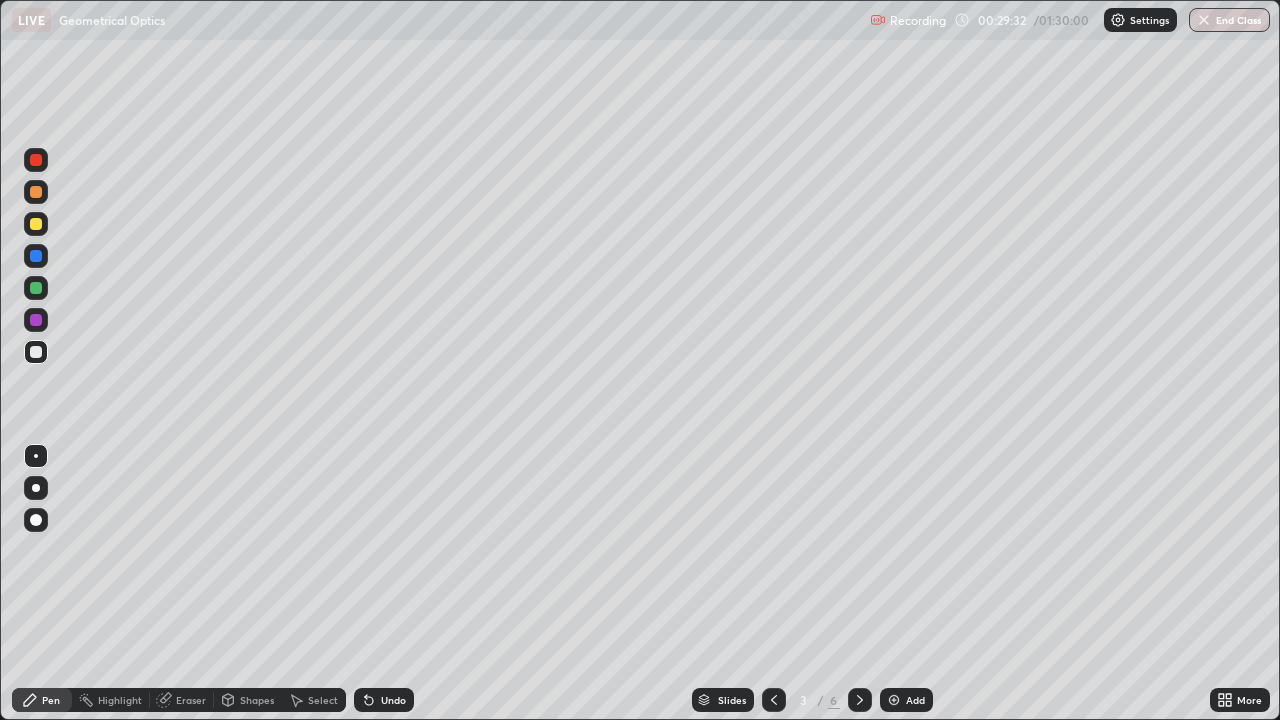 click at bounding box center (860, 700) 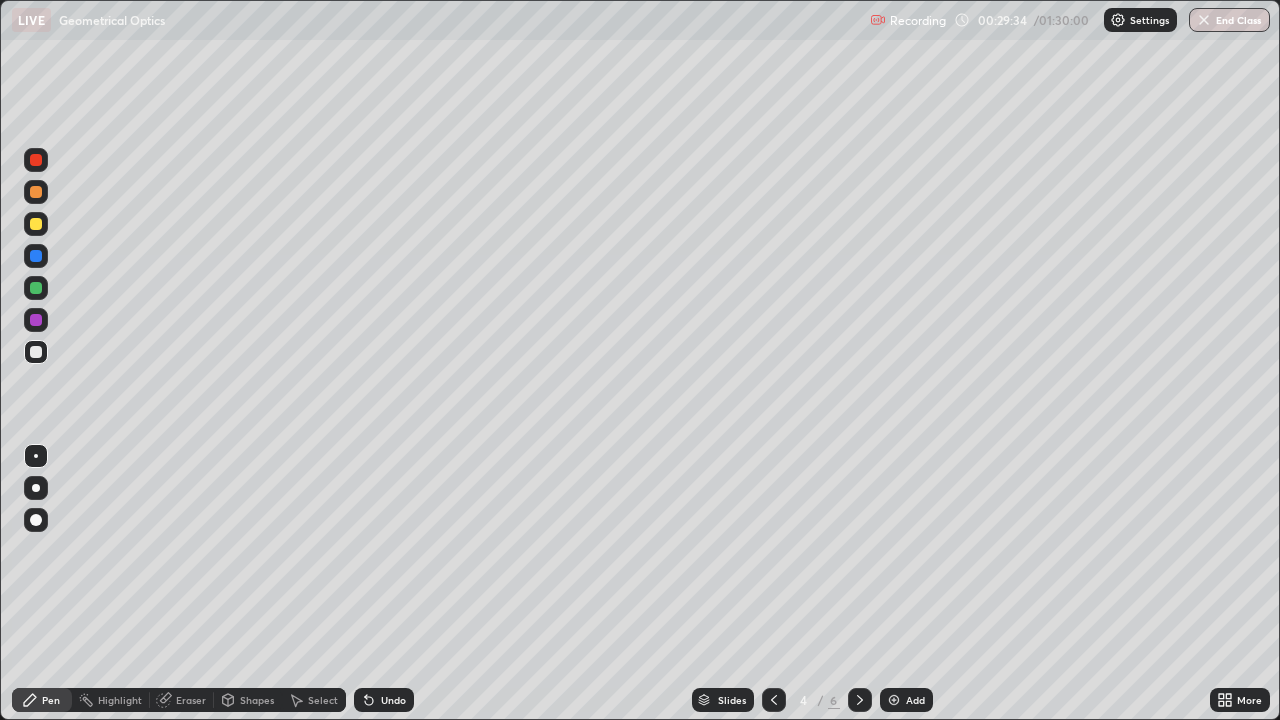 click 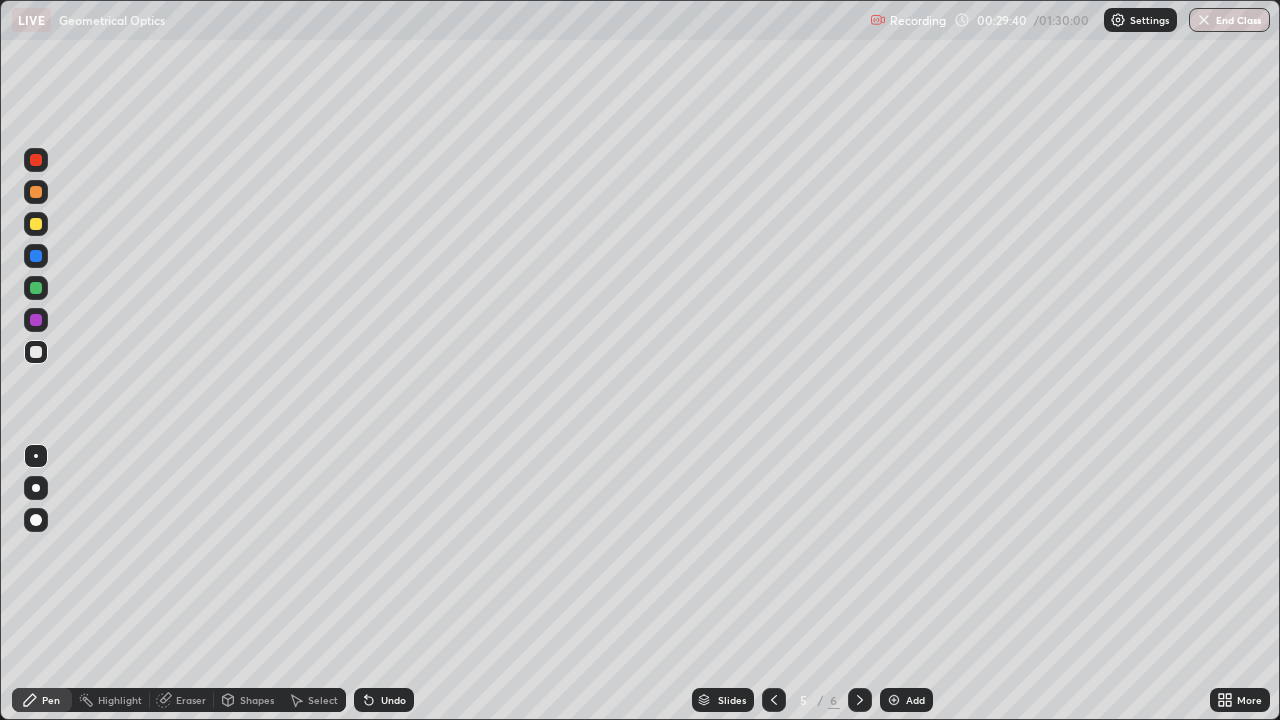 click at bounding box center [36, 224] 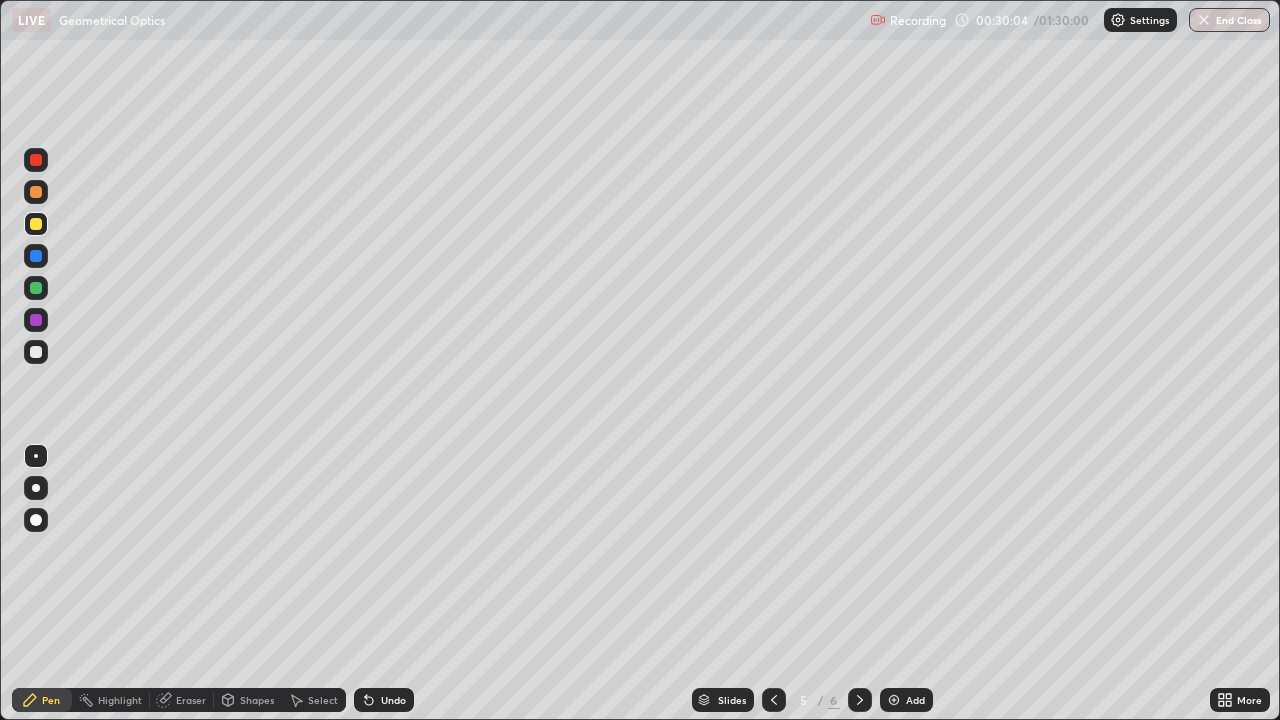 click on "Undo" at bounding box center [393, 700] 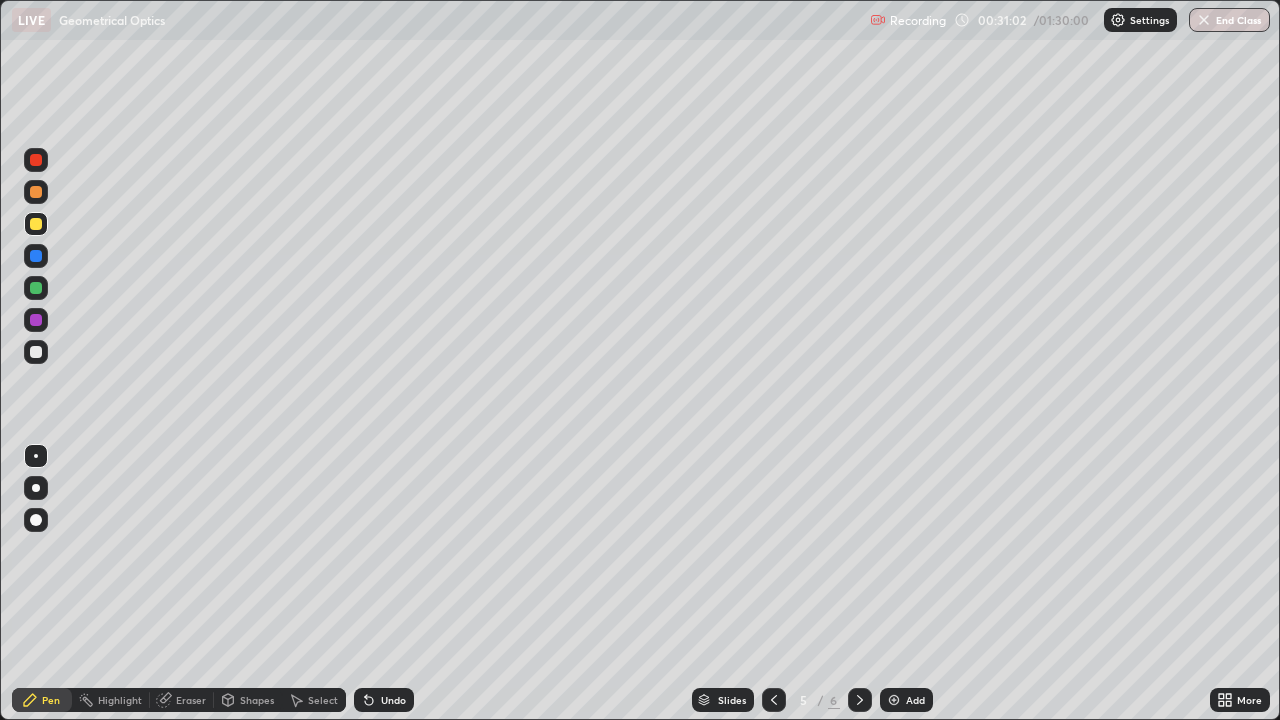 click on "Shapes" at bounding box center [248, 700] 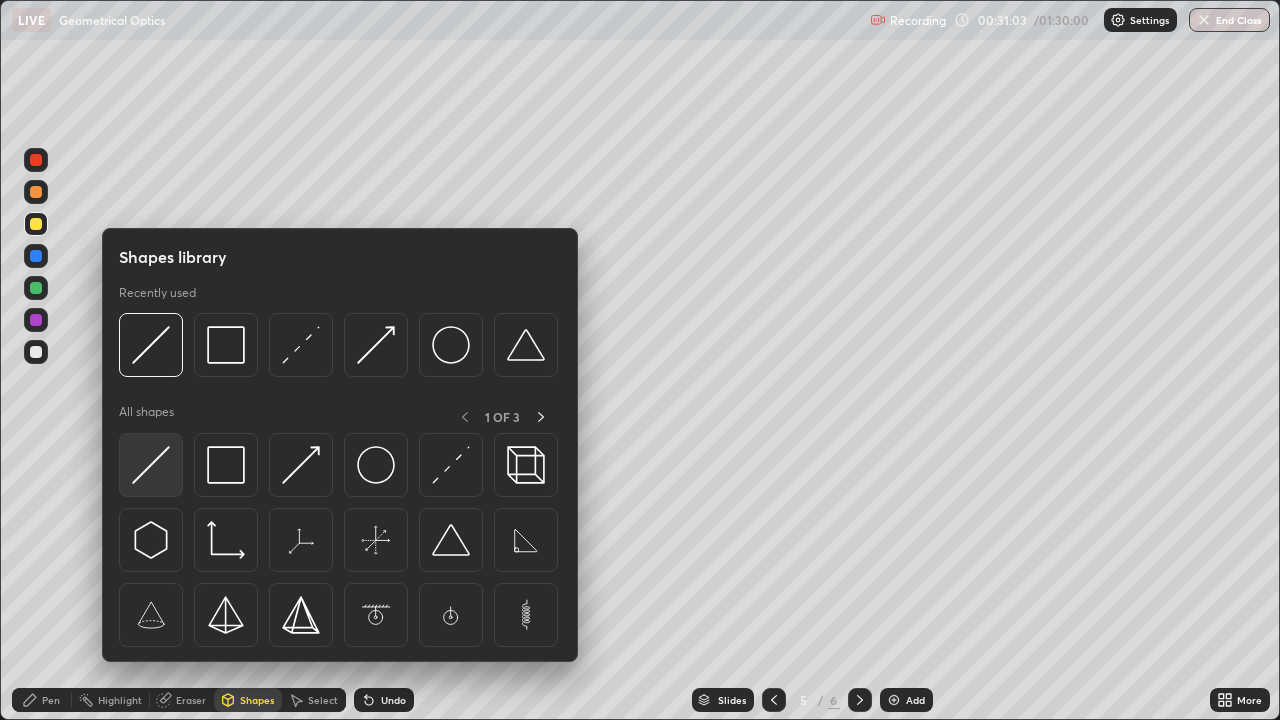 click at bounding box center [151, 465] 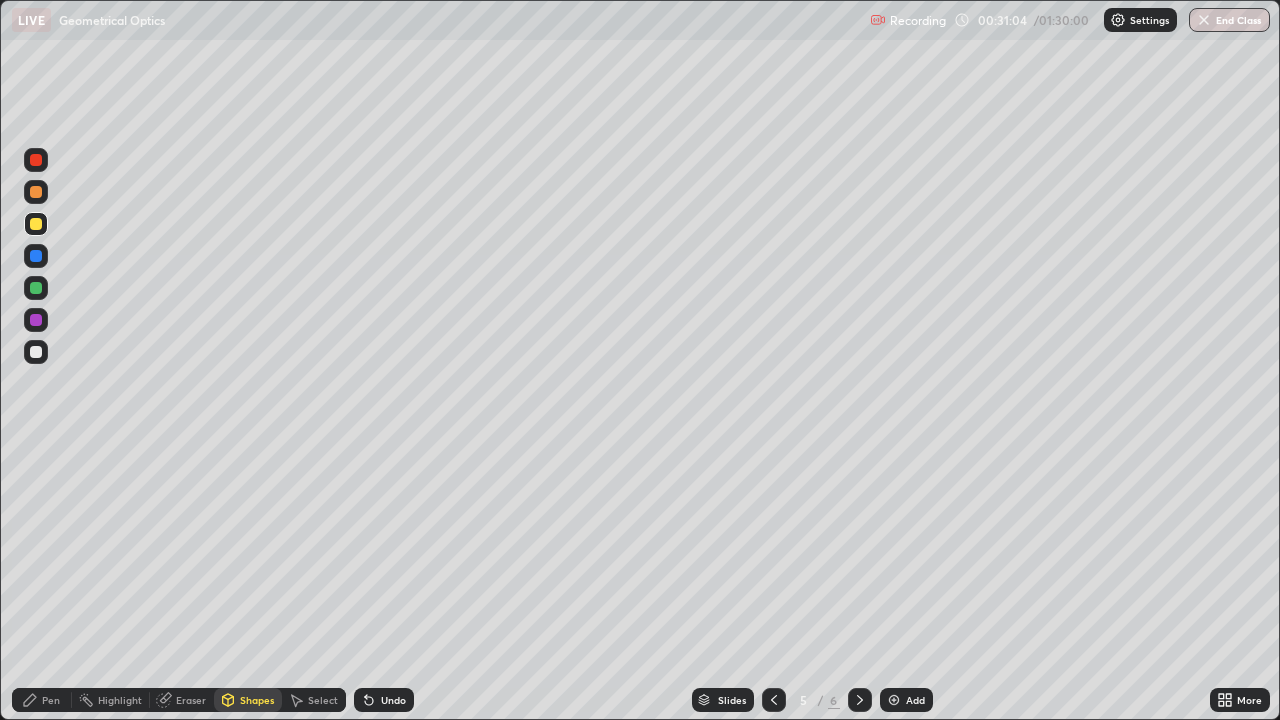 click at bounding box center (36, 256) 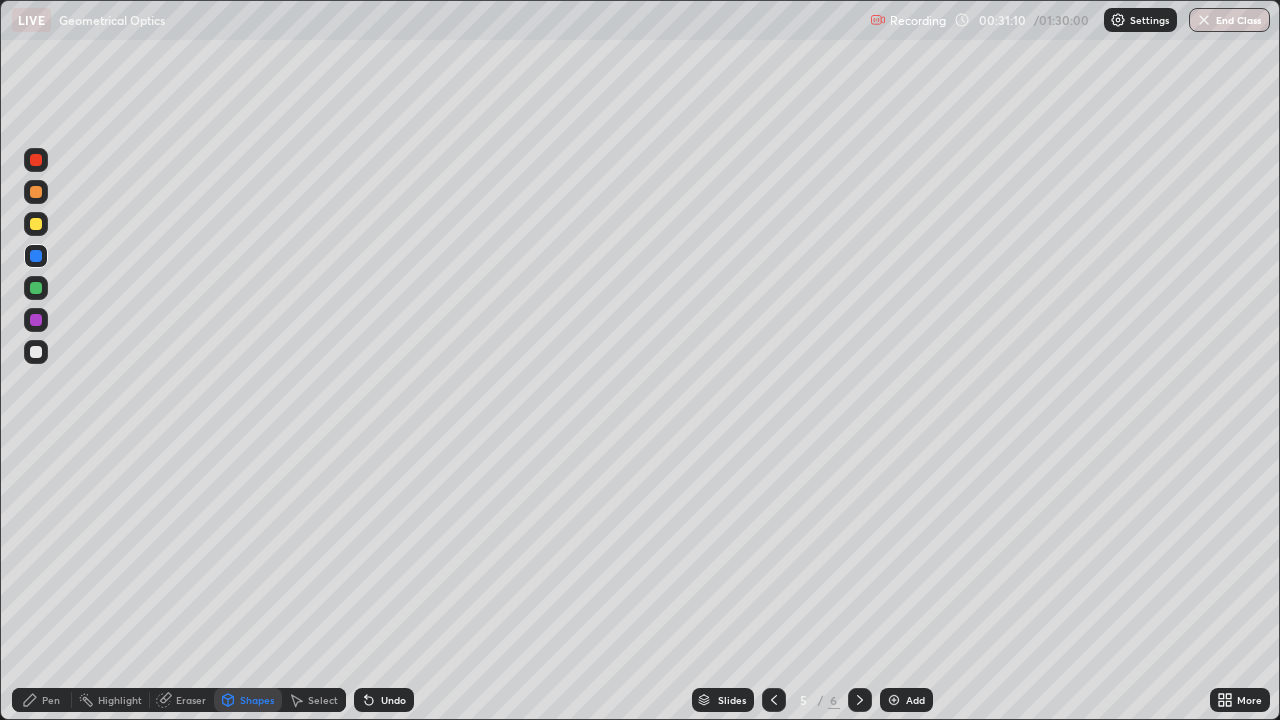 click 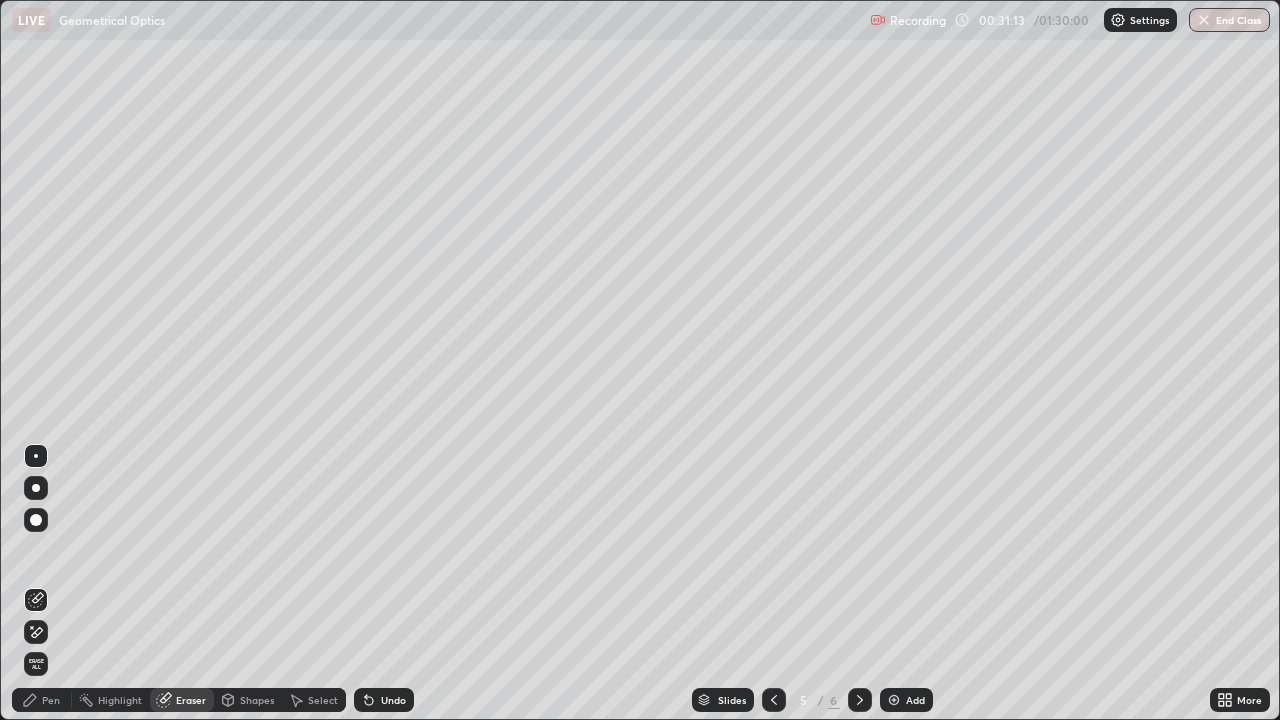 click 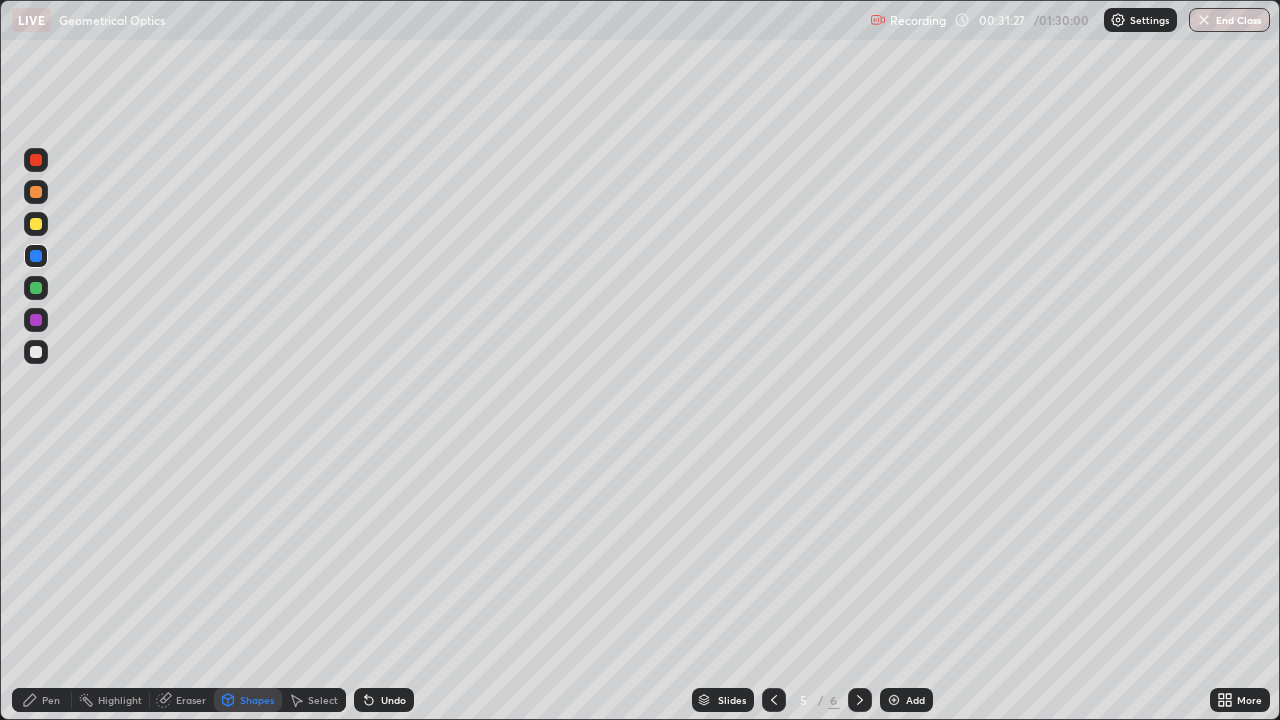 click on "Pen" at bounding box center [51, 700] 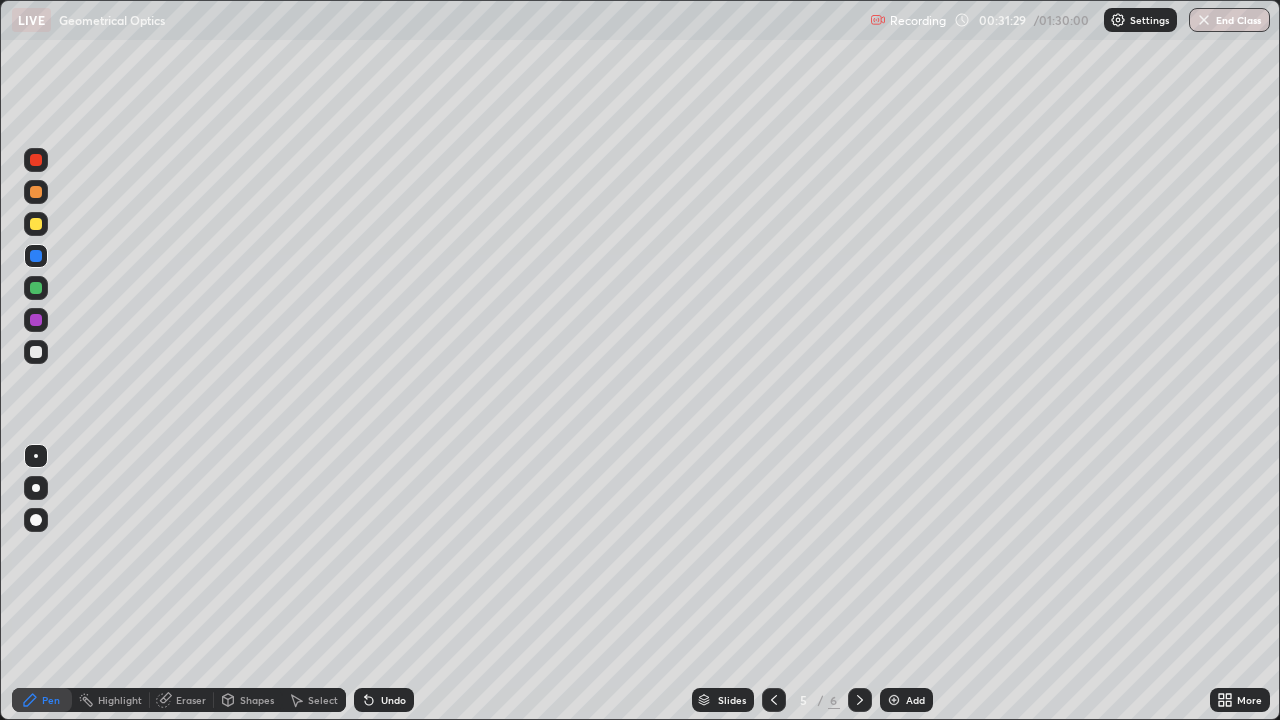 click at bounding box center [36, 224] 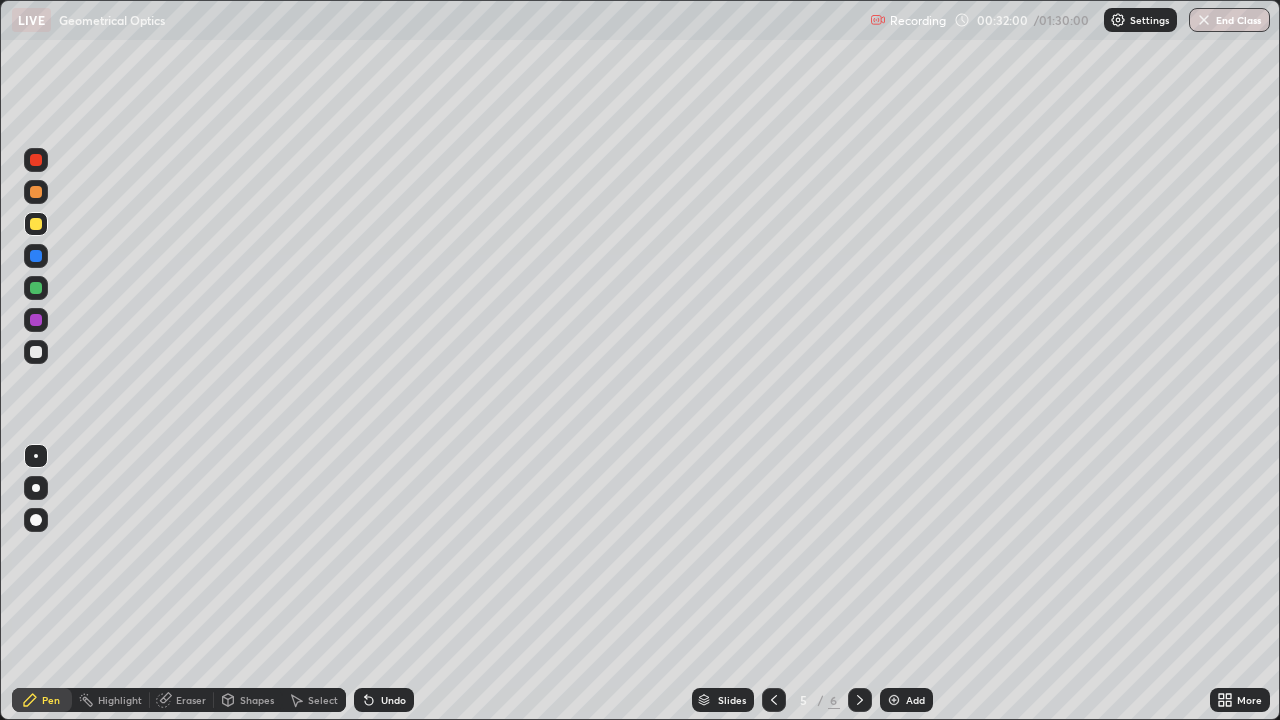 click at bounding box center [36, 256] 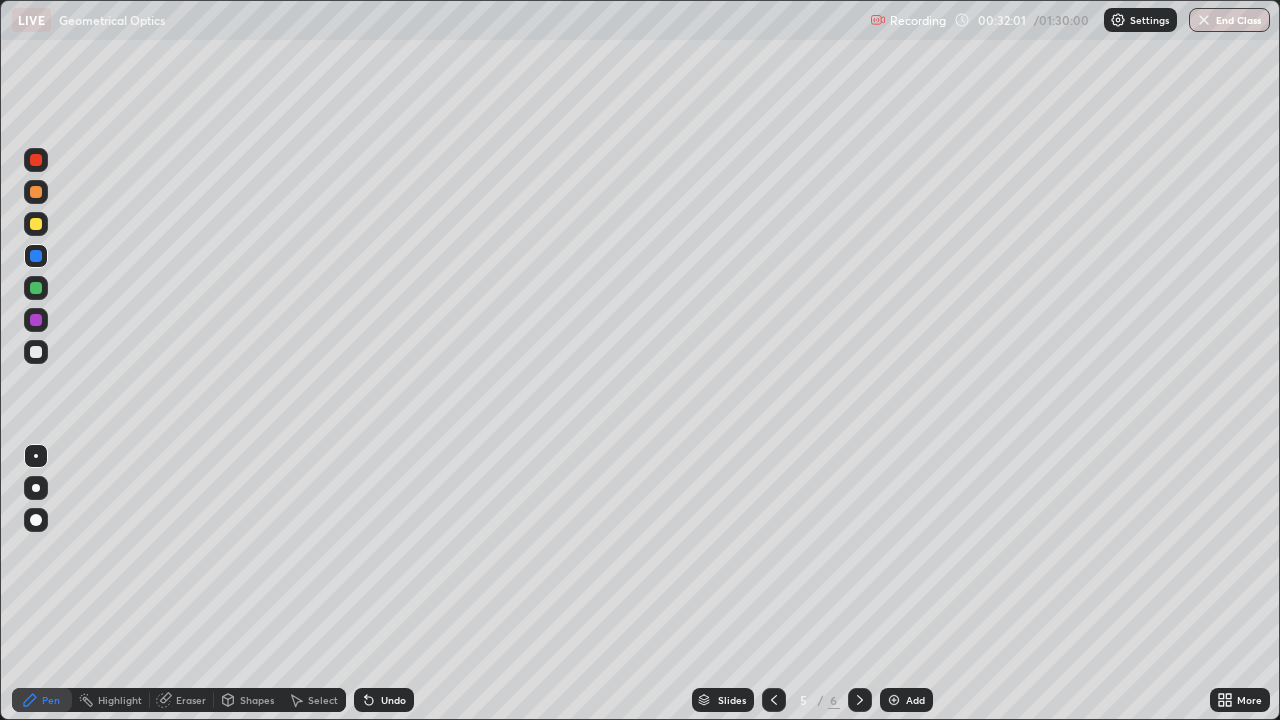 click at bounding box center (36, 488) 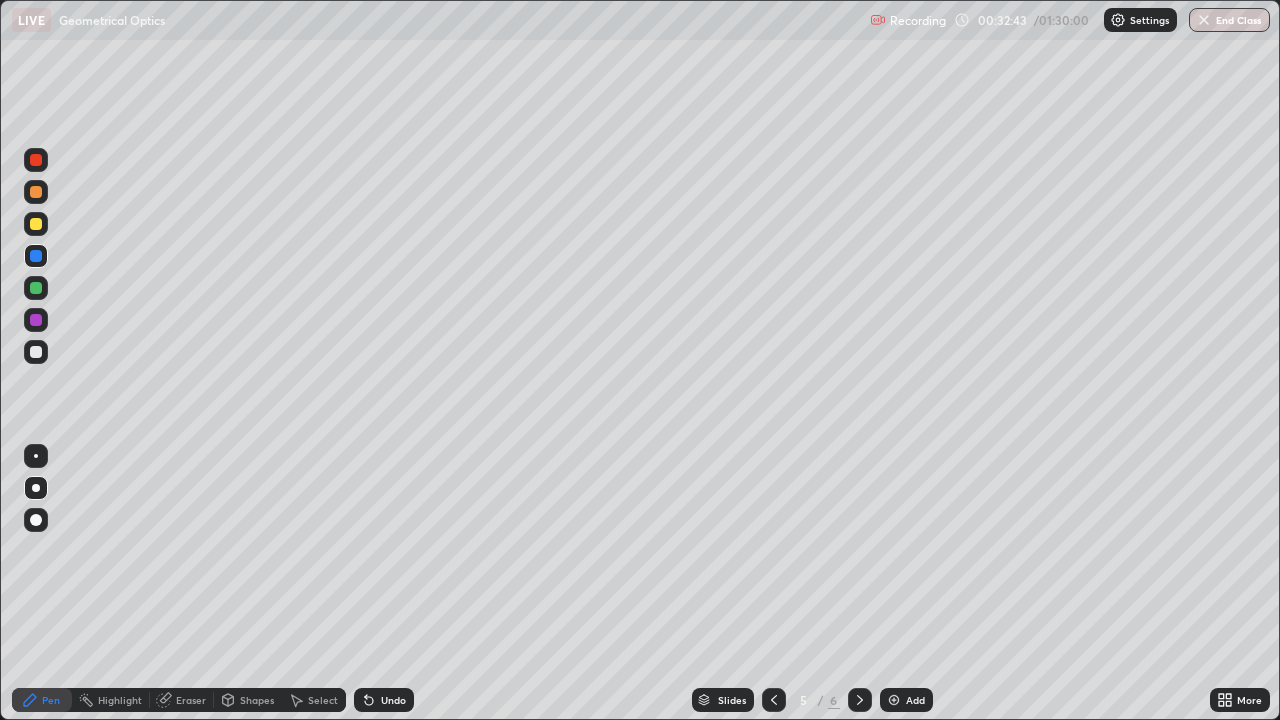click at bounding box center [36, 352] 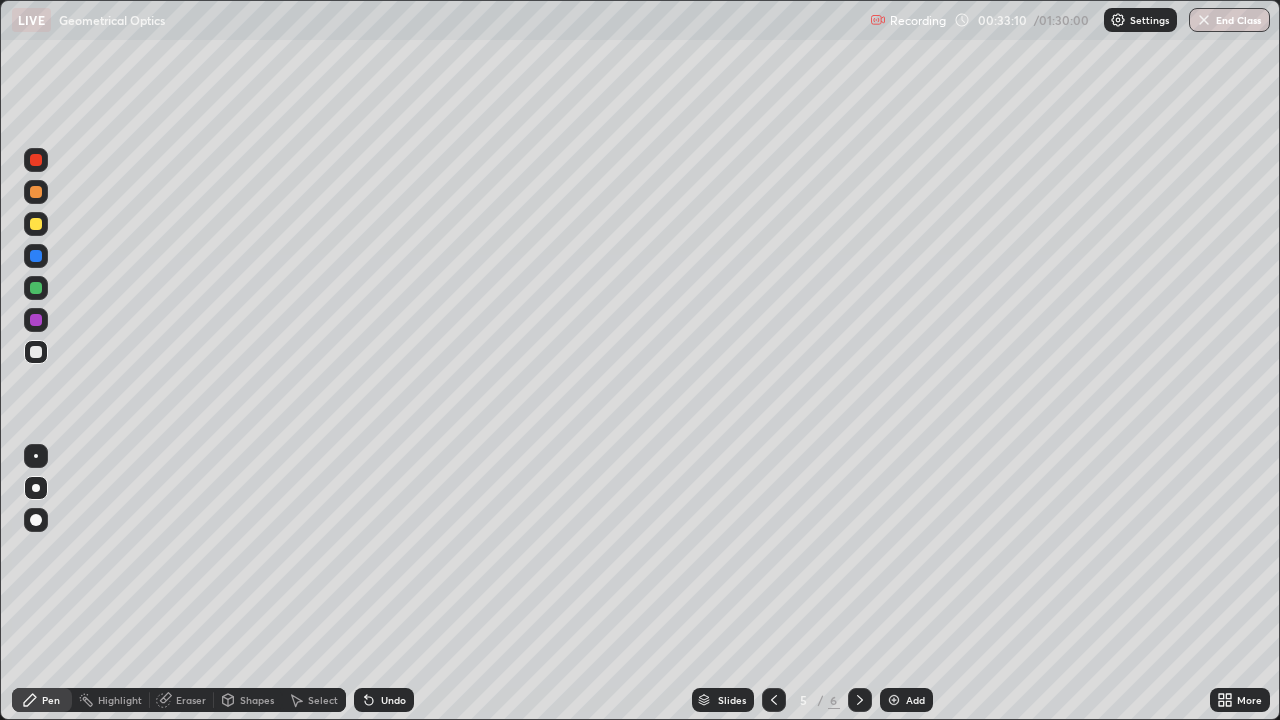 click on "Undo" at bounding box center (393, 700) 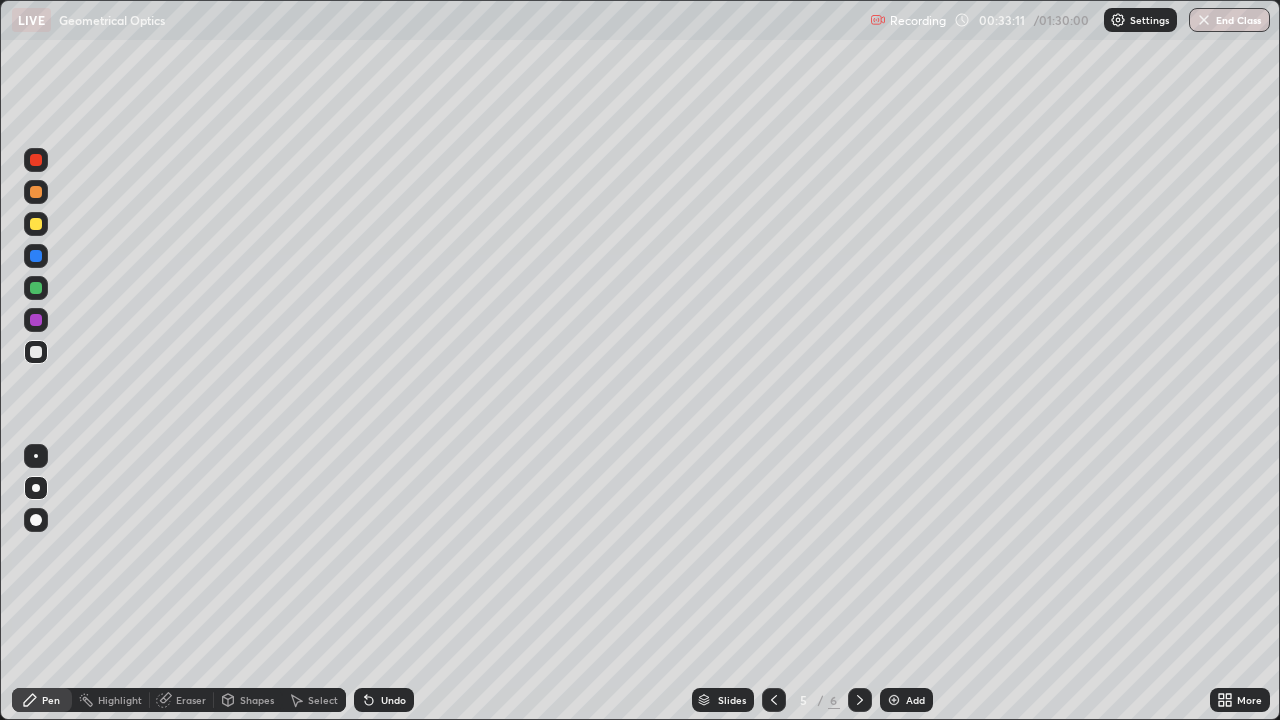 click on "Undo" at bounding box center [384, 700] 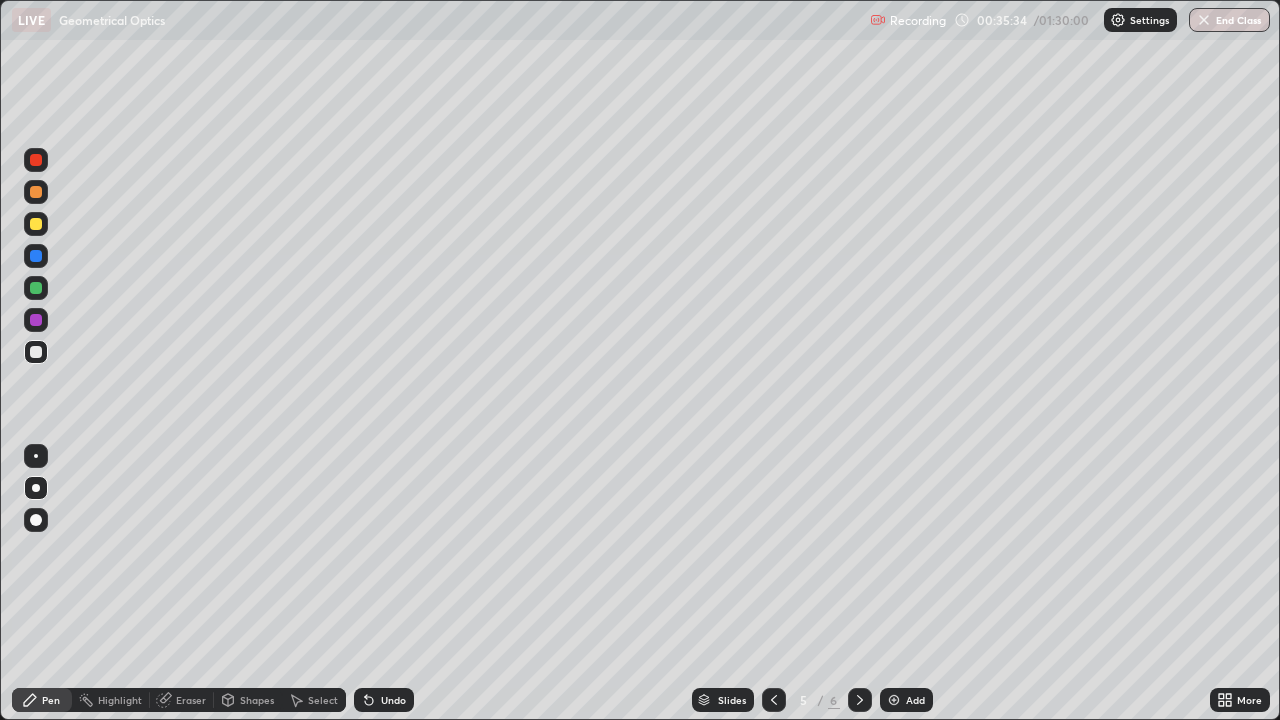 click on "Add" at bounding box center [915, 700] 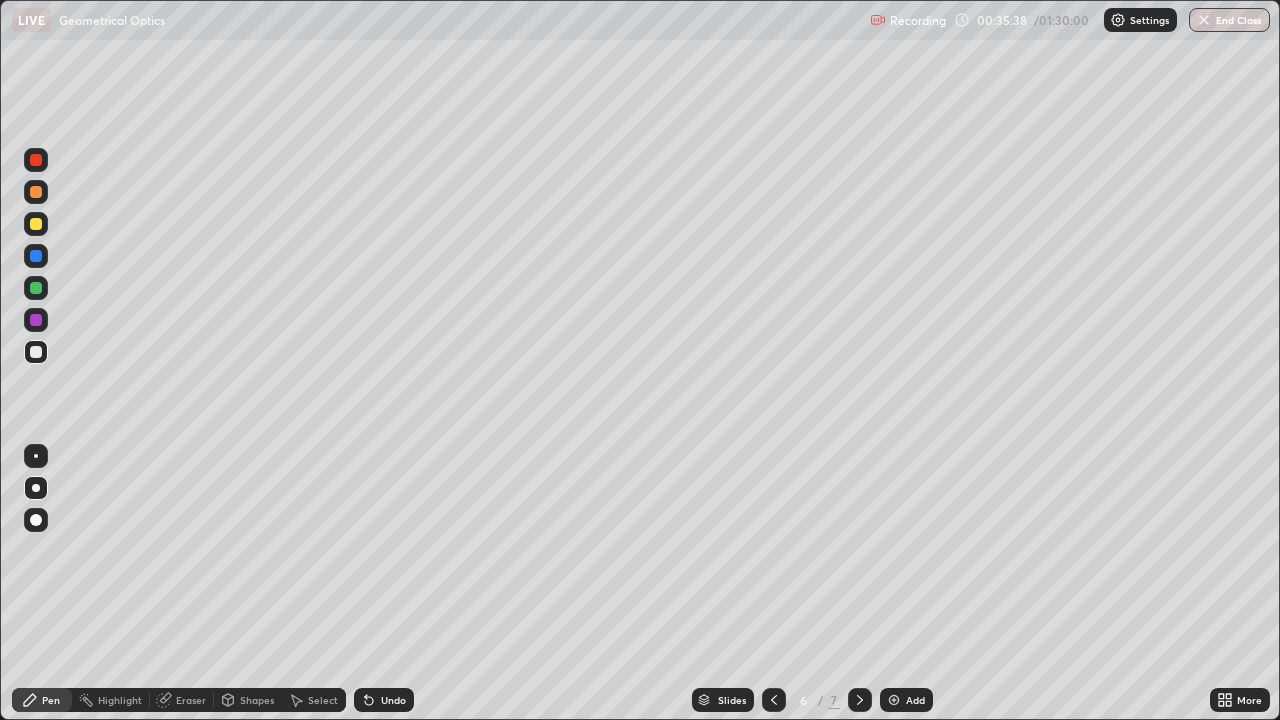 click at bounding box center (36, 224) 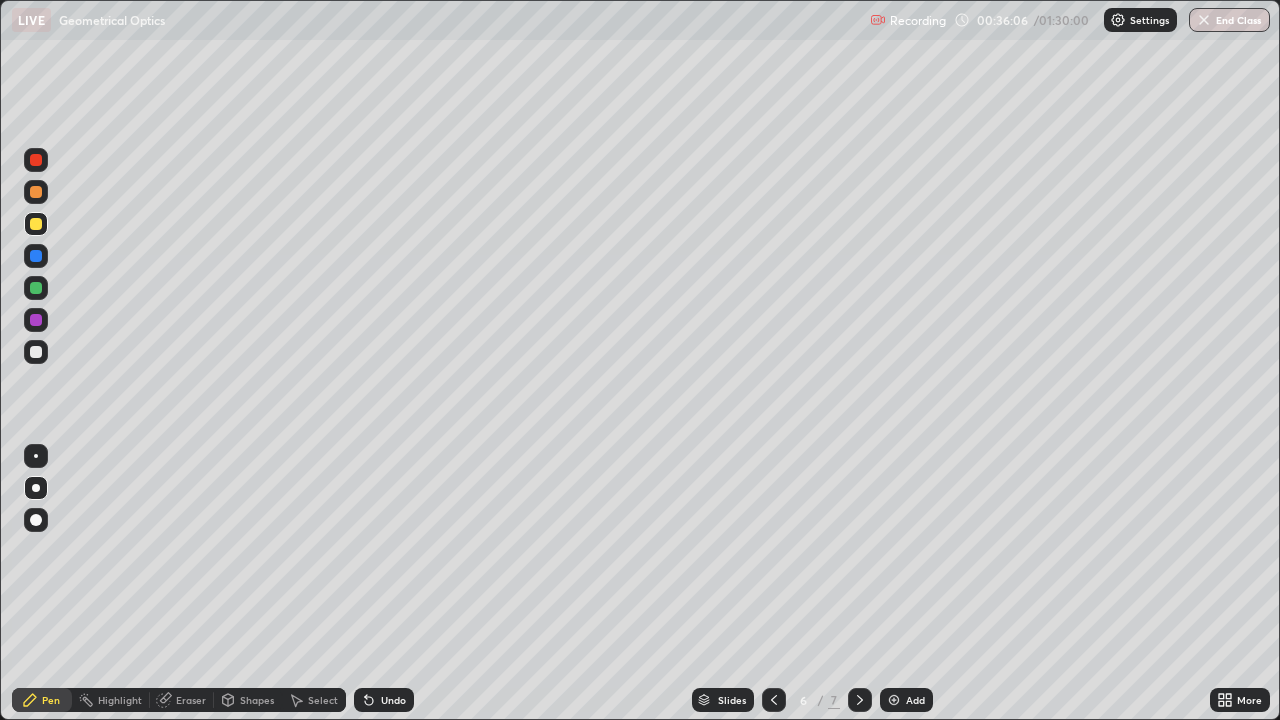 click at bounding box center (36, 456) 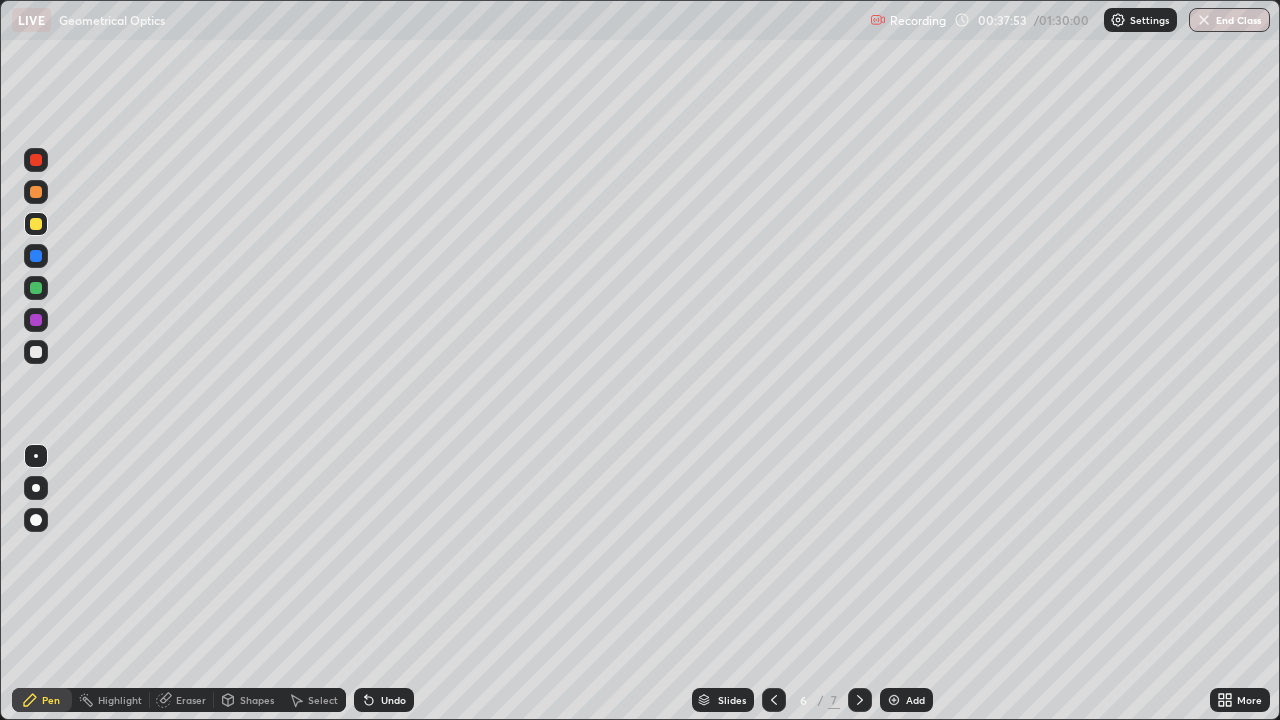 click 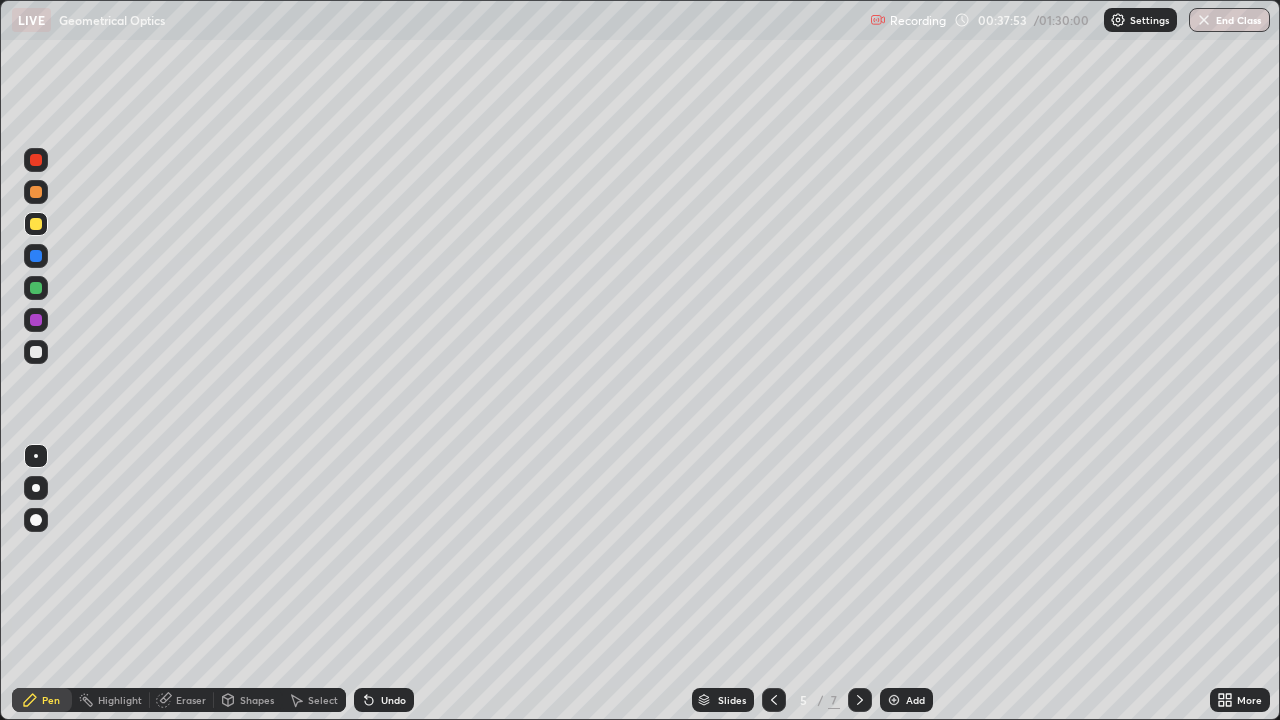 click 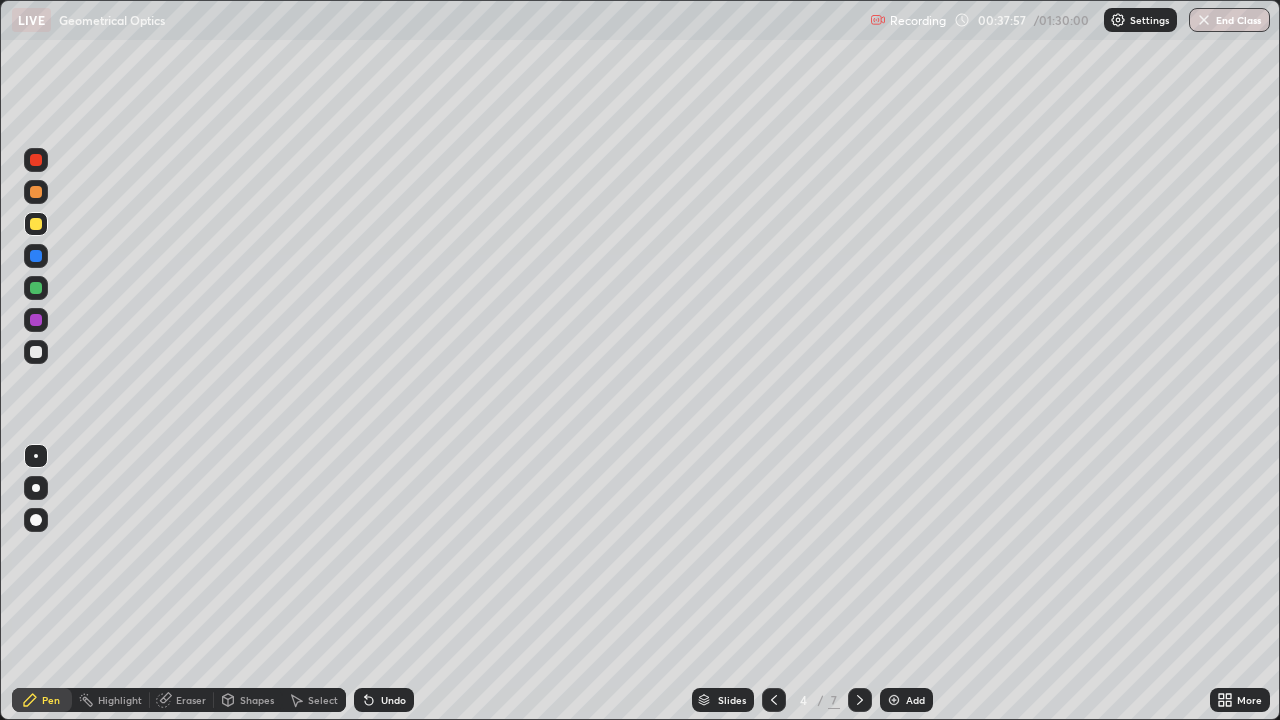 click 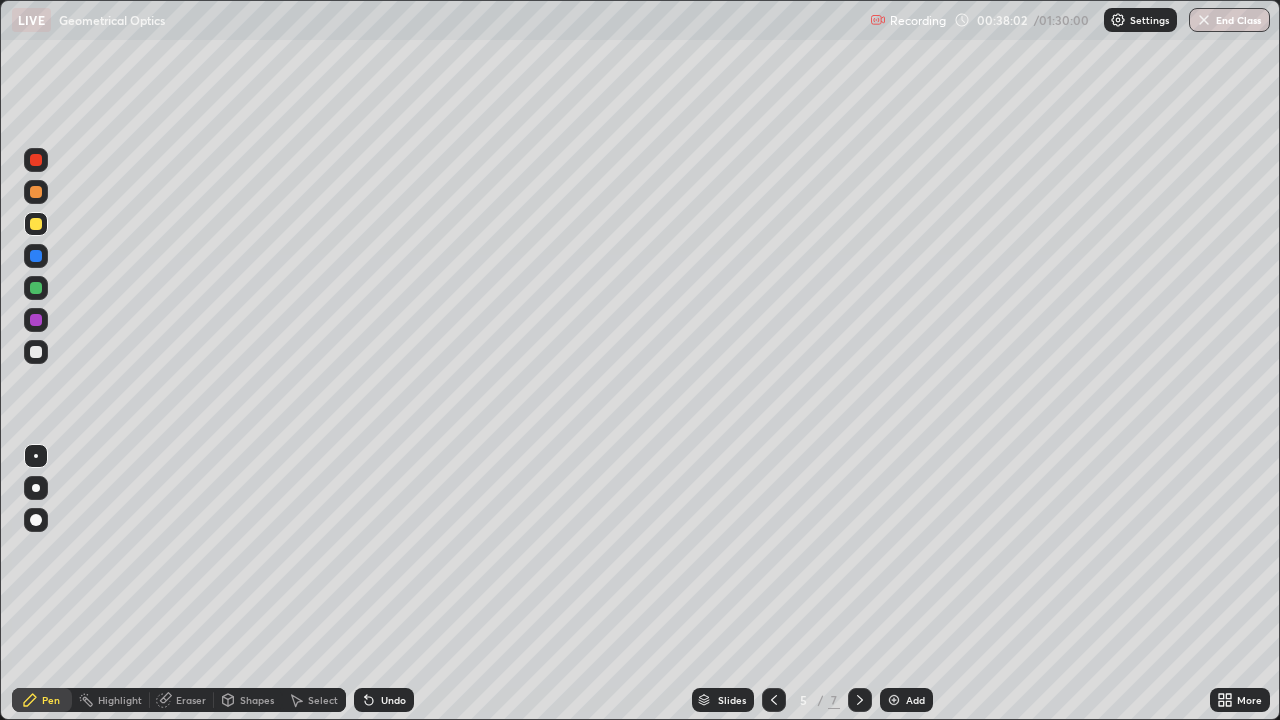 click 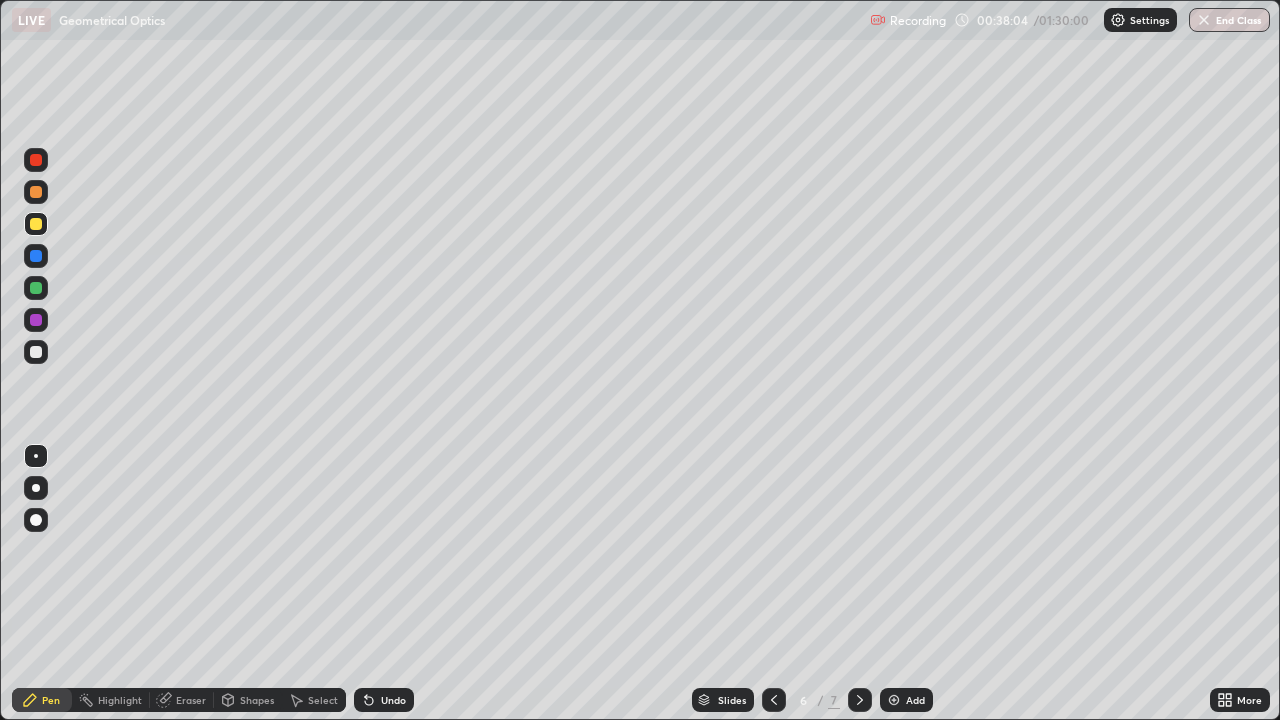 click 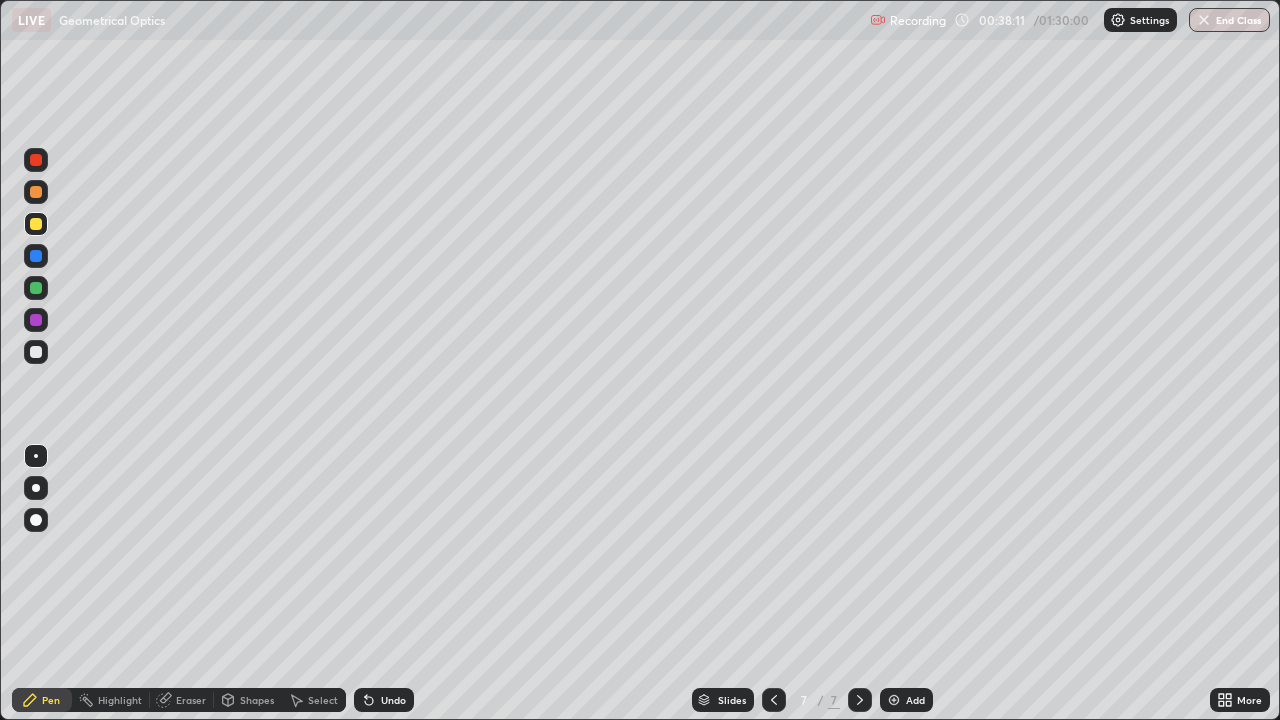 click on "Select" at bounding box center (323, 700) 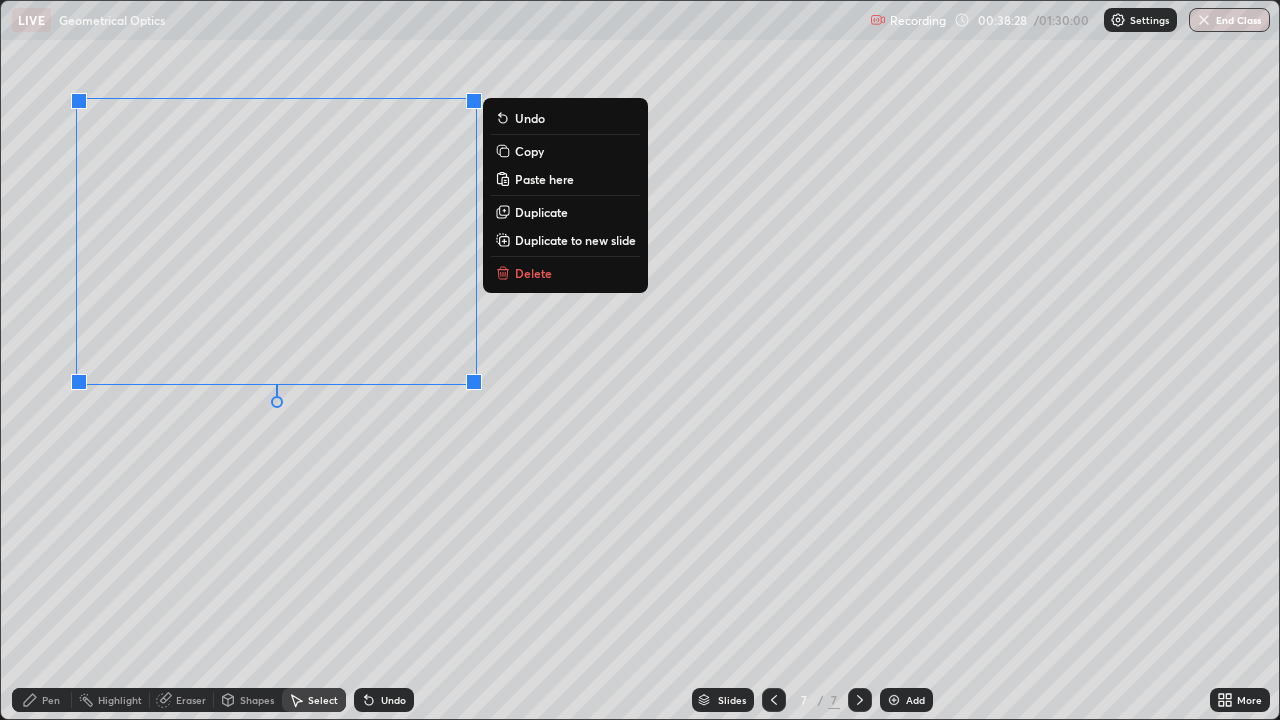 click on "Copy" at bounding box center (565, 151) 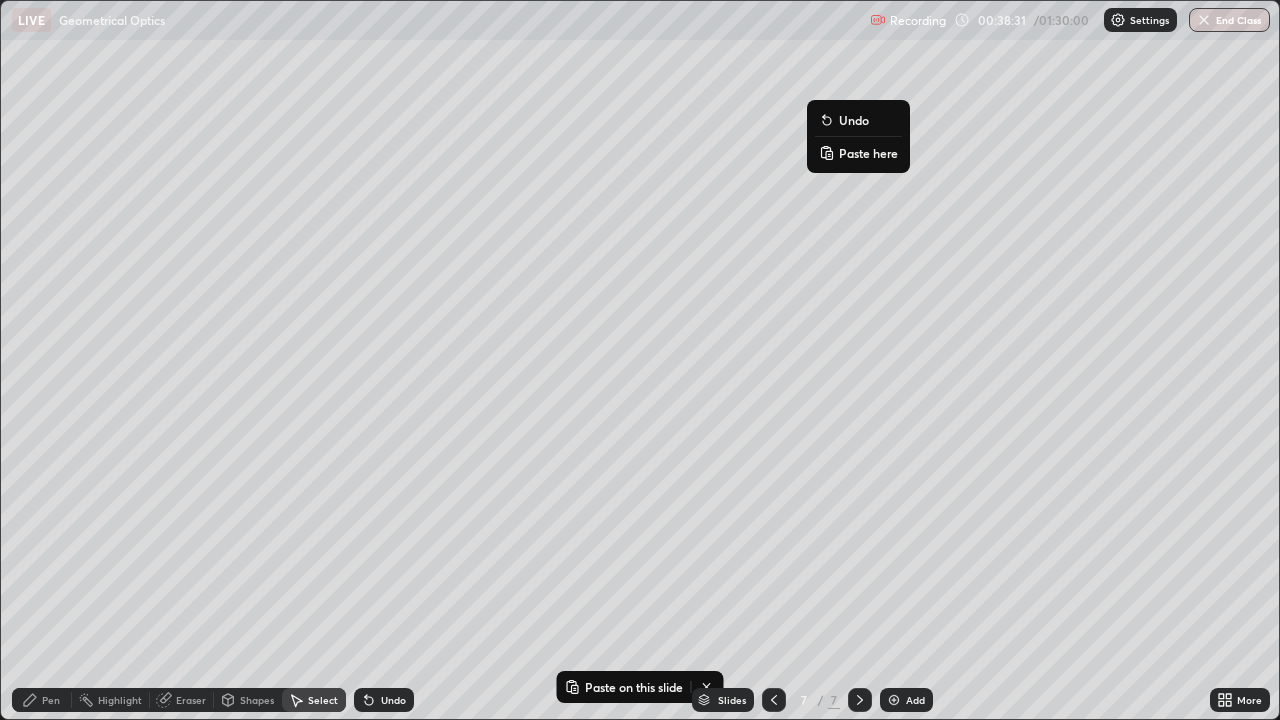 click 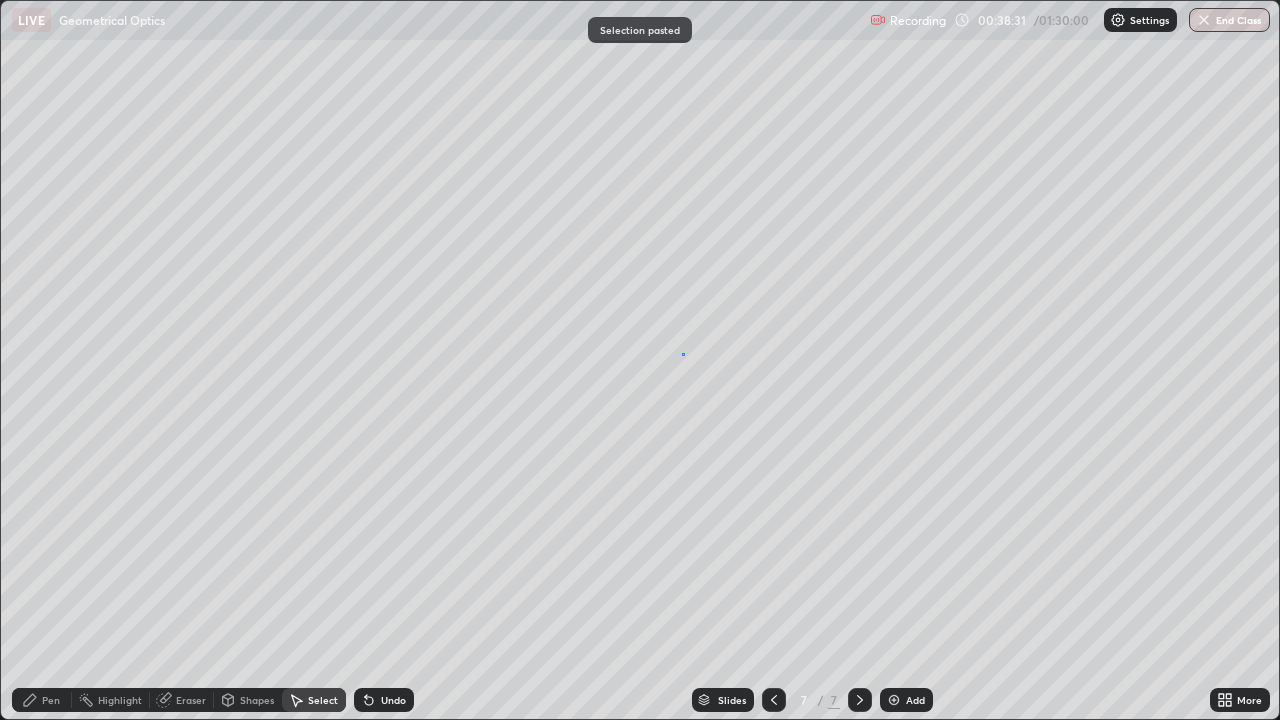 click on "0 ° Undo Copy Paste here Duplicate Duplicate to new slide Delete" at bounding box center [640, 360] 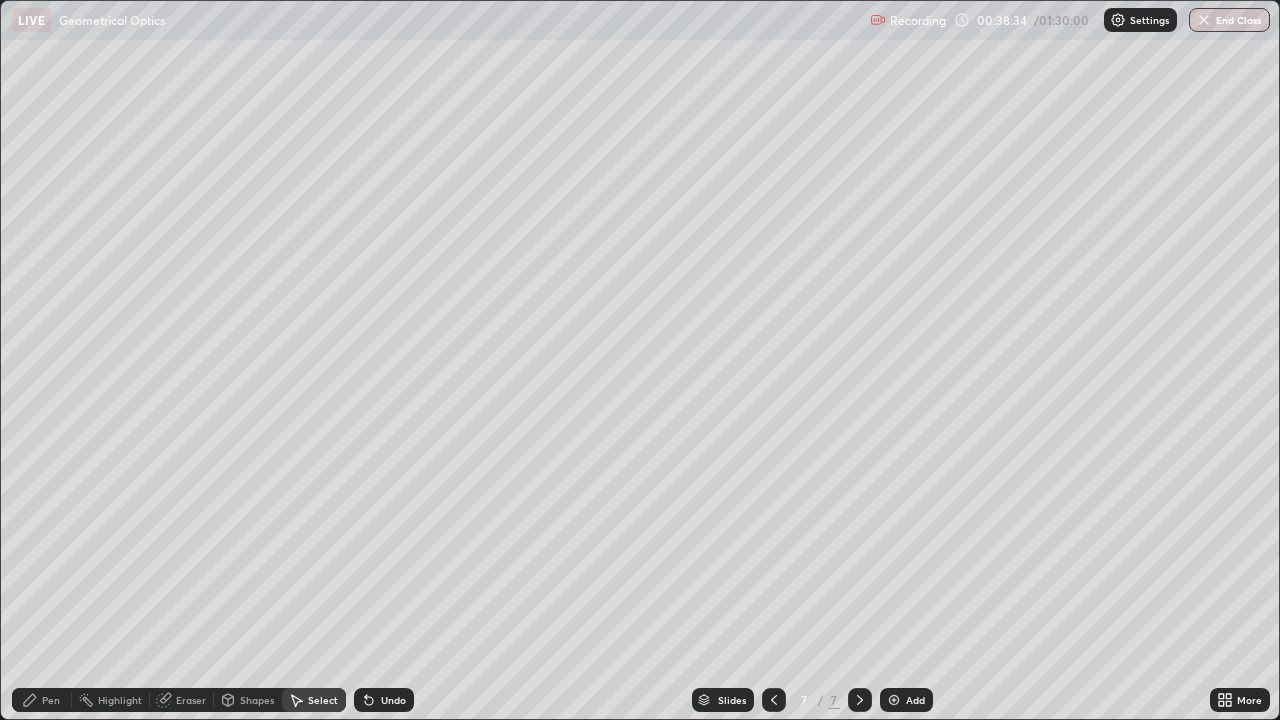 click on "Eraser" at bounding box center (191, 700) 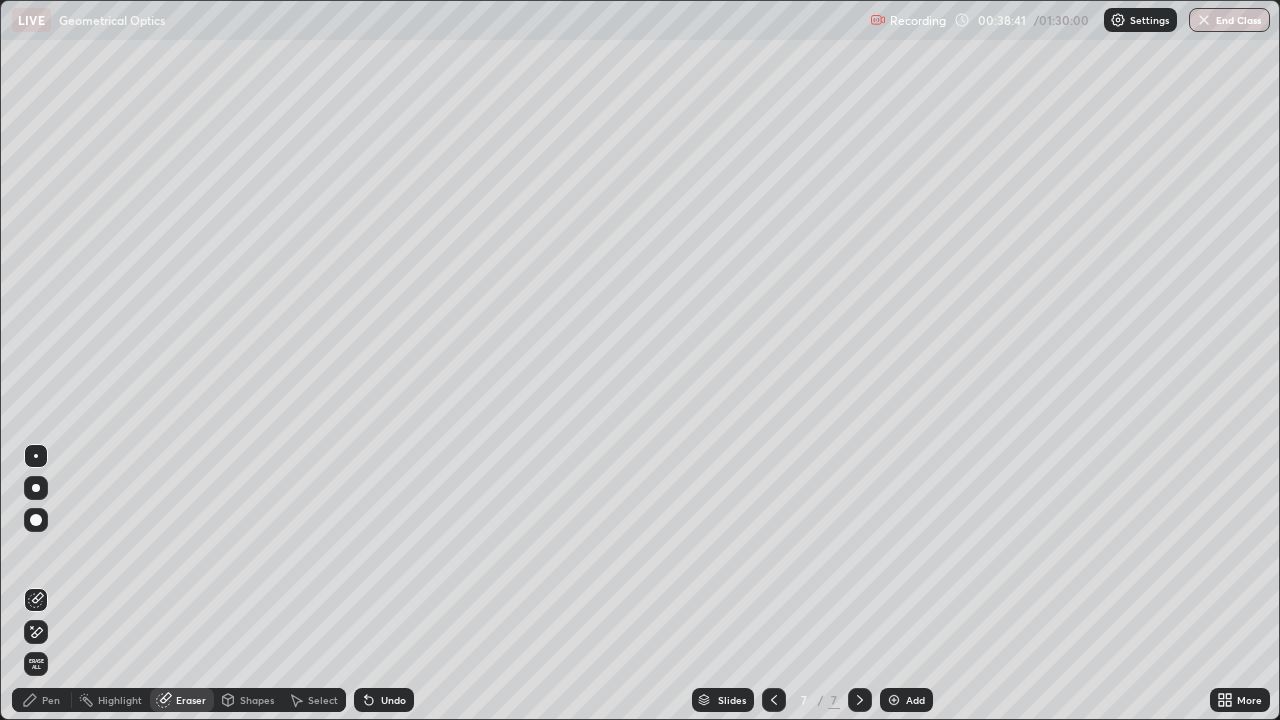 click on "Select" at bounding box center (323, 700) 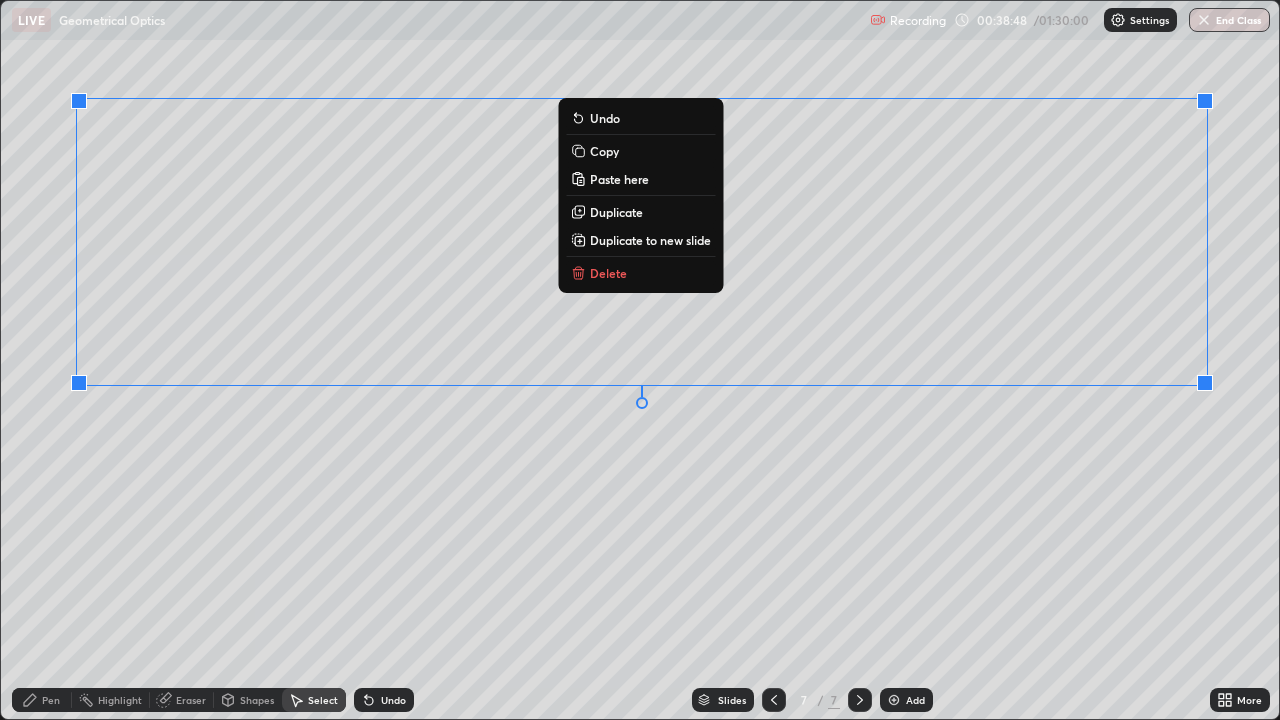 click on "Duplicate to new slide" at bounding box center [650, 240] 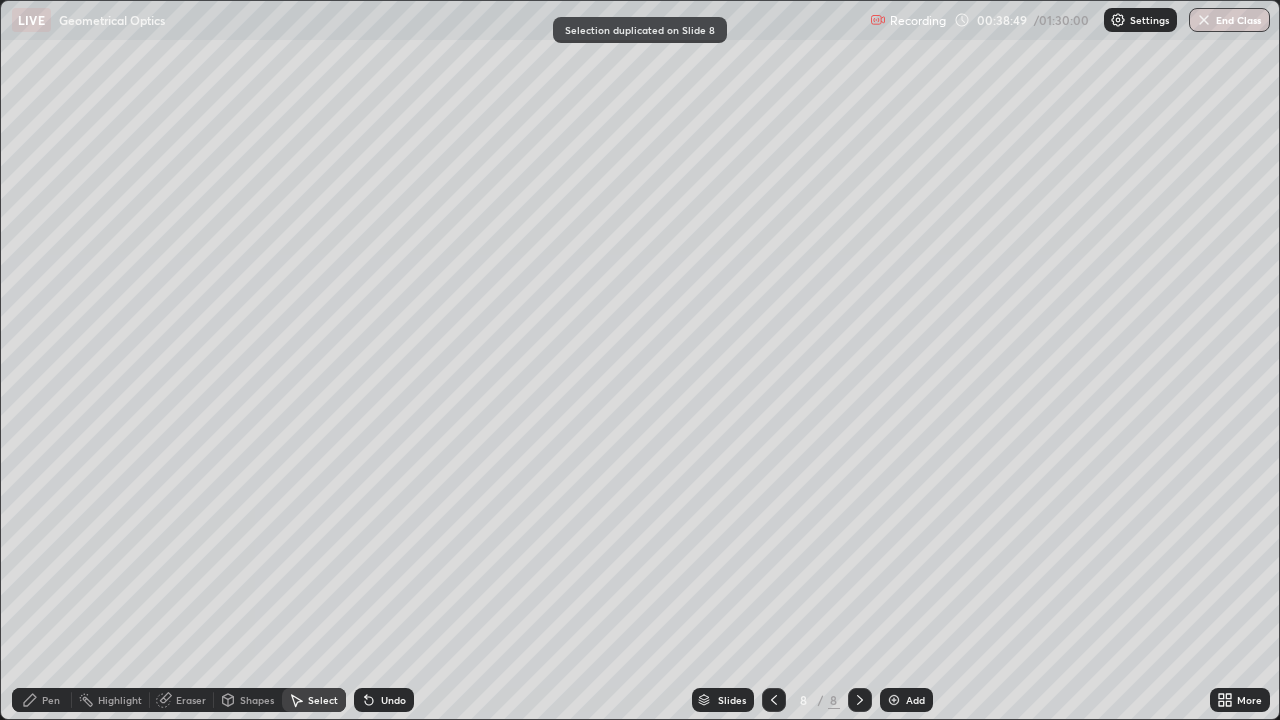 click at bounding box center (774, 700) 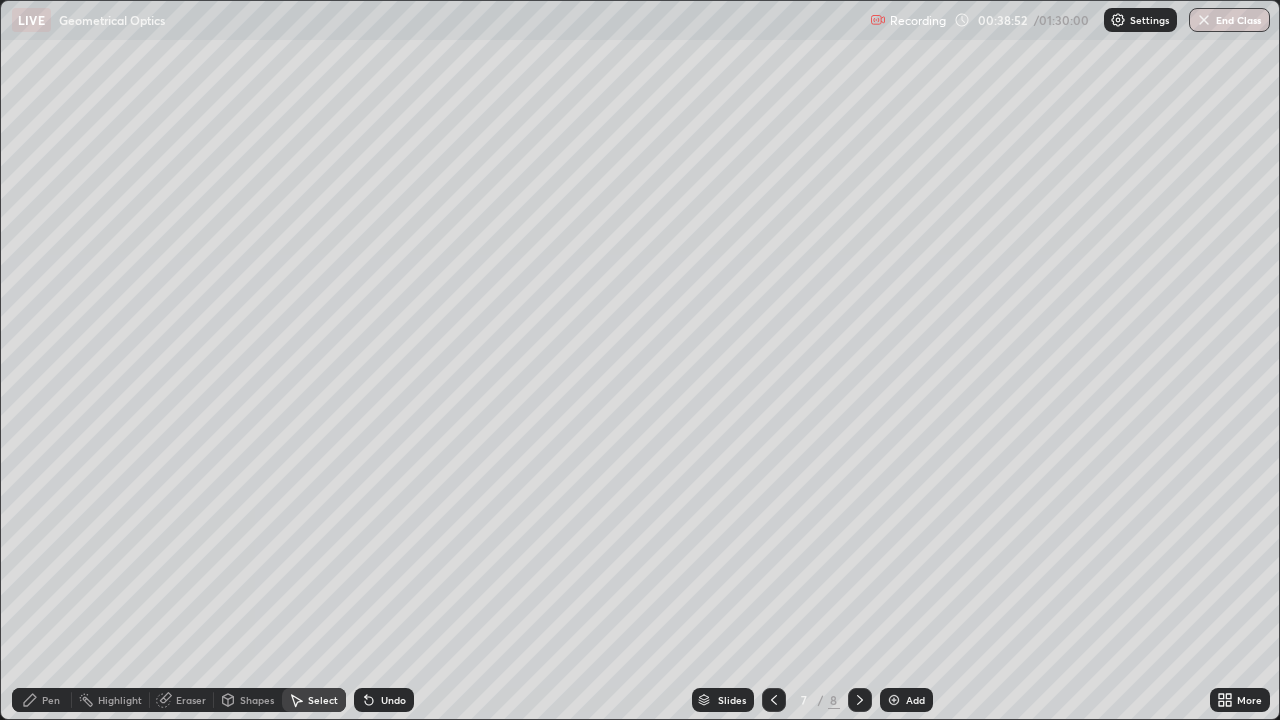 click 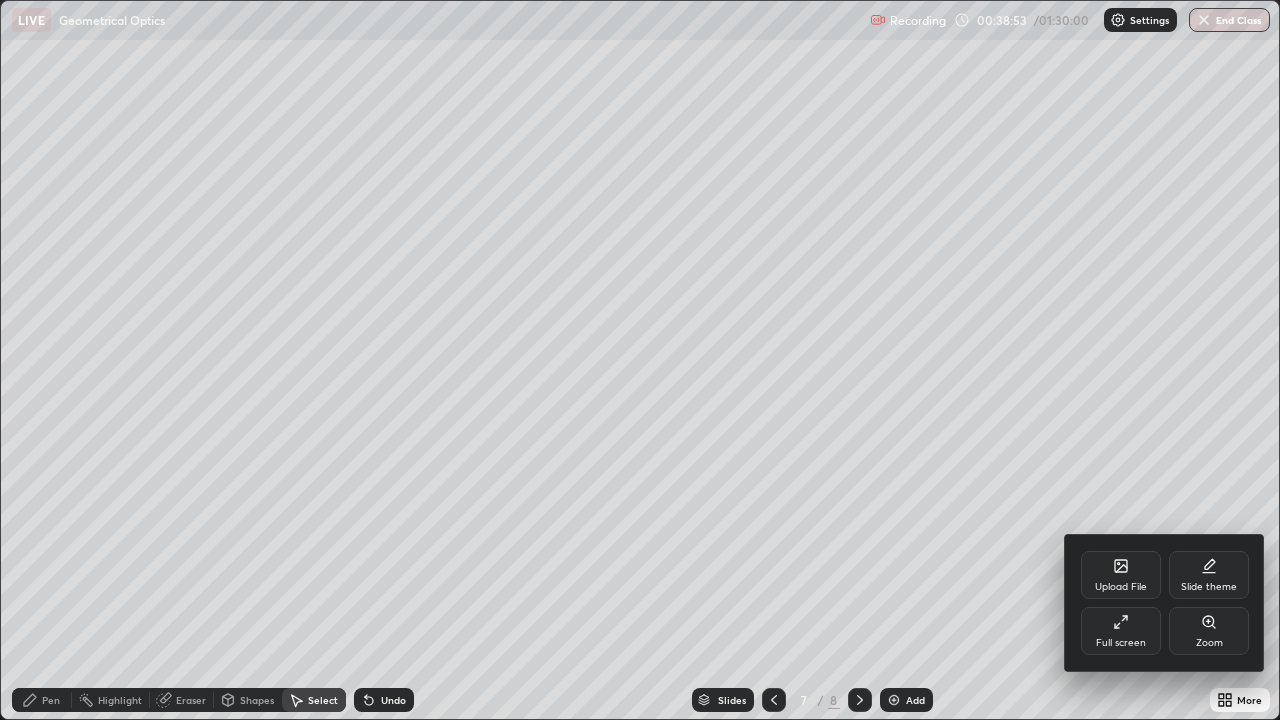 click on "Full screen" at bounding box center (1121, 631) 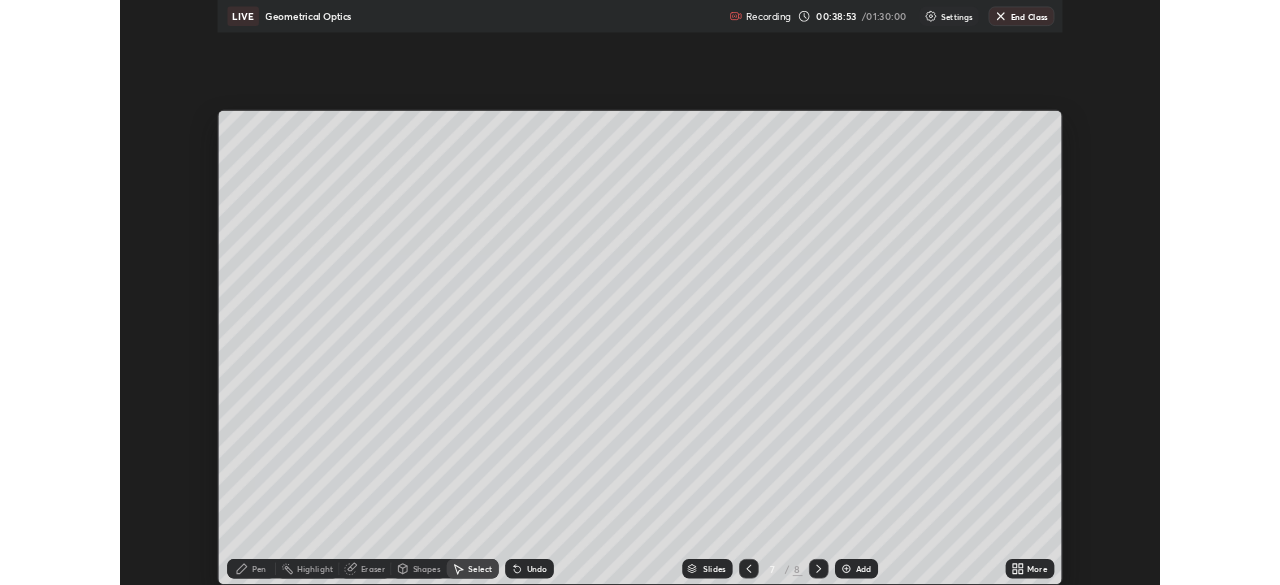 scroll, scrollTop: 585, scrollLeft: 1280, axis: both 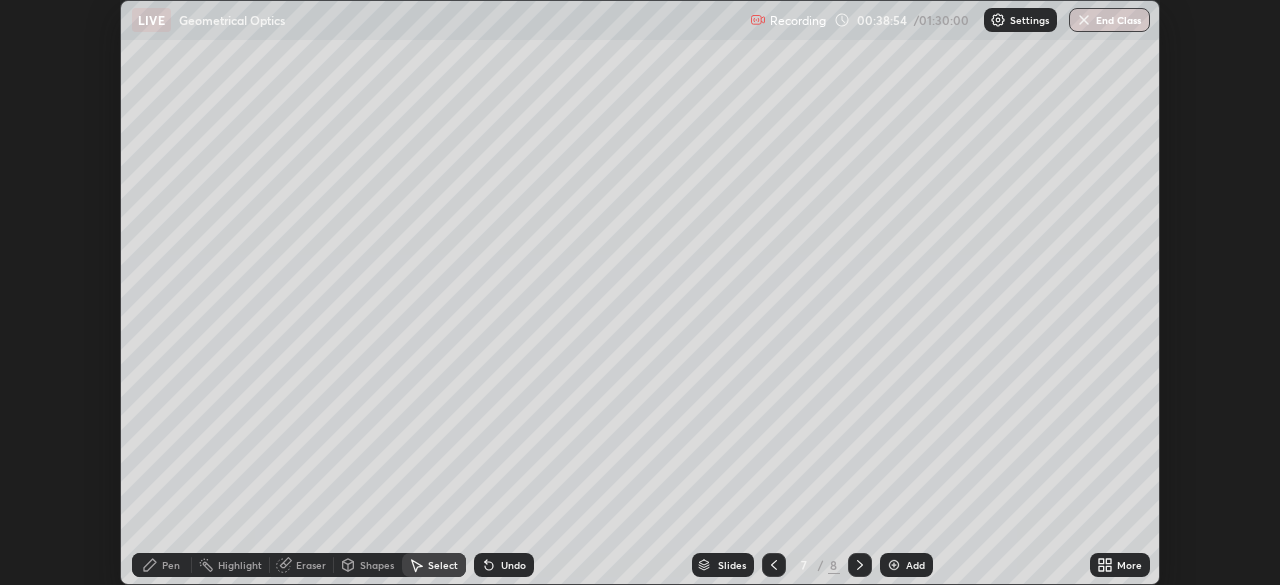 click 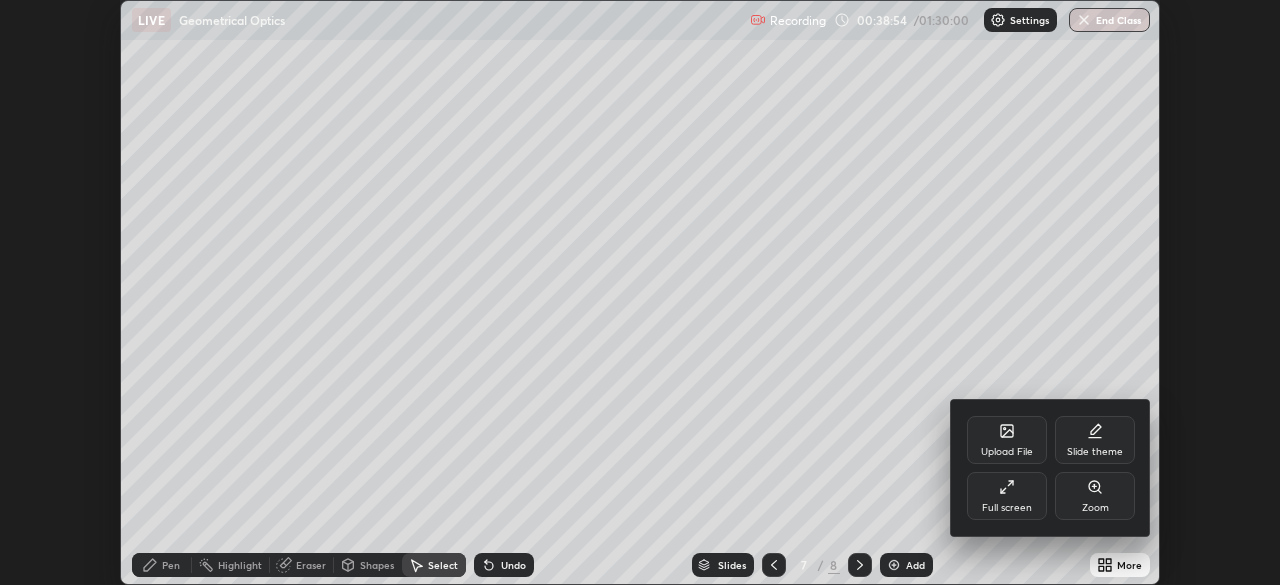 click on "Full screen" at bounding box center [1007, 496] 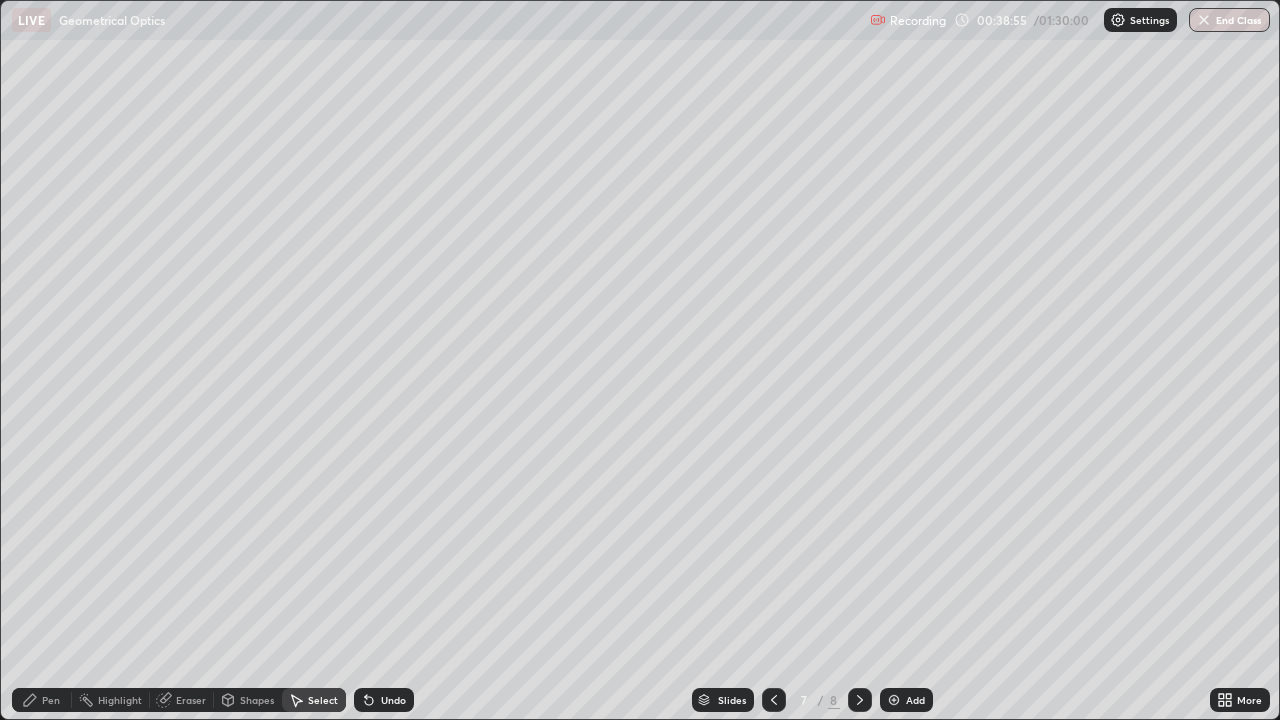 scroll, scrollTop: 99280, scrollLeft: 98720, axis: both 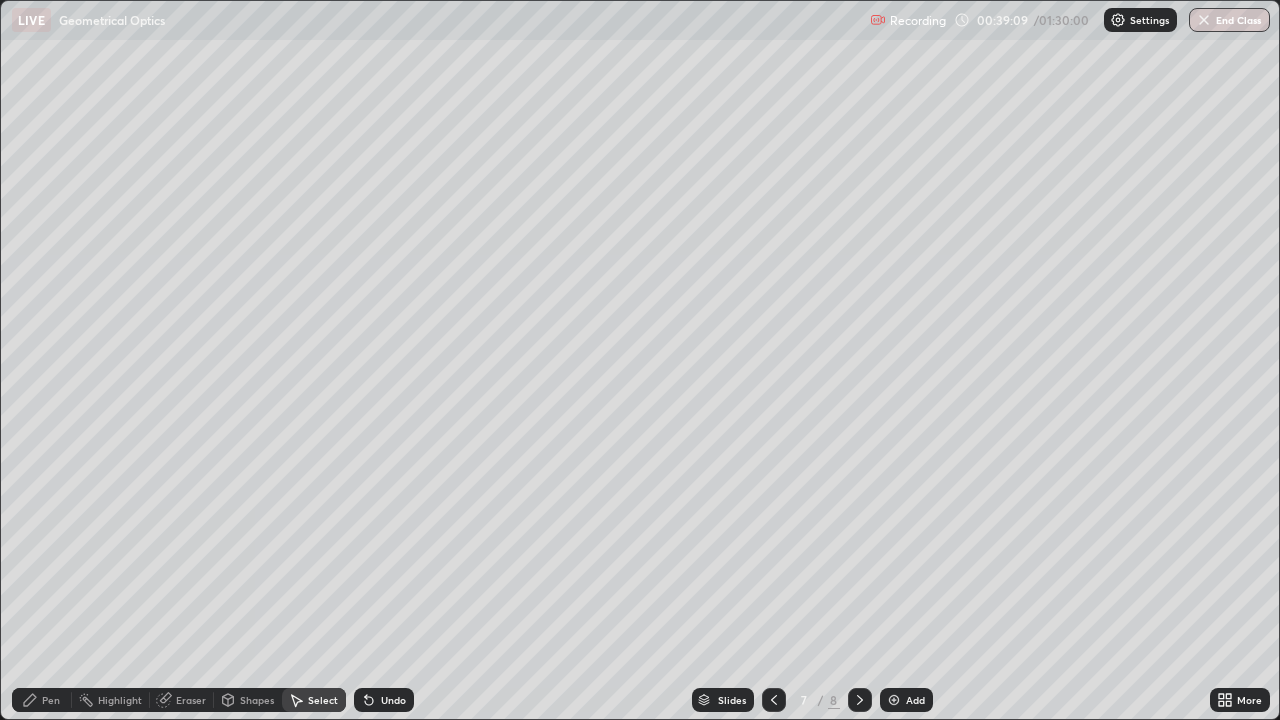 click on "Pen" at bounding box center (51, 700) 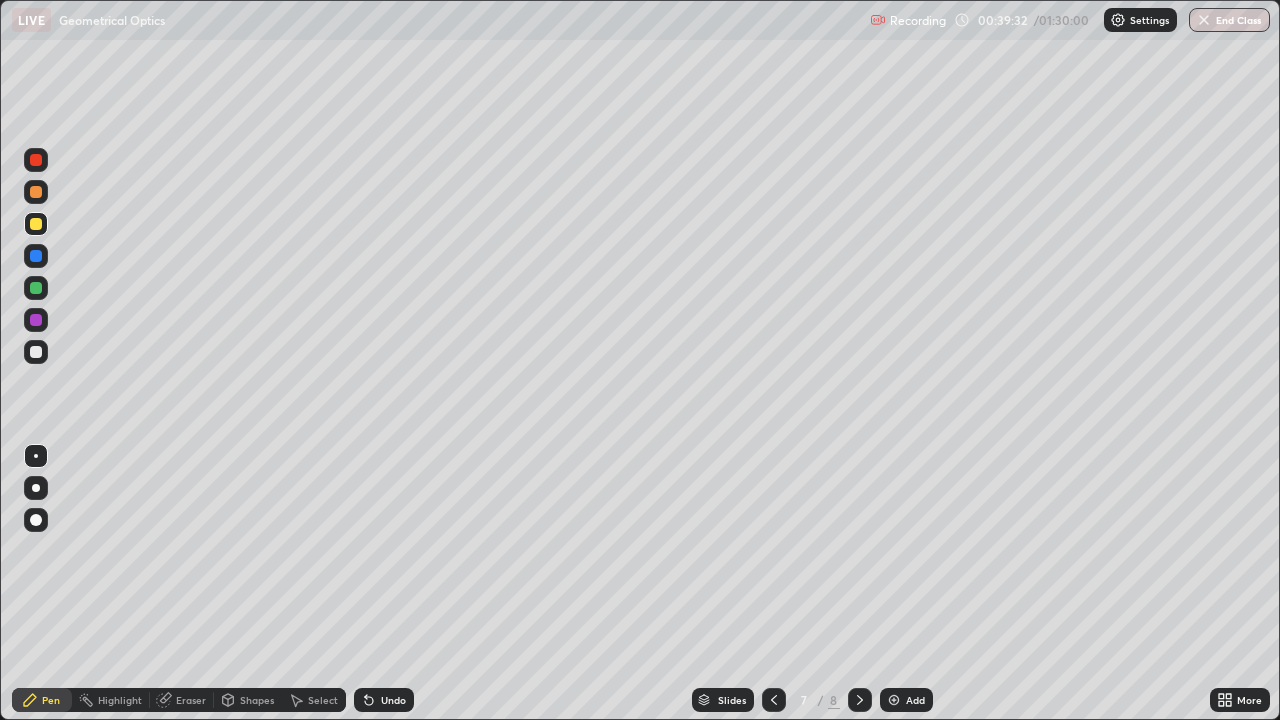 click at bounding box center [36, 352] 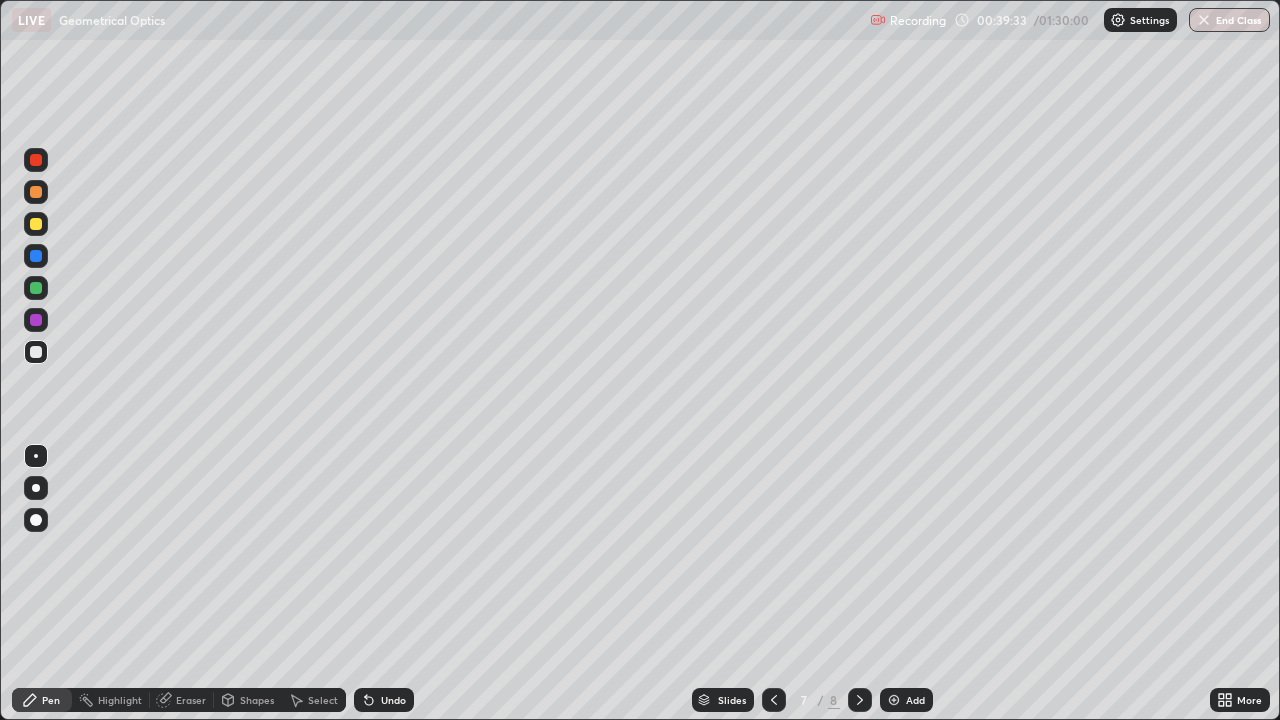 click 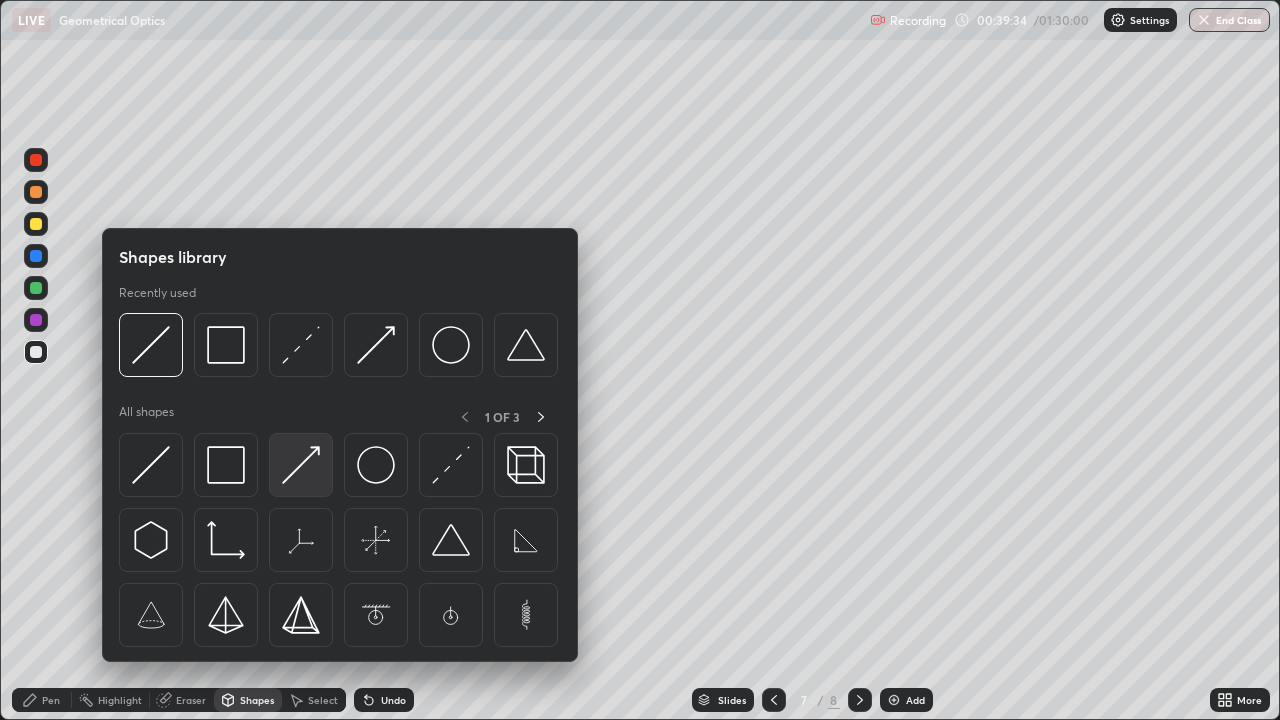 click at bounding box center (301, 465) 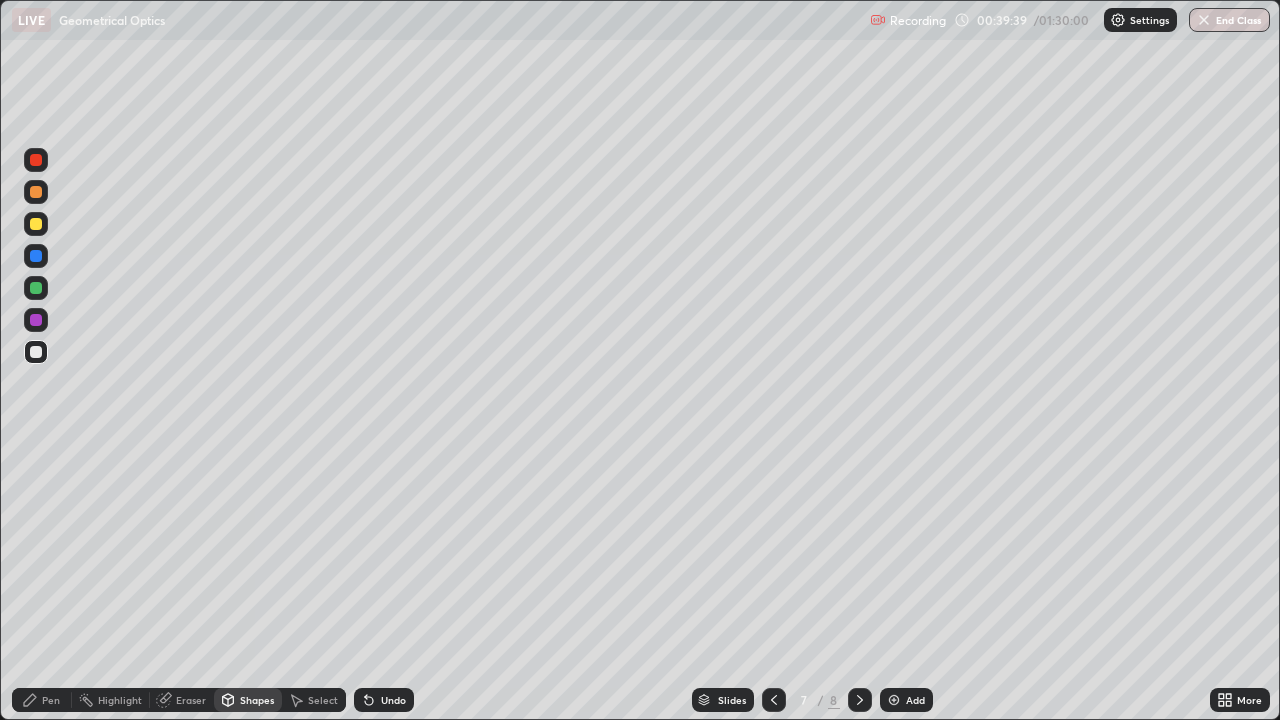 click on "Pen" at bounding box center (51, 700) 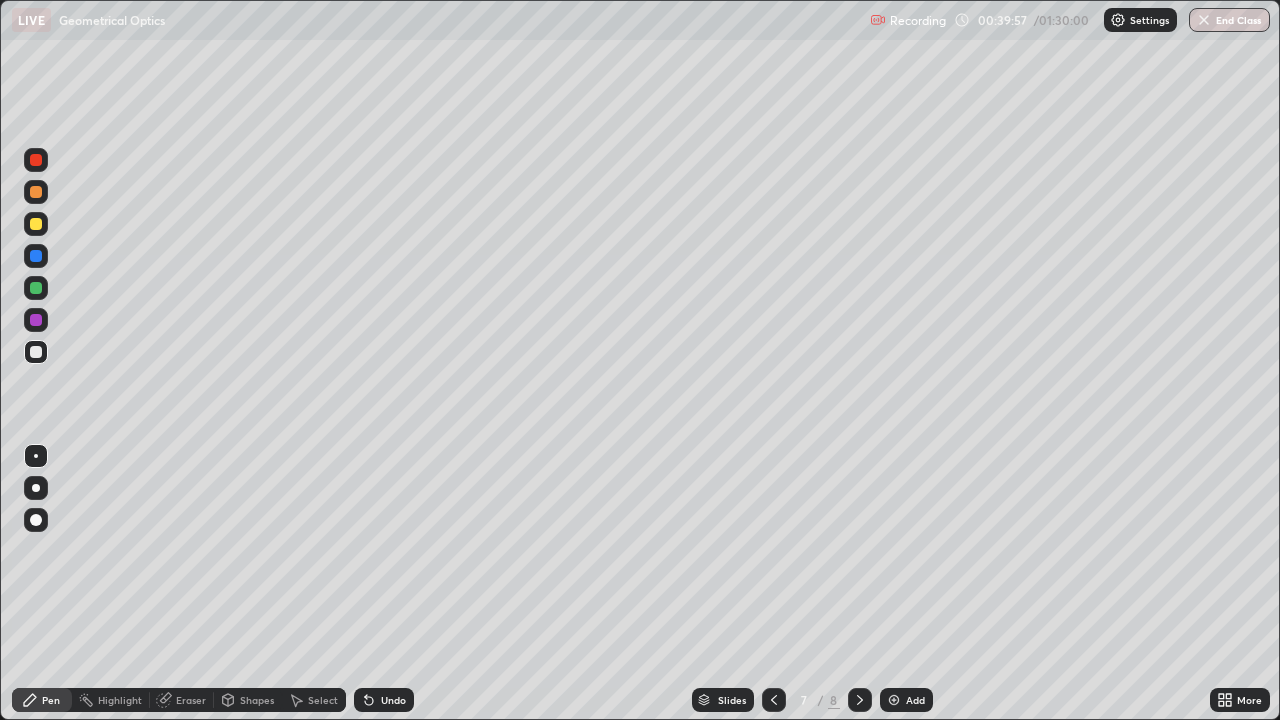 click at bounding box center (36, 224) 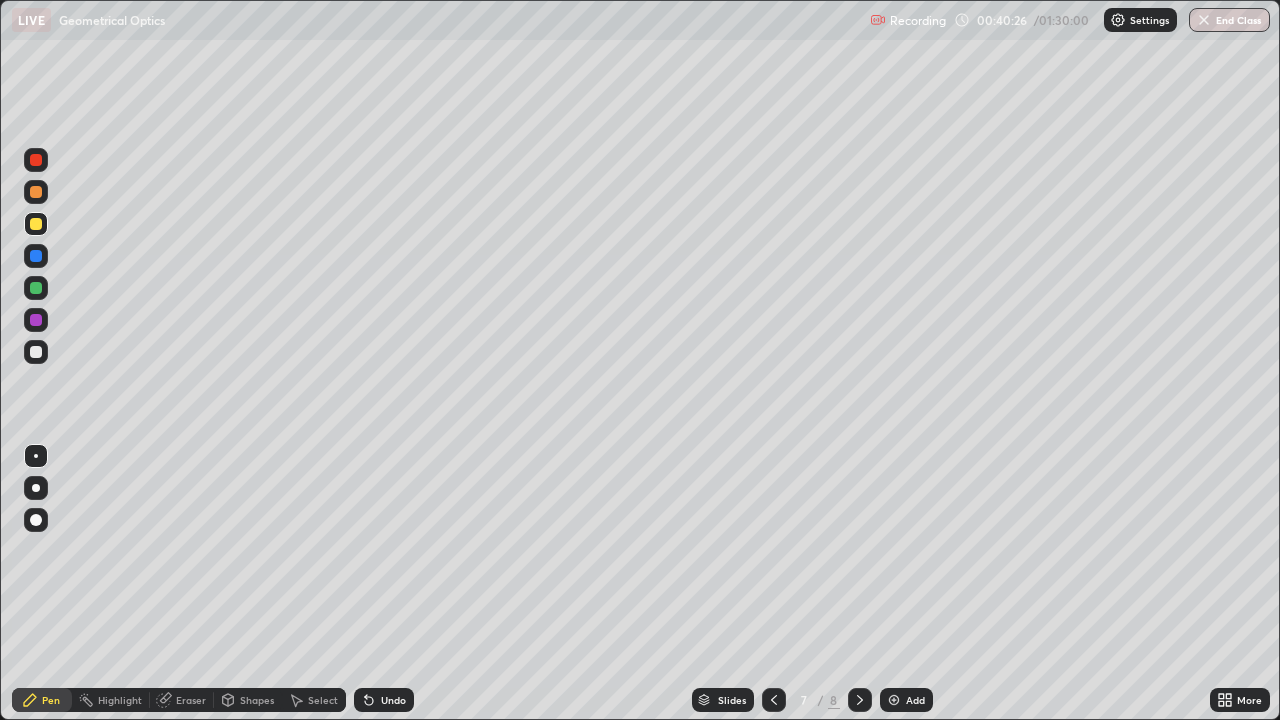 click on "Undo" at bounding box center (393, 700) 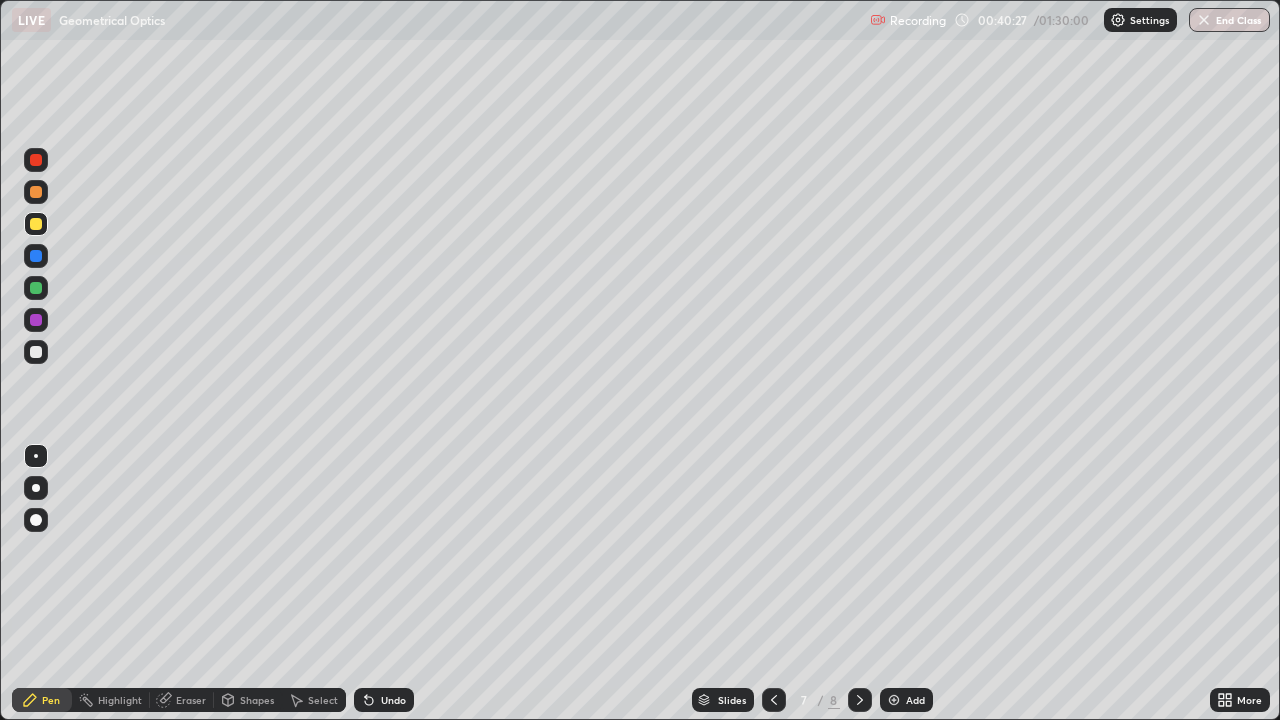 click at bounding box center (36, 352) 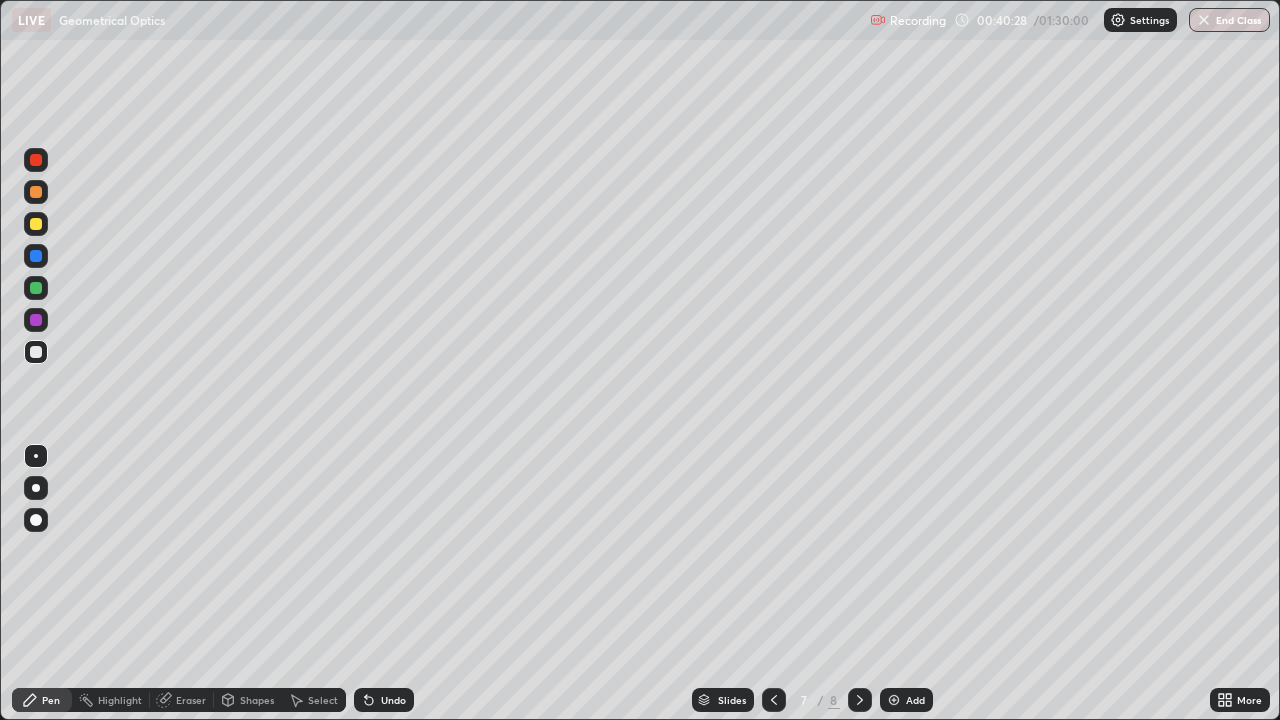 click on "Shapes" at bounding box center [257, 700] 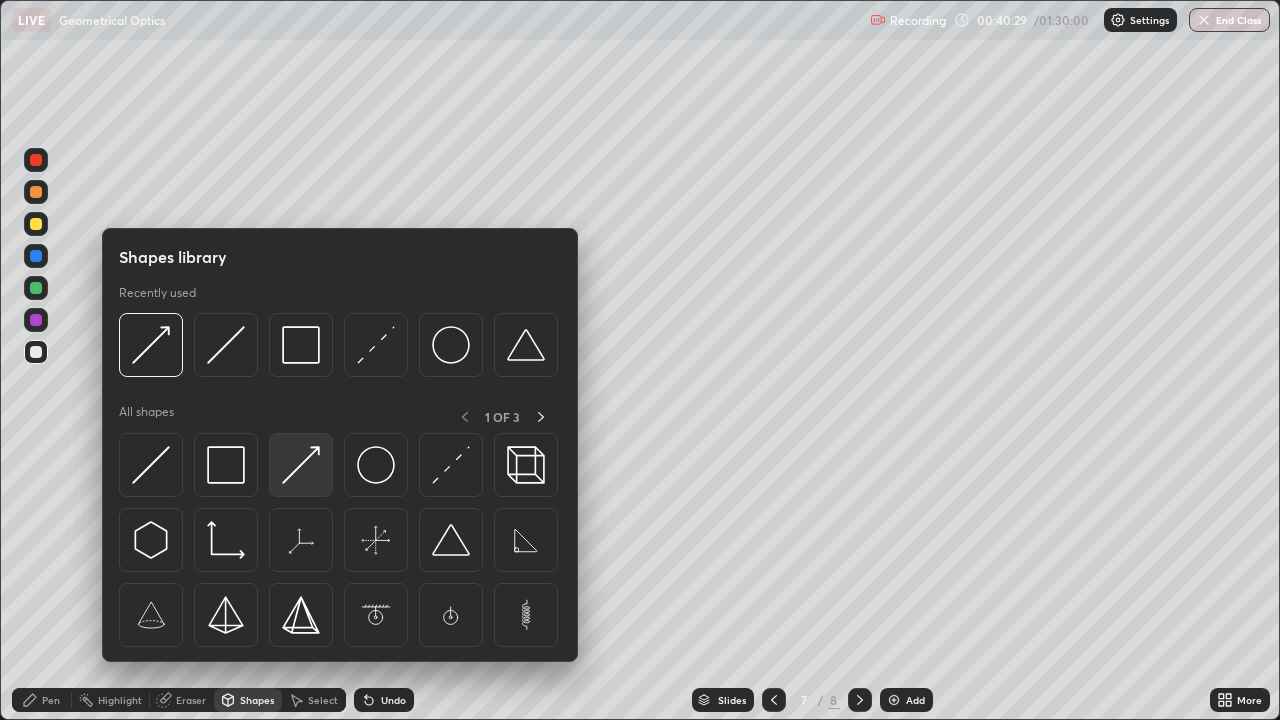 click at bounding box center (301, 465) 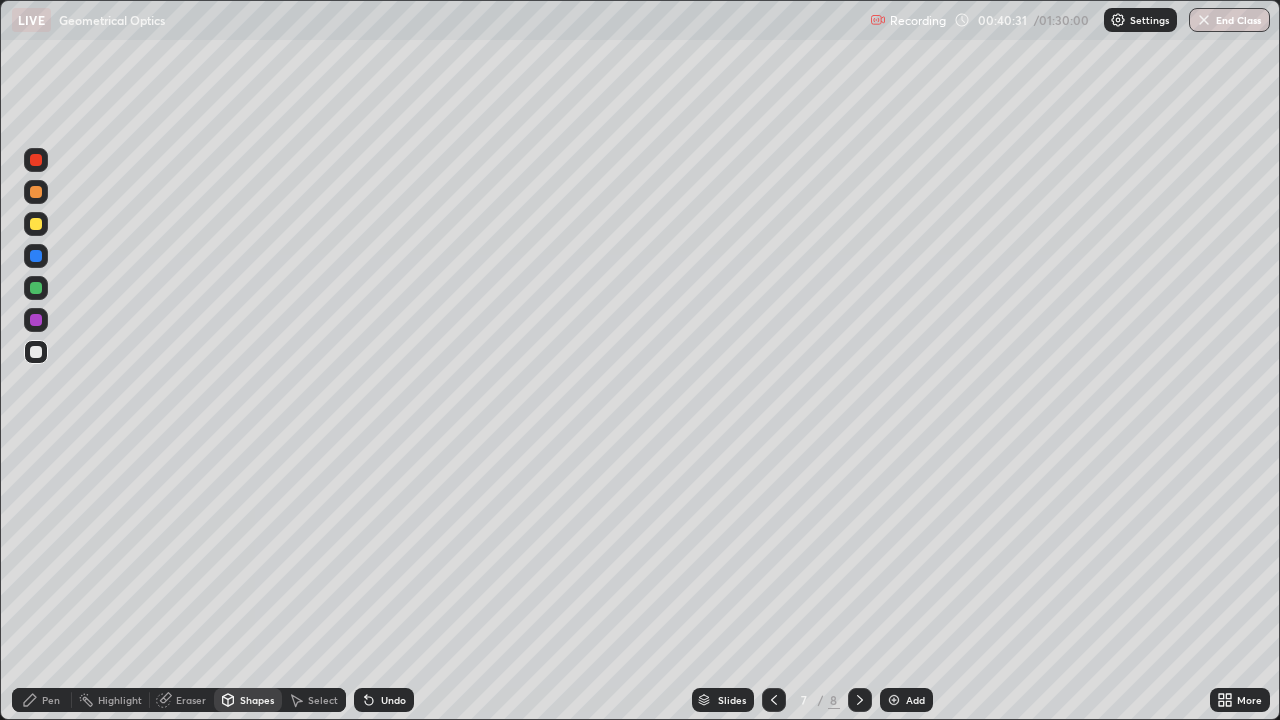 click on "Pen" at bounding box center [51, 700] 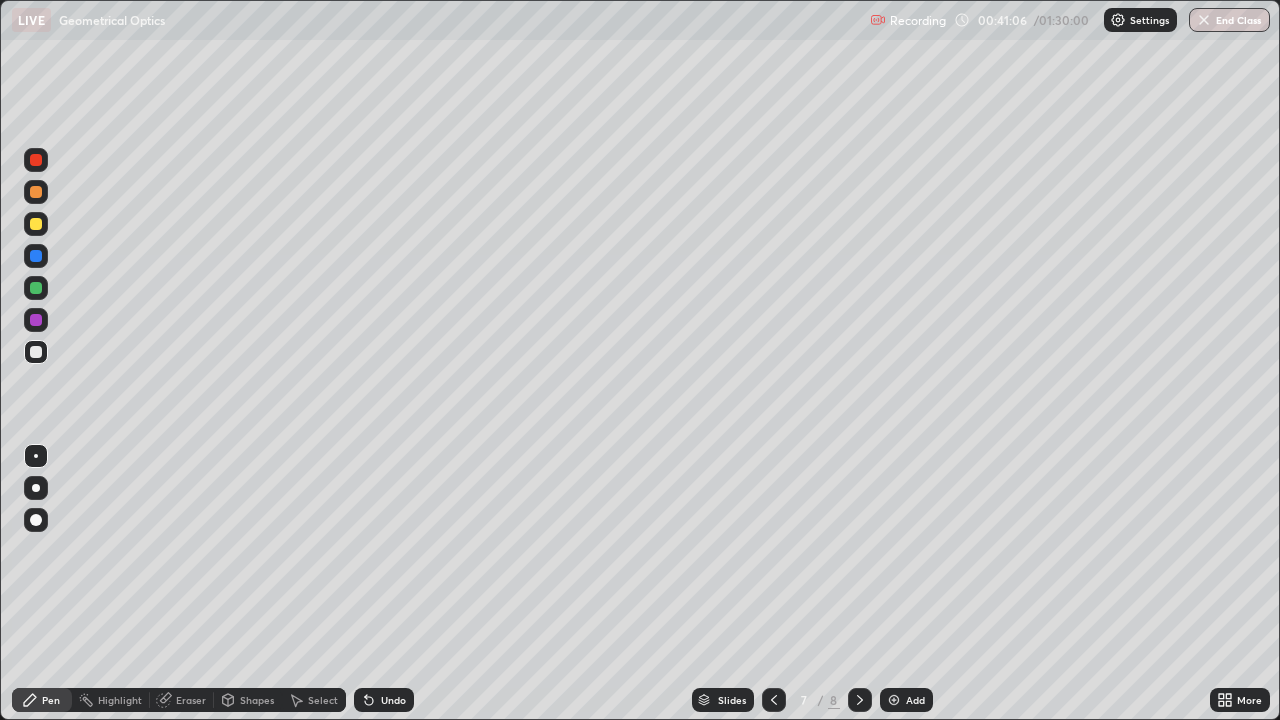 click at bounding box center [36, 256] 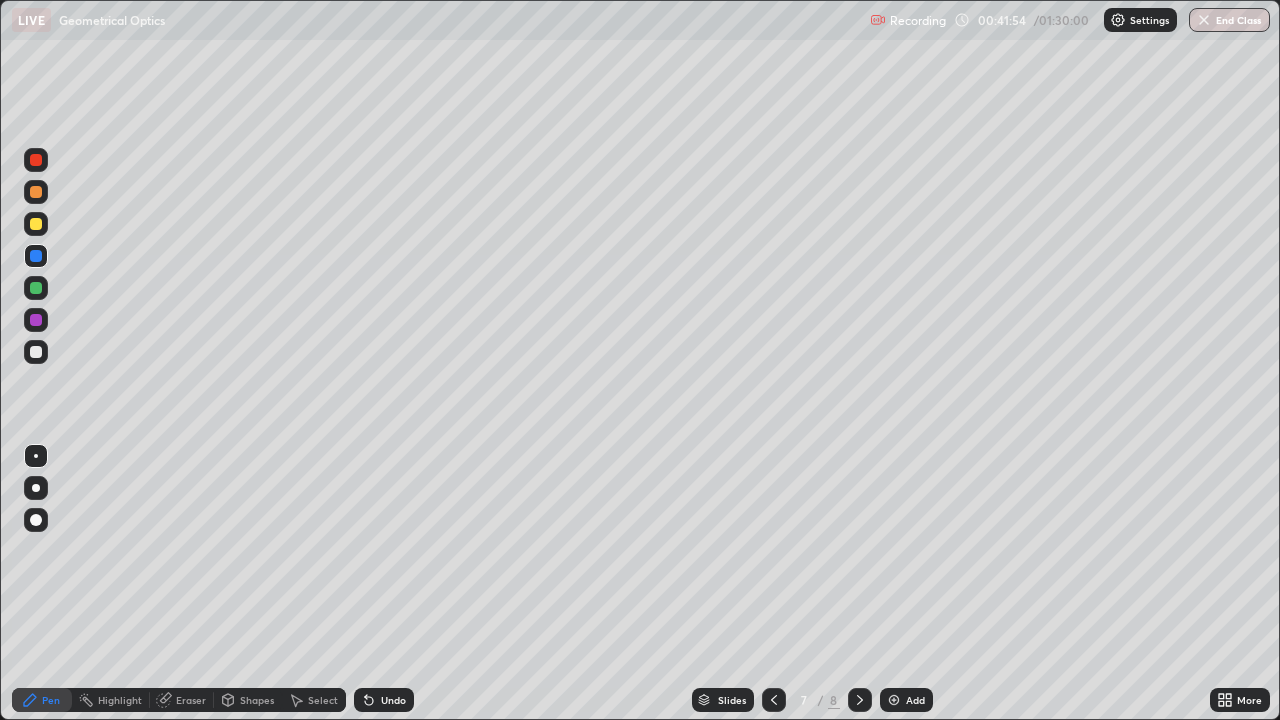 click on "Select" at bounding box center [323, 700] 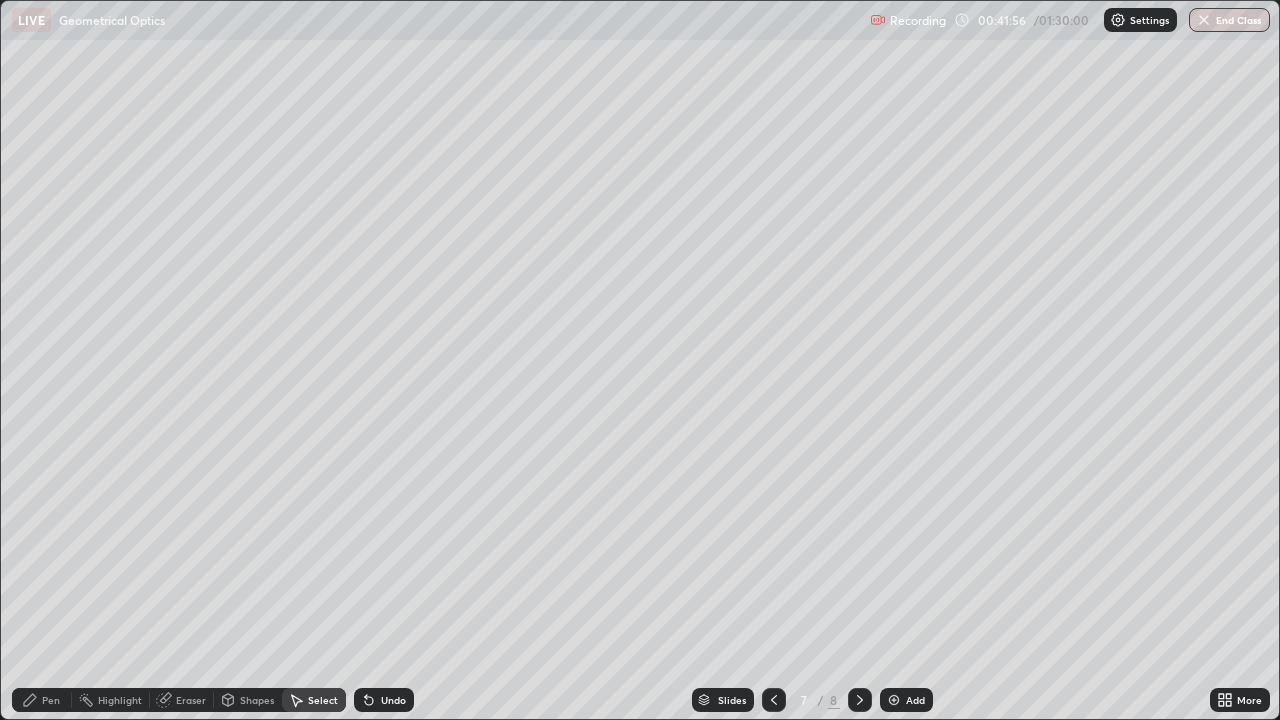 click on "Pen" at bounding box center (51, 700) 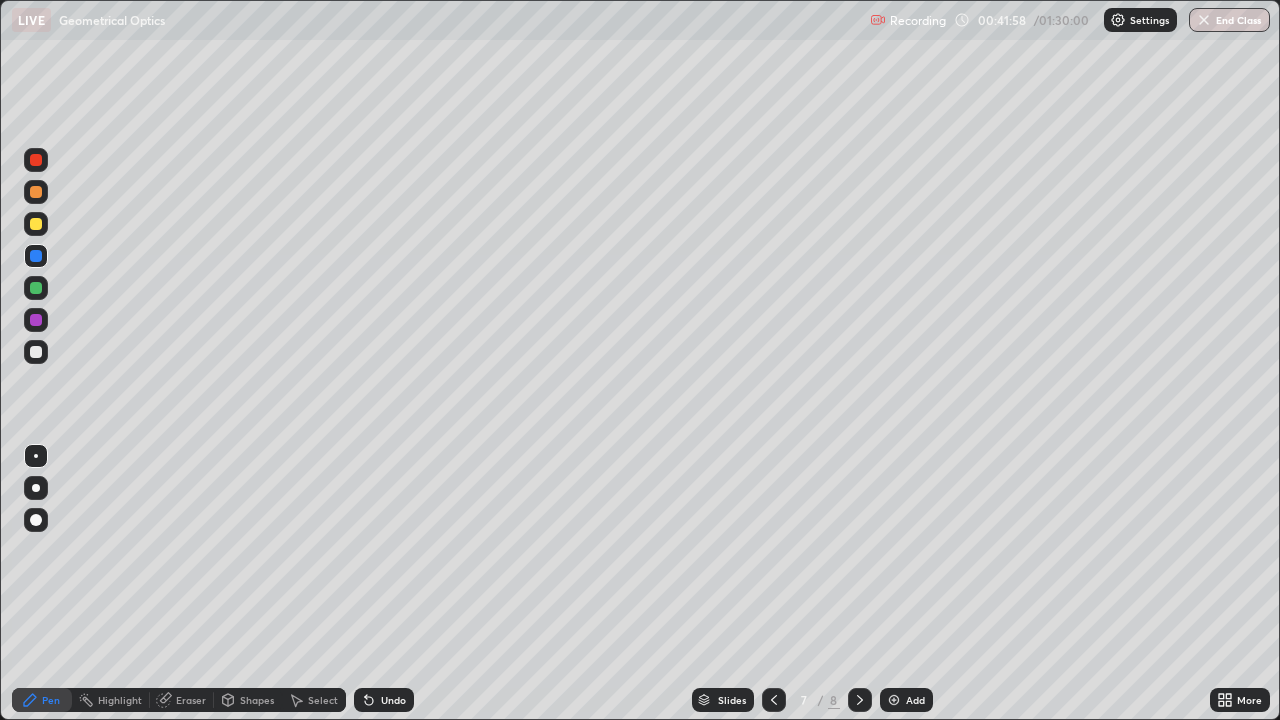 click at bounding box center [36, 352] 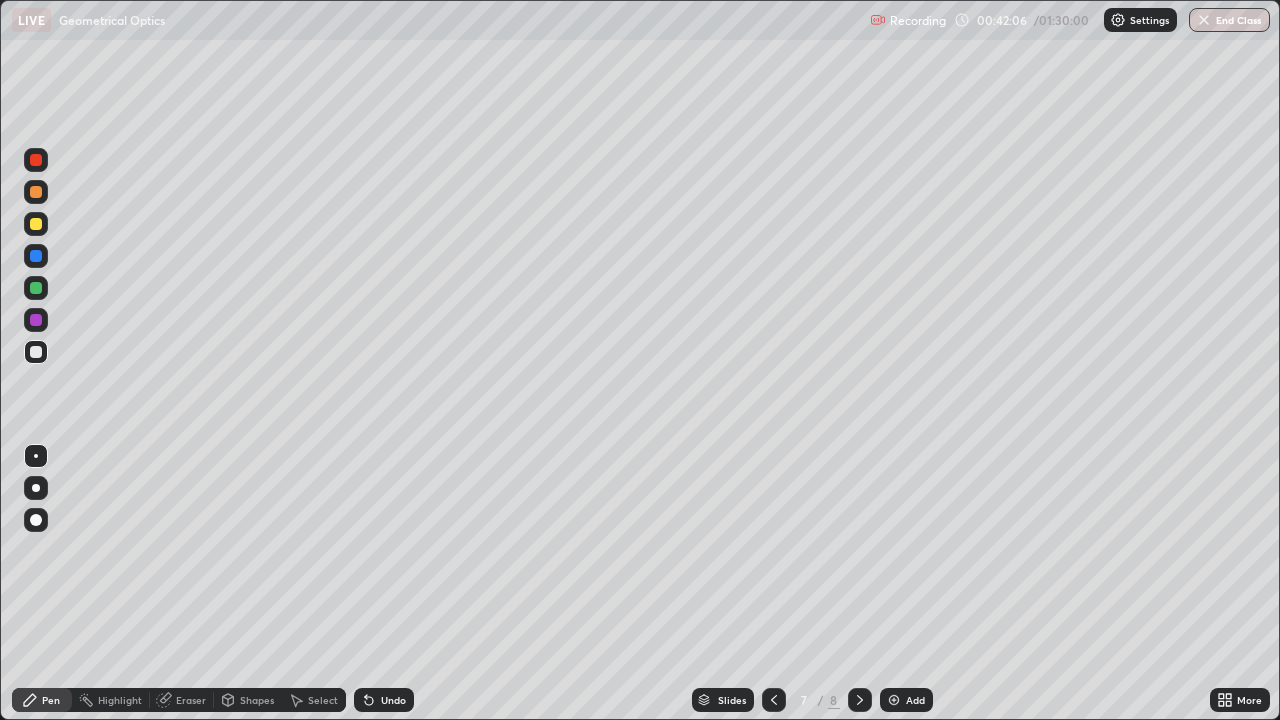 click on "Eraser" at bounding box center (191, 700) 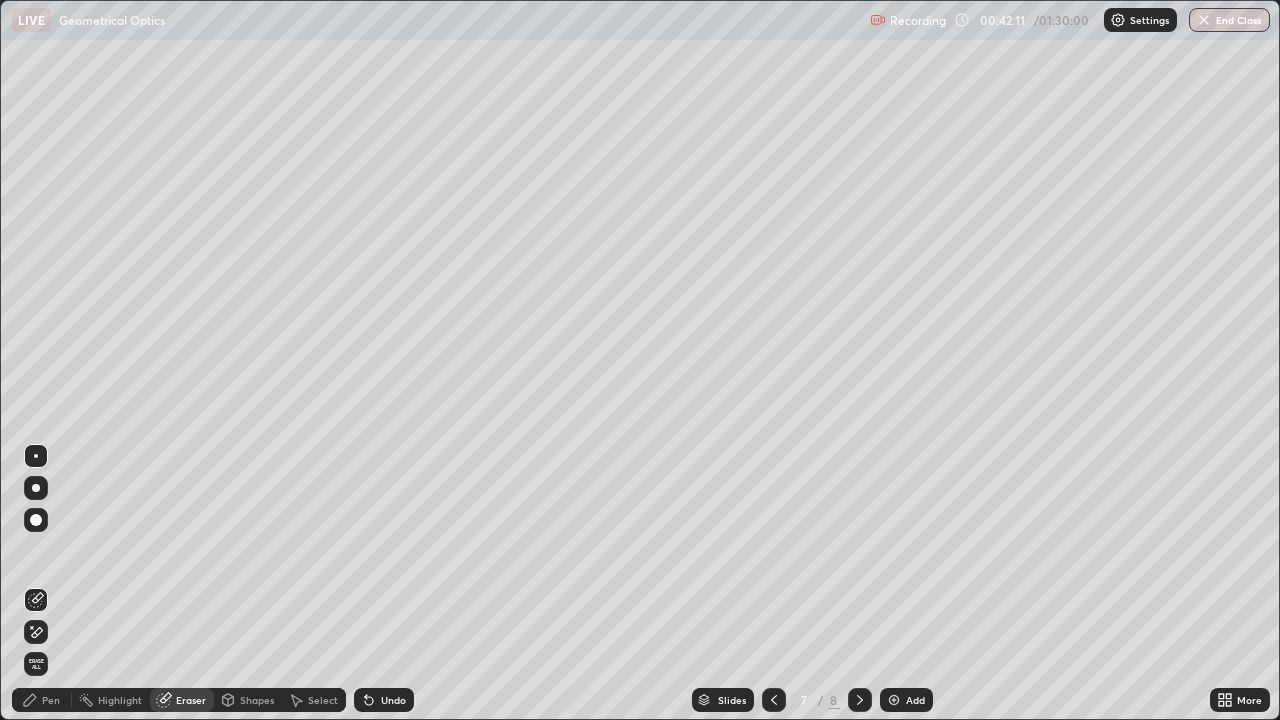 click on "Pen" at bounding box center [42, 700] 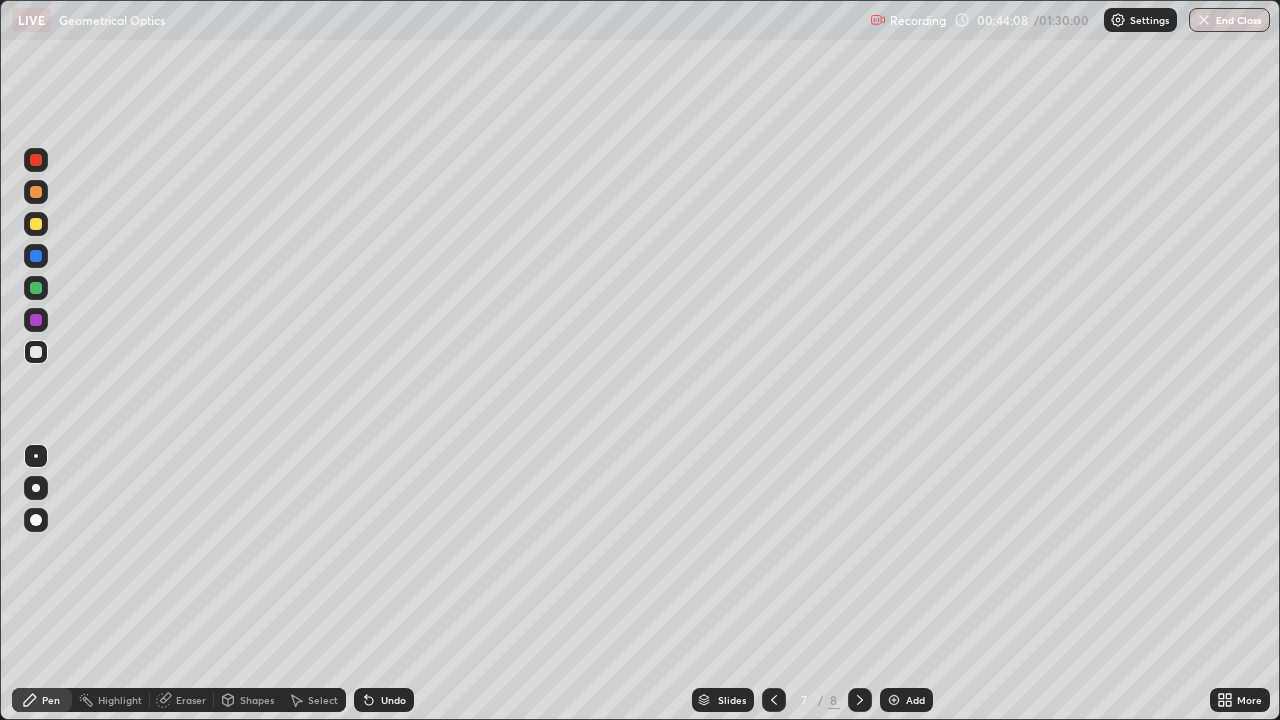 click at bounding box center (36, 224) 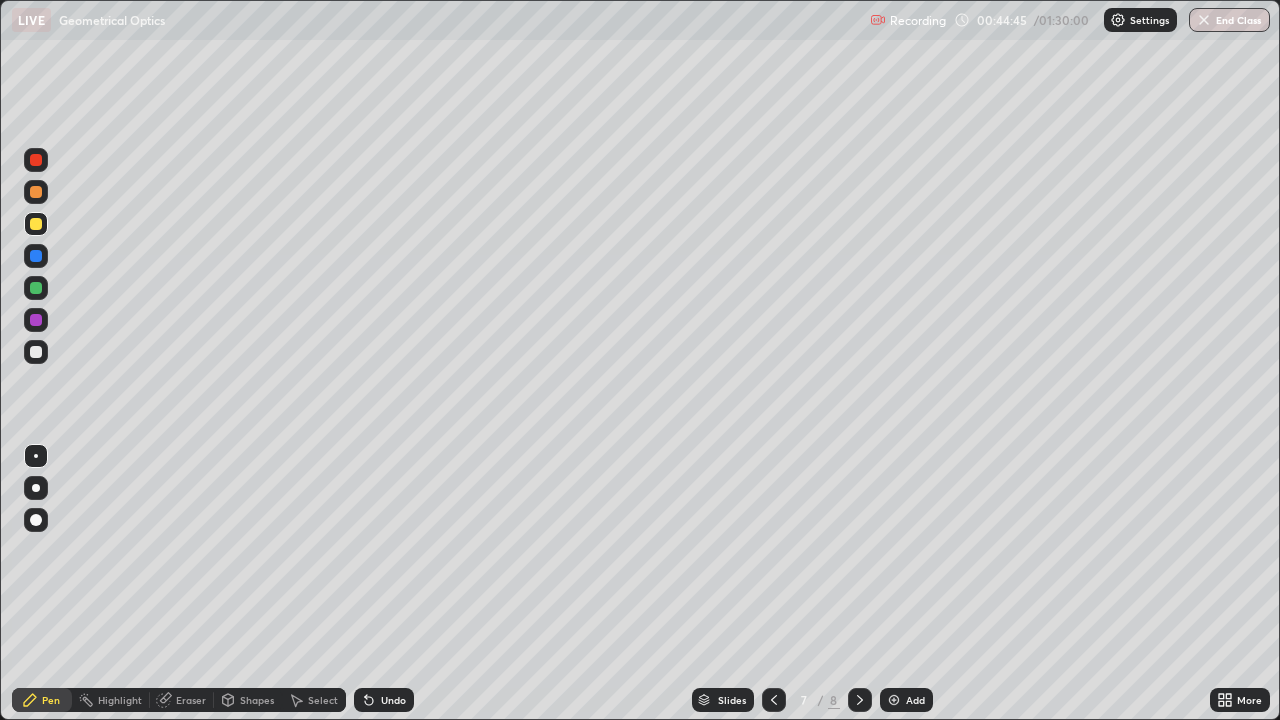 click 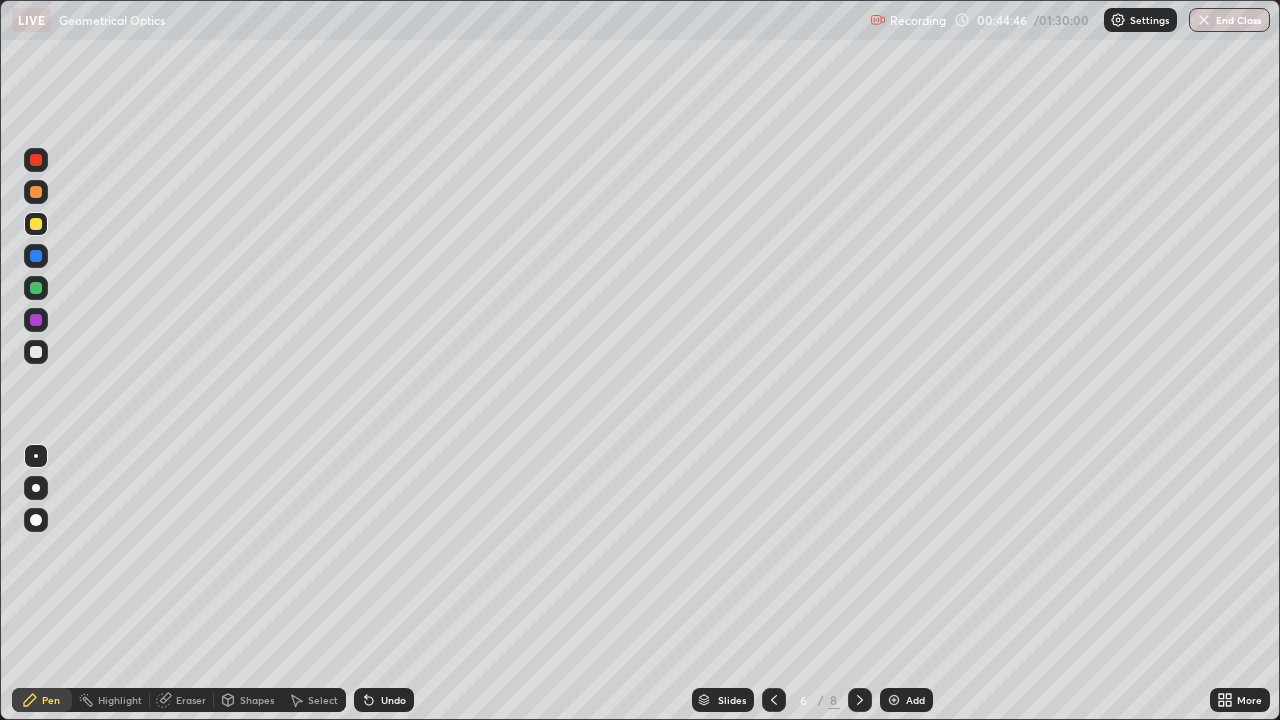 click 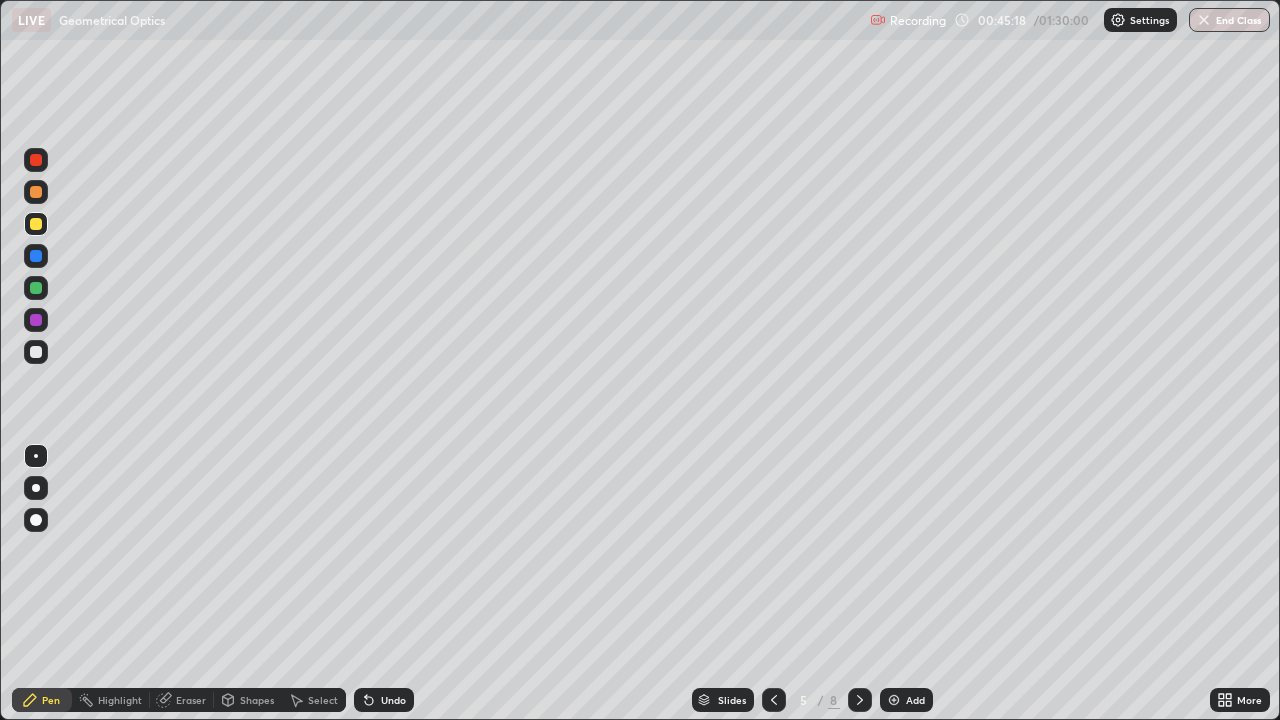 click at bounding box center (860, 700) 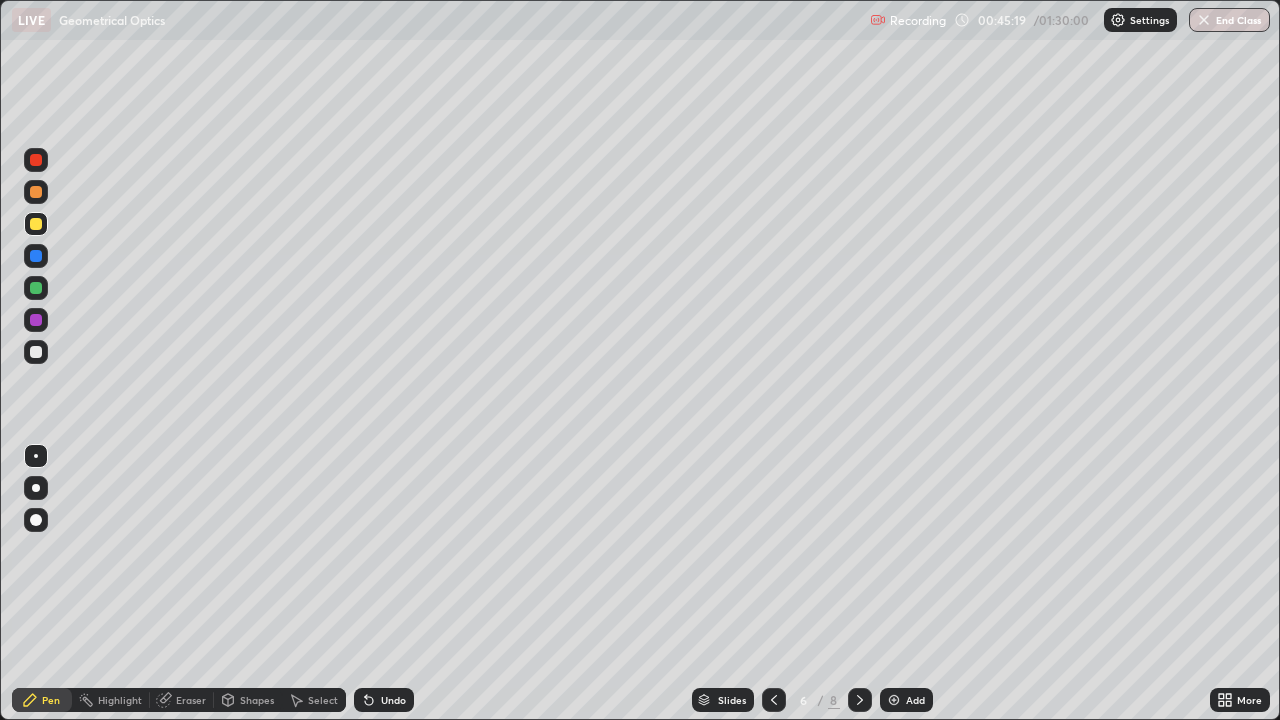 click 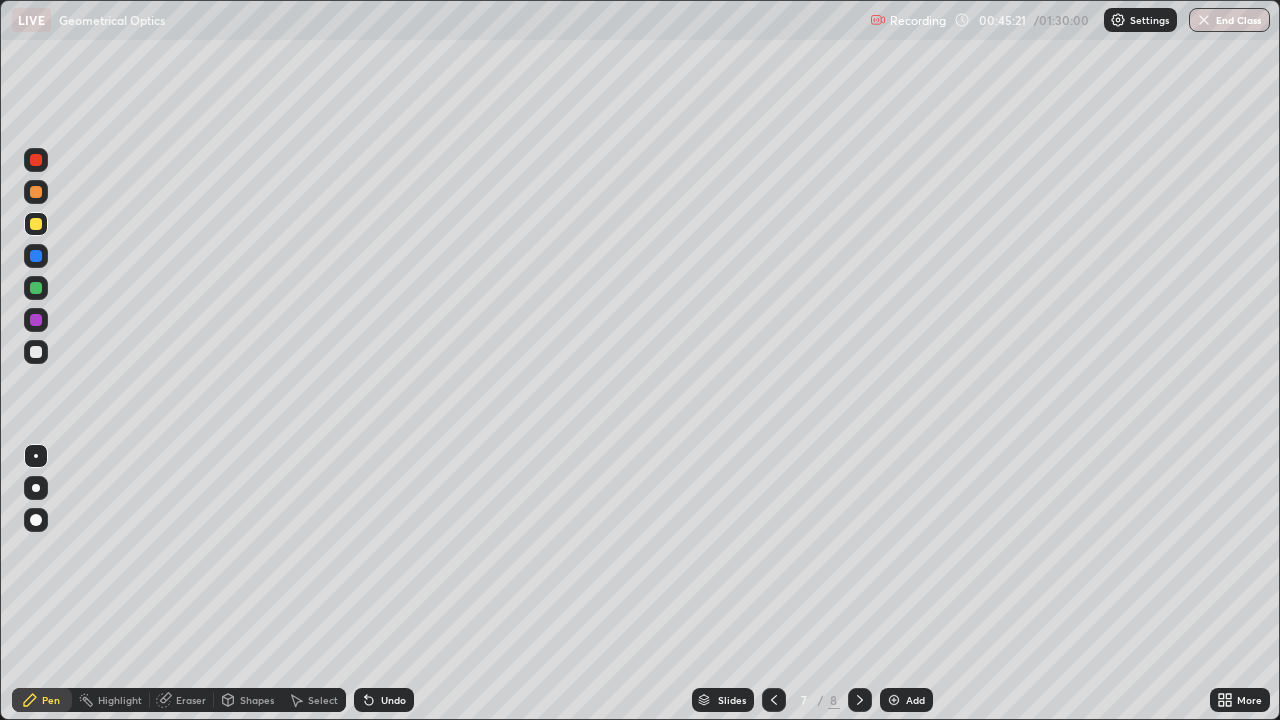 click 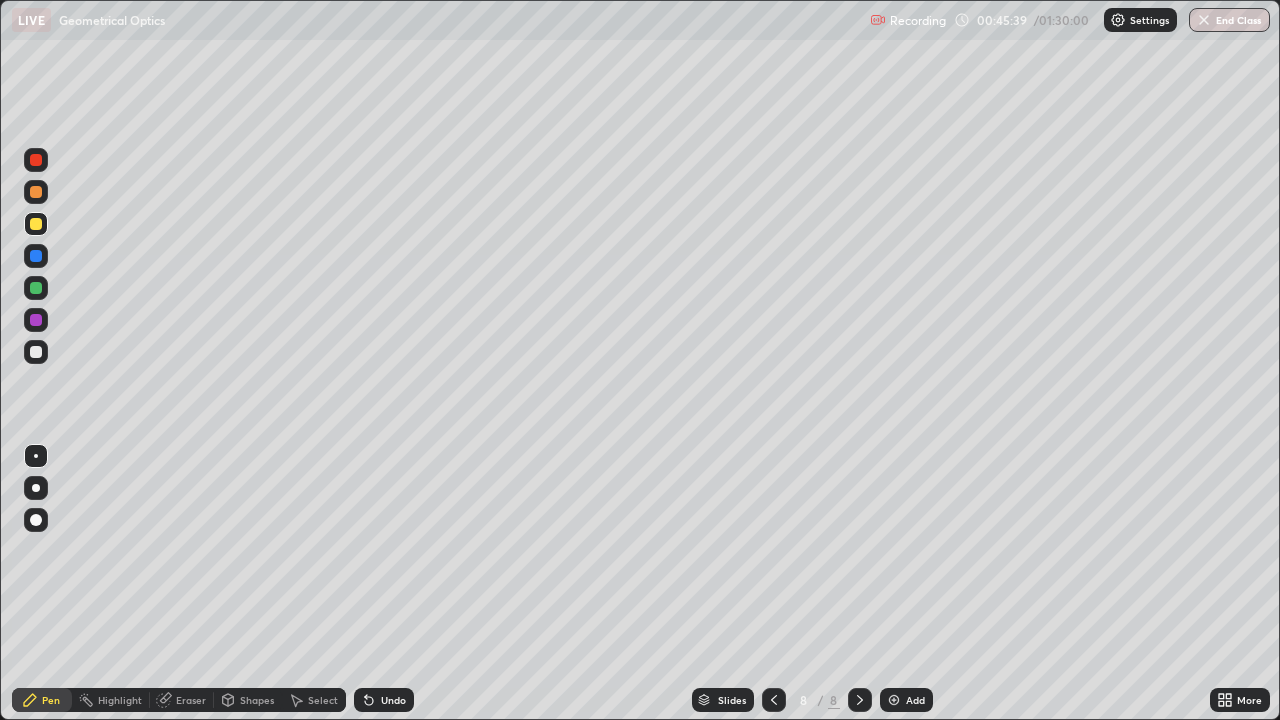 click 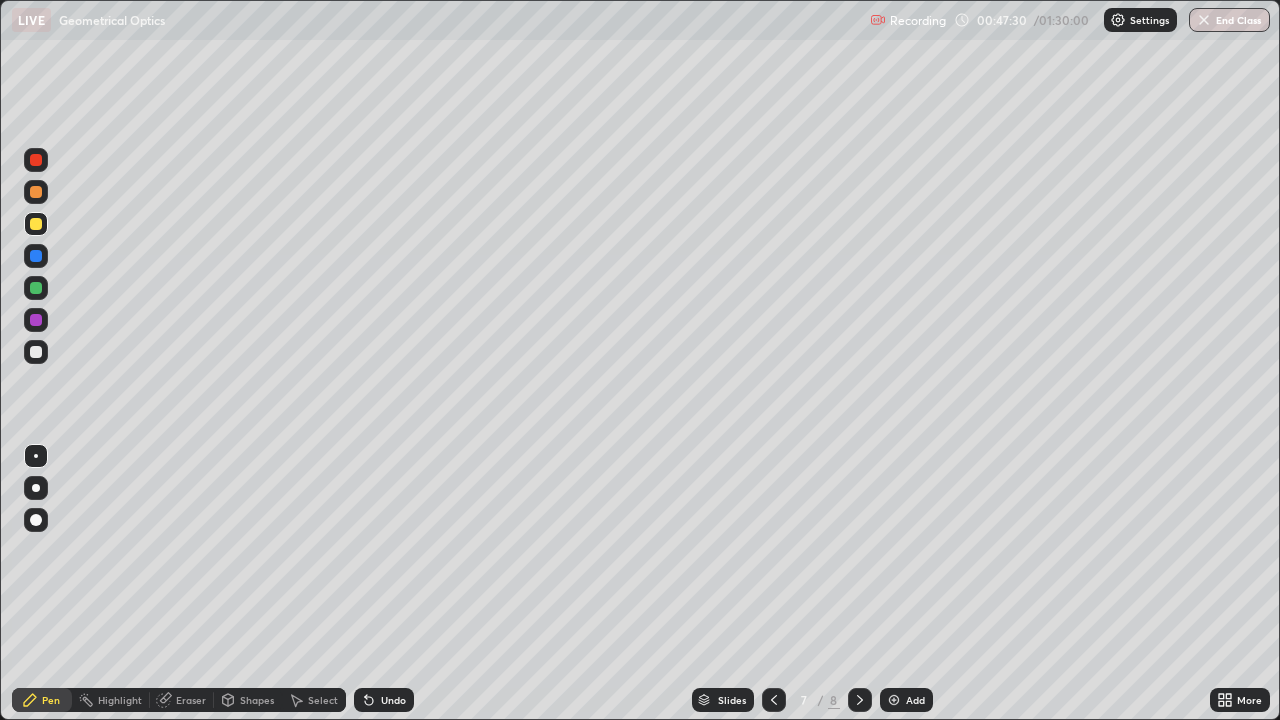 click on "Undo" at bounding box center [393, 700] 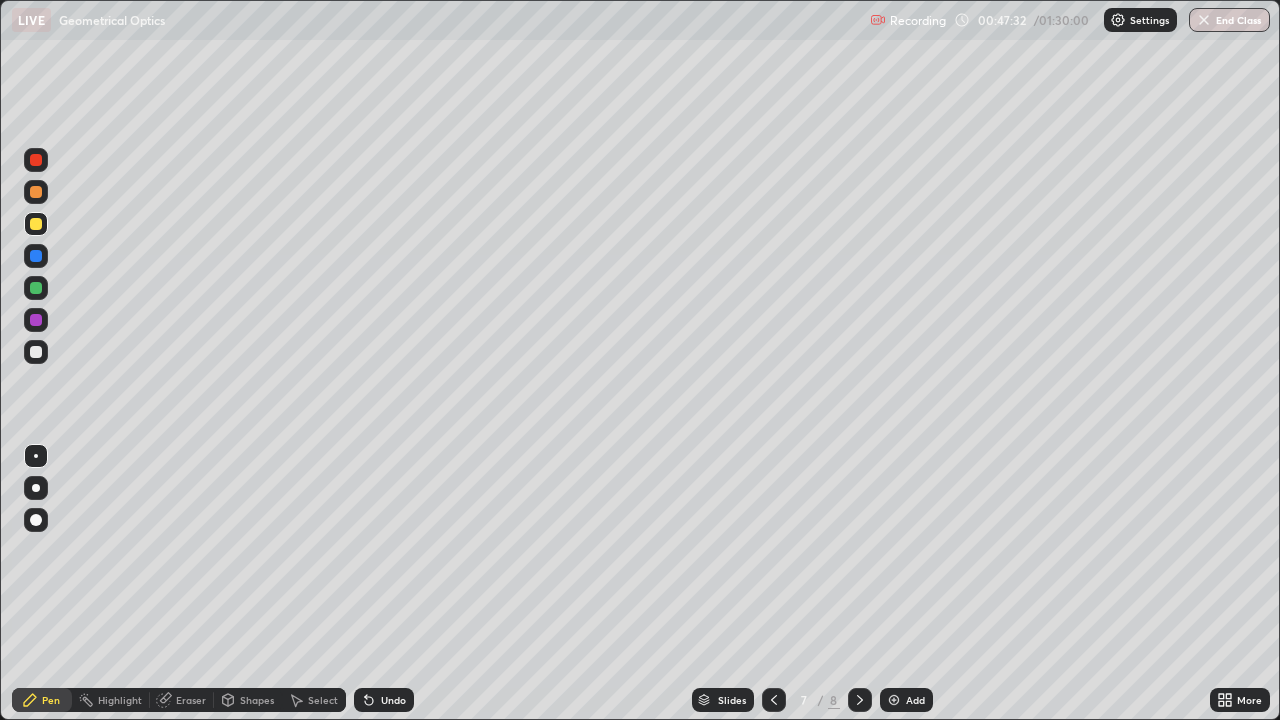 click at bounding box center (36, 352) 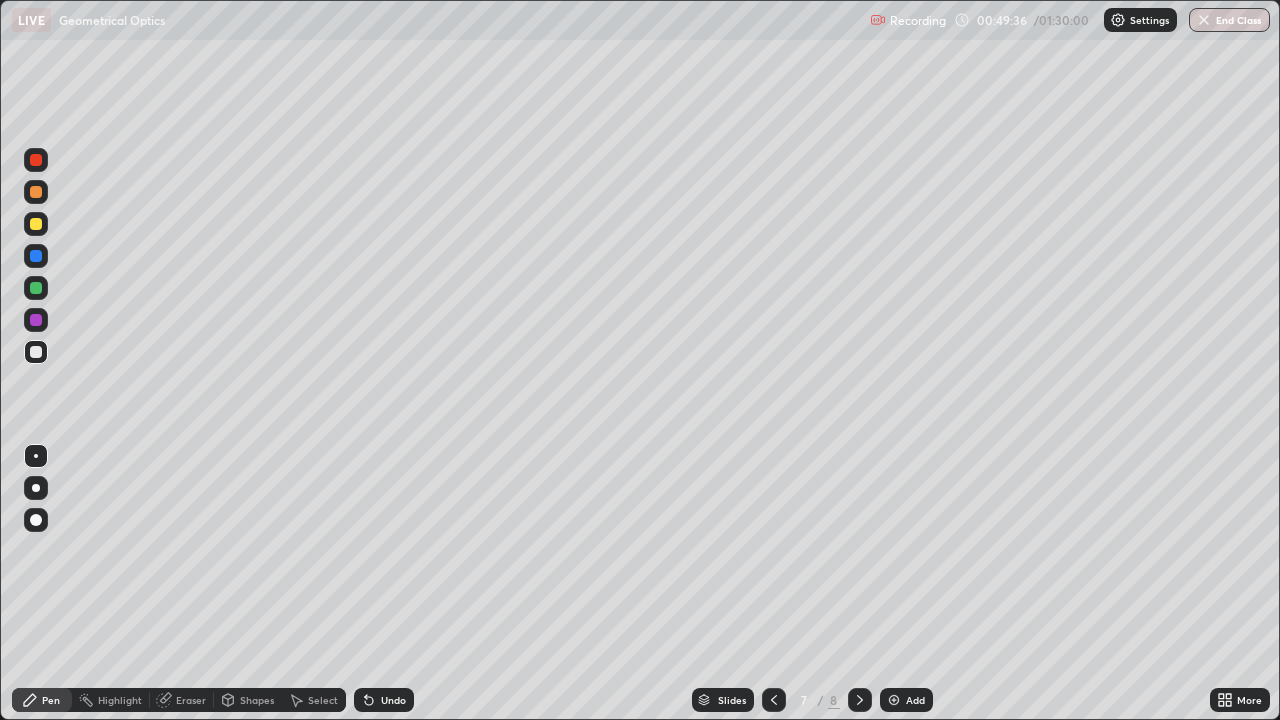 click at bounding box center [36, 224] 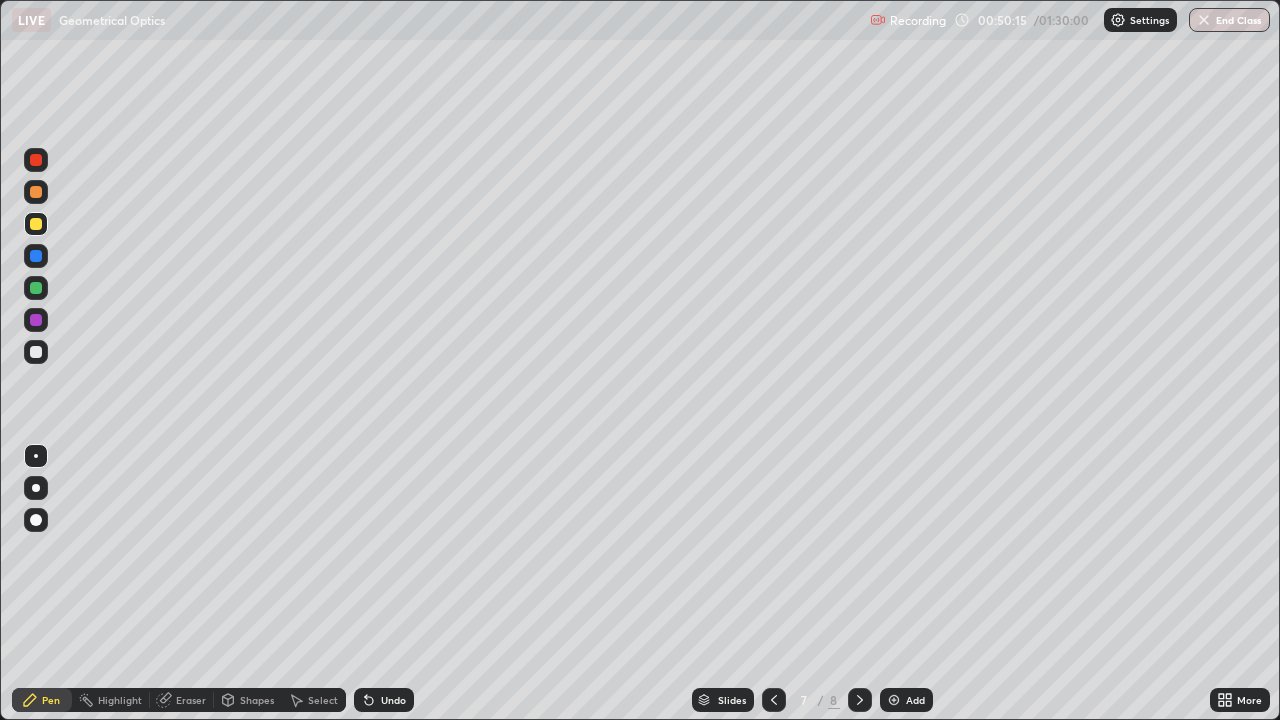click at bounding box center (36, 288) 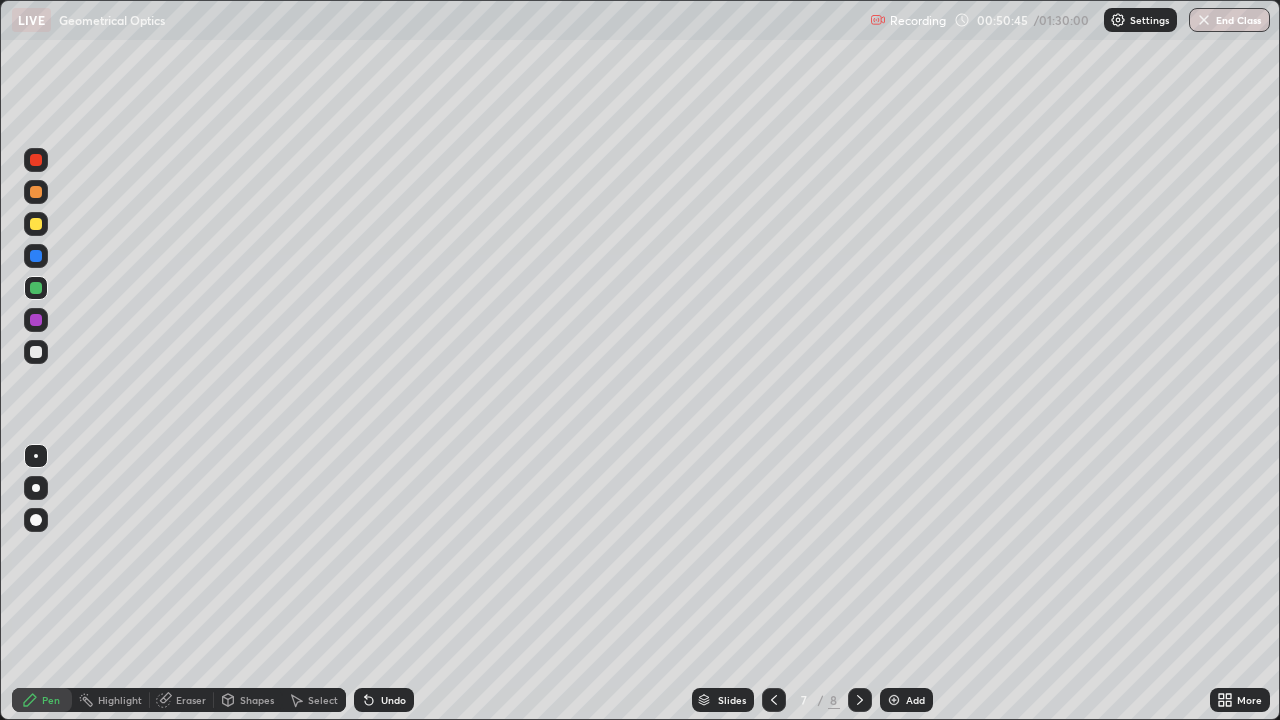 click at bounding box center (36, 224) 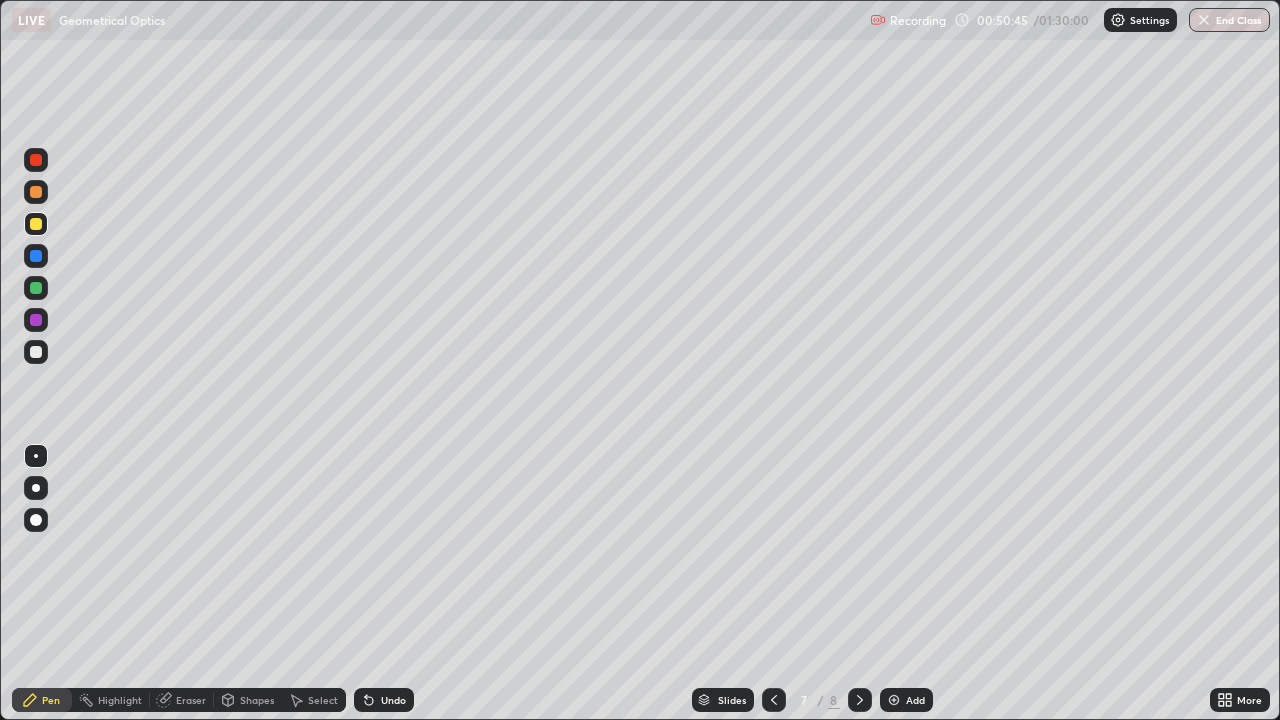 click at bounding box center (36, 192) 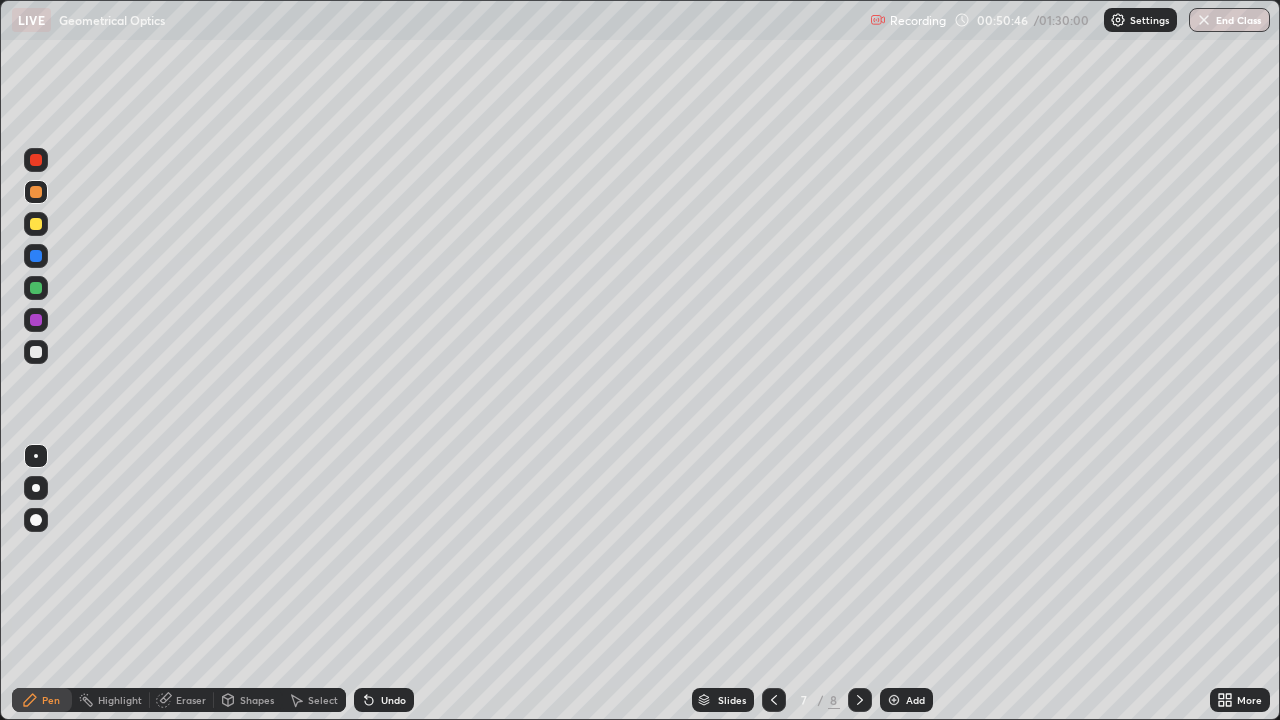 click at bounding box center (36, 488) 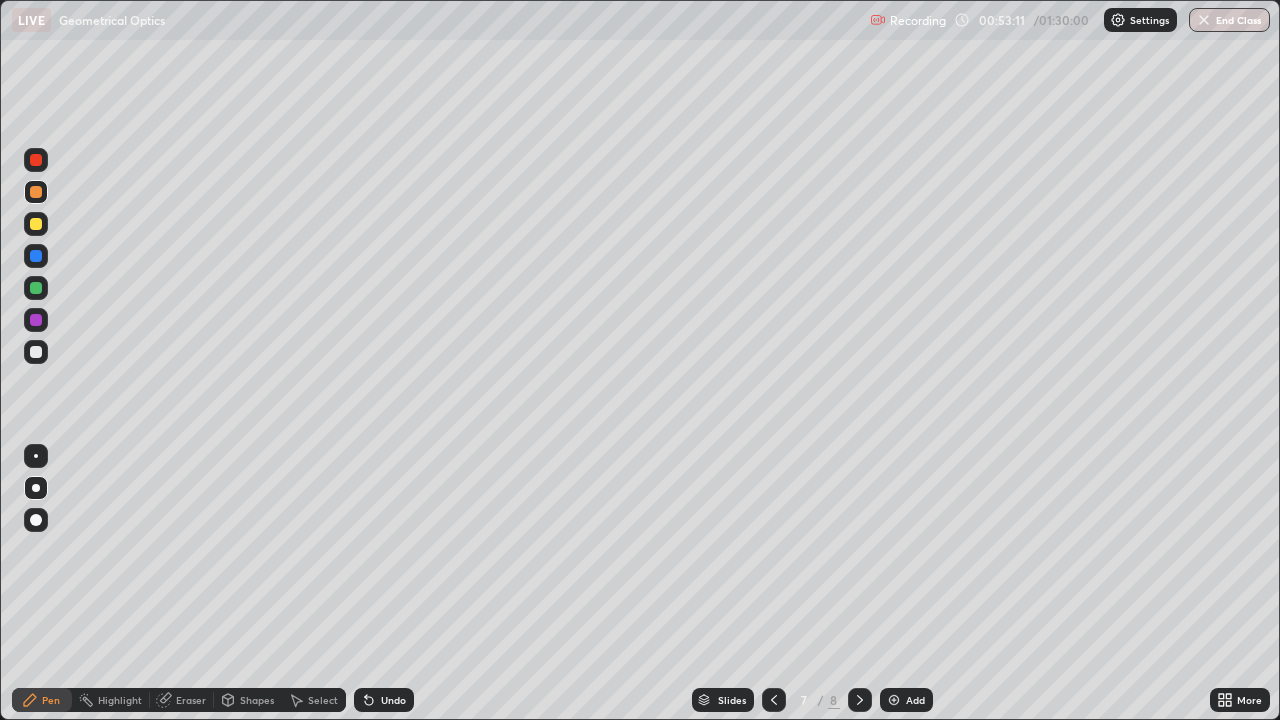 click on "Add" at bounding box center [915, 700] 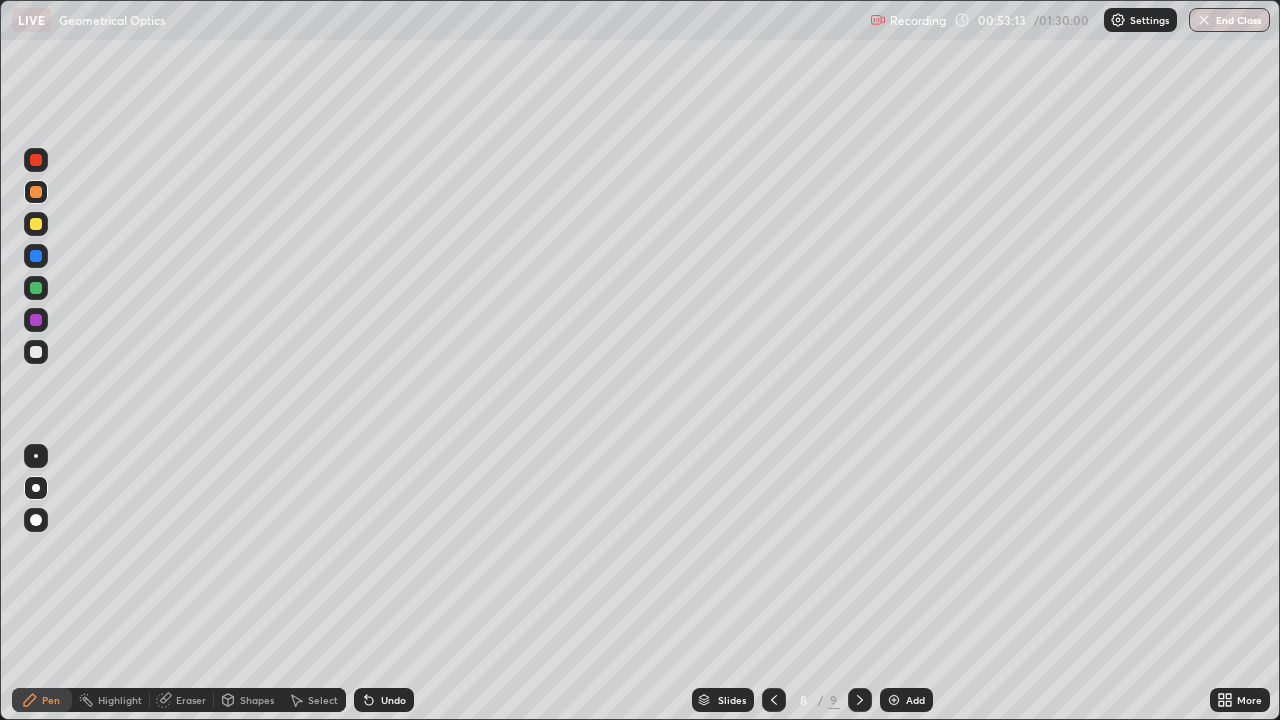 click at bounding box center [36, 352] 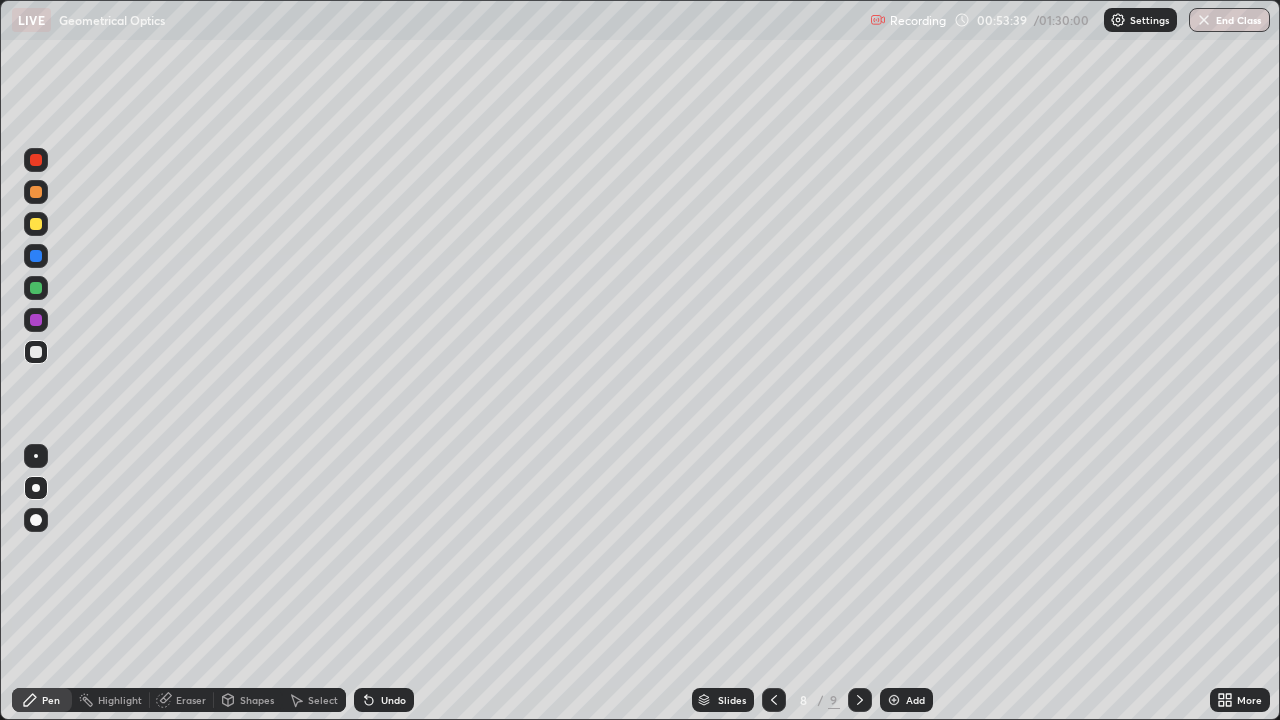 click at bounding box center (36, 224) 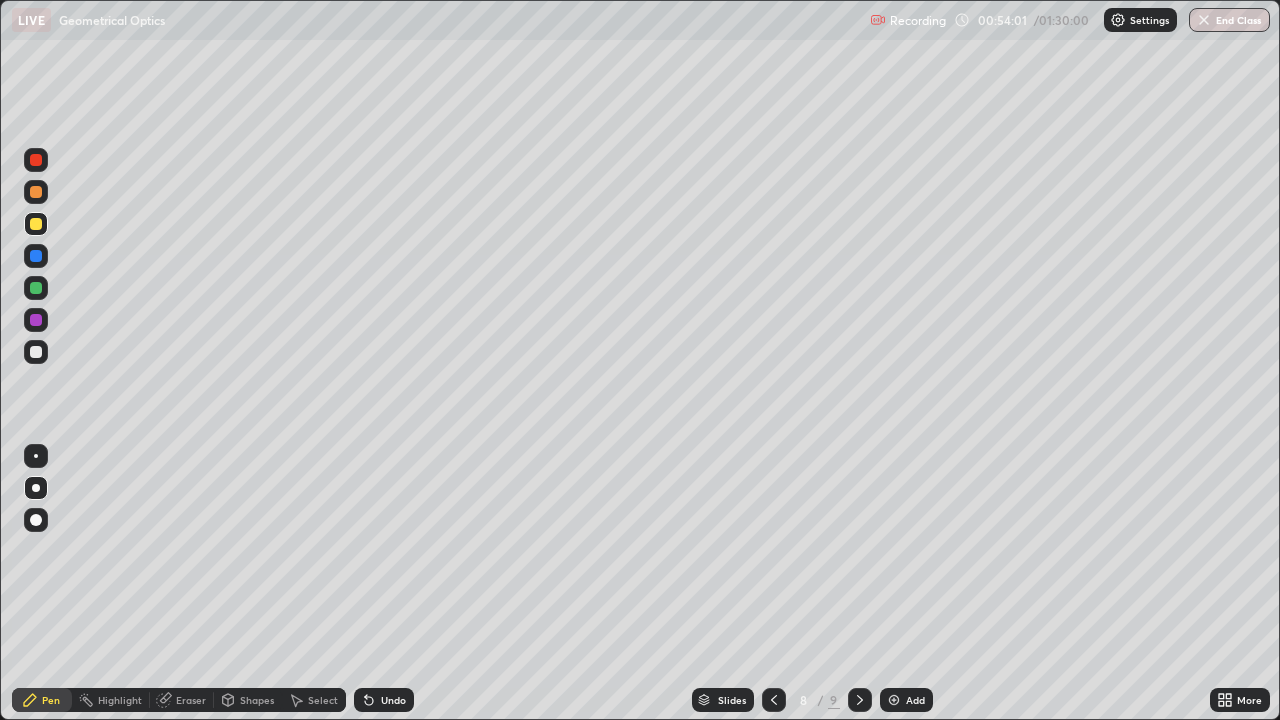 click on "Undo" at bounding box center (393, 700) 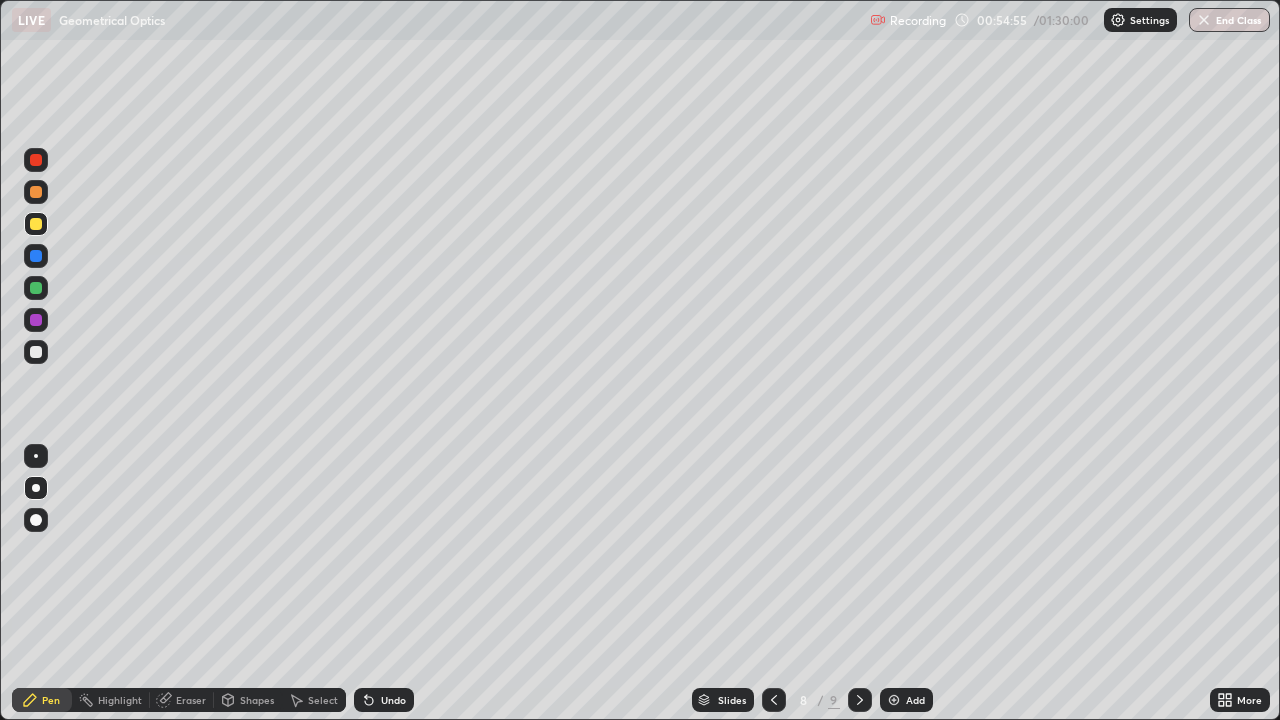 click on "Undo" at bounding box center (393, 700) 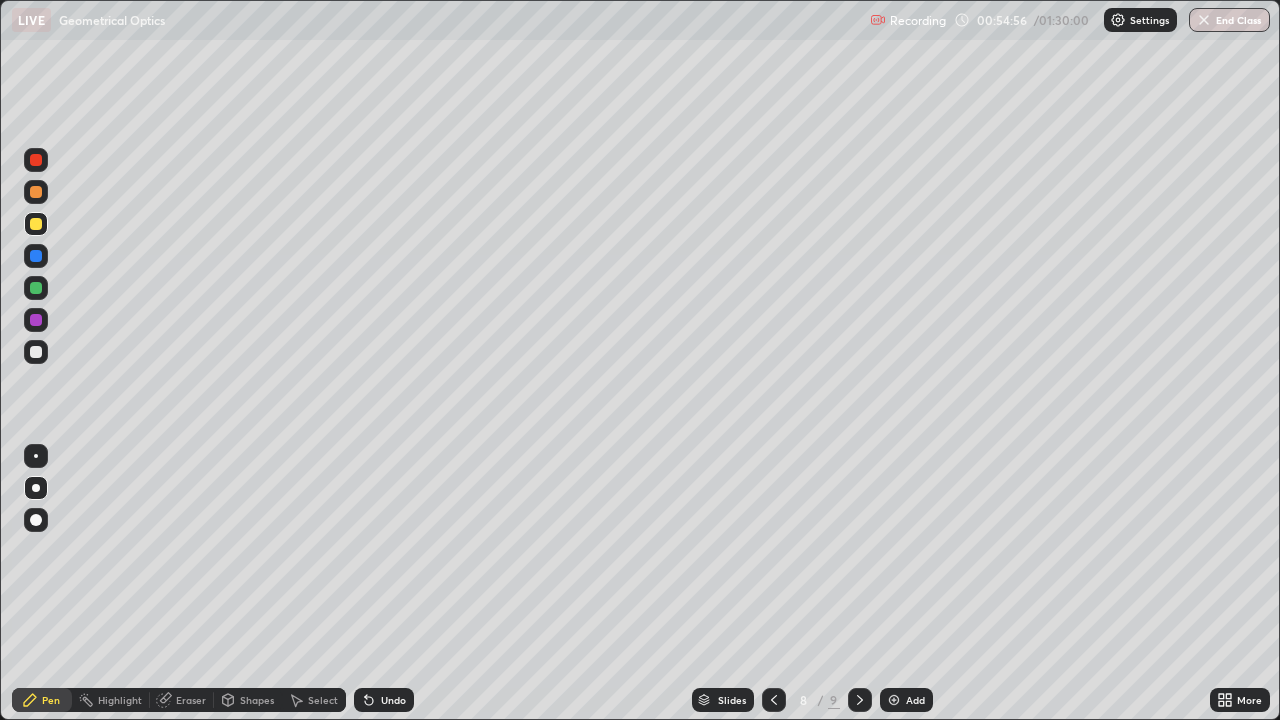 click on "Undo" at bounding box center [384, 700] 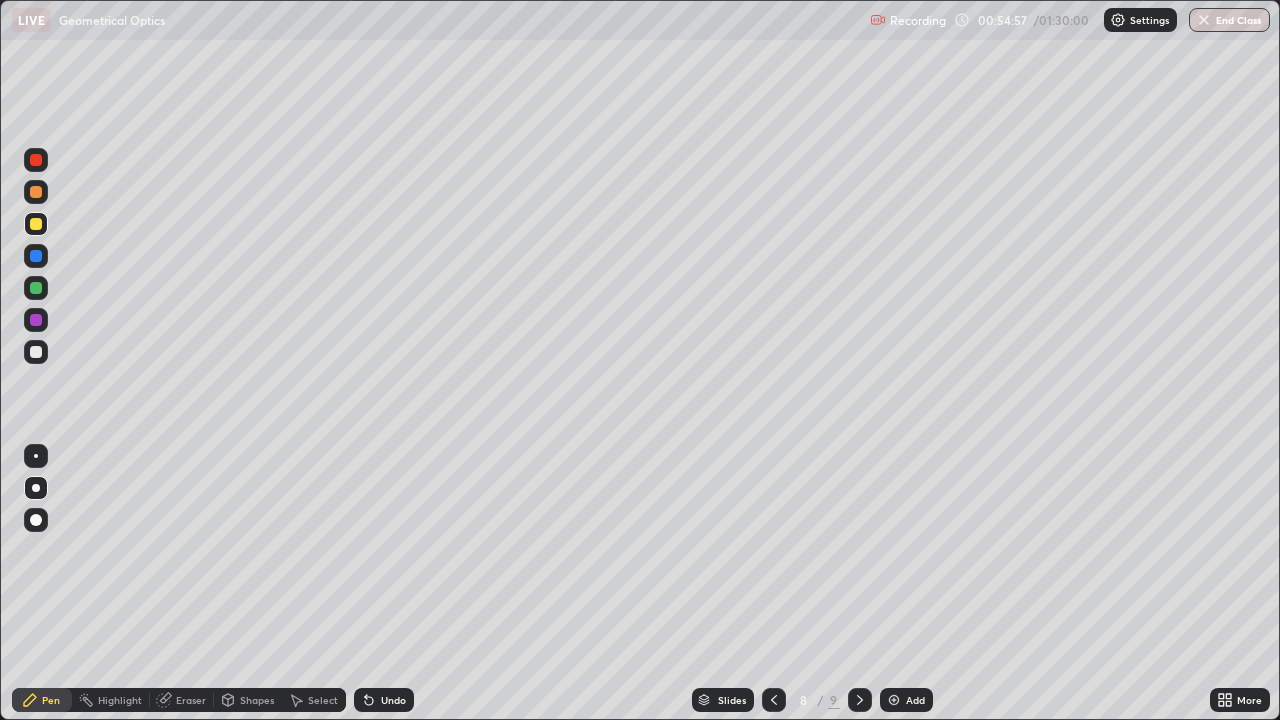 click at bounding box center [36, 456] 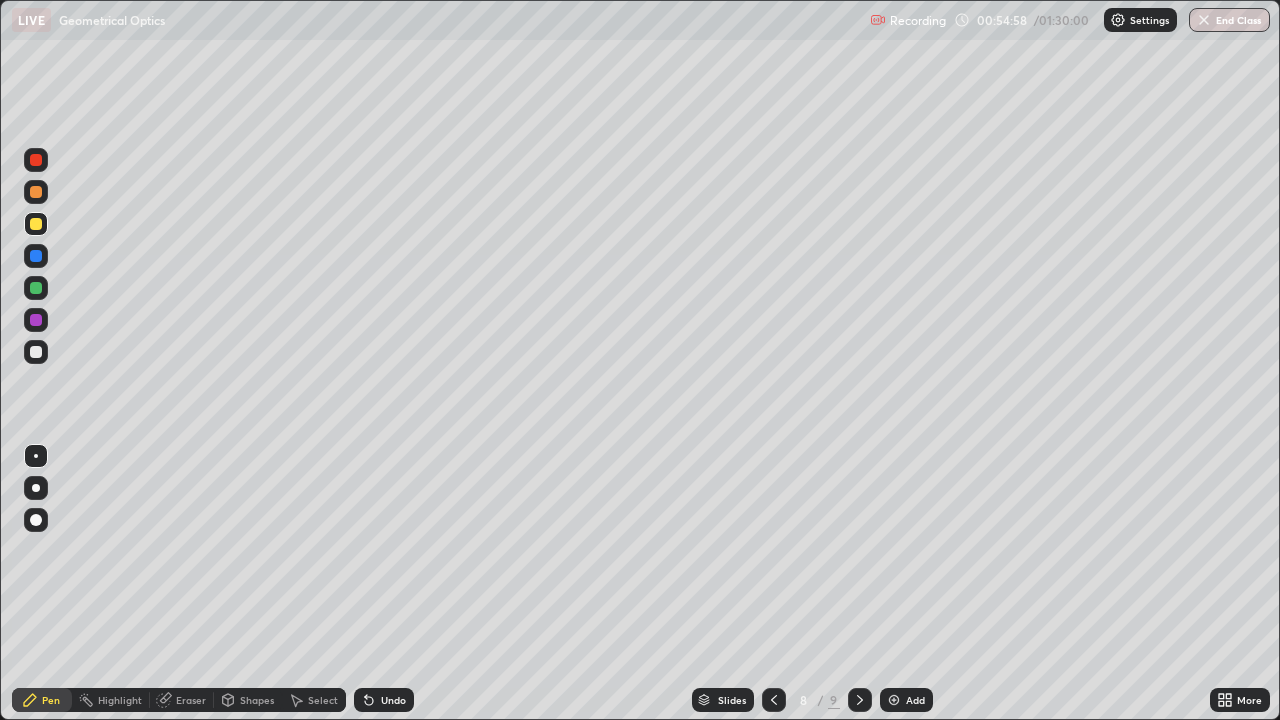 click at bounding box center (36, 352) 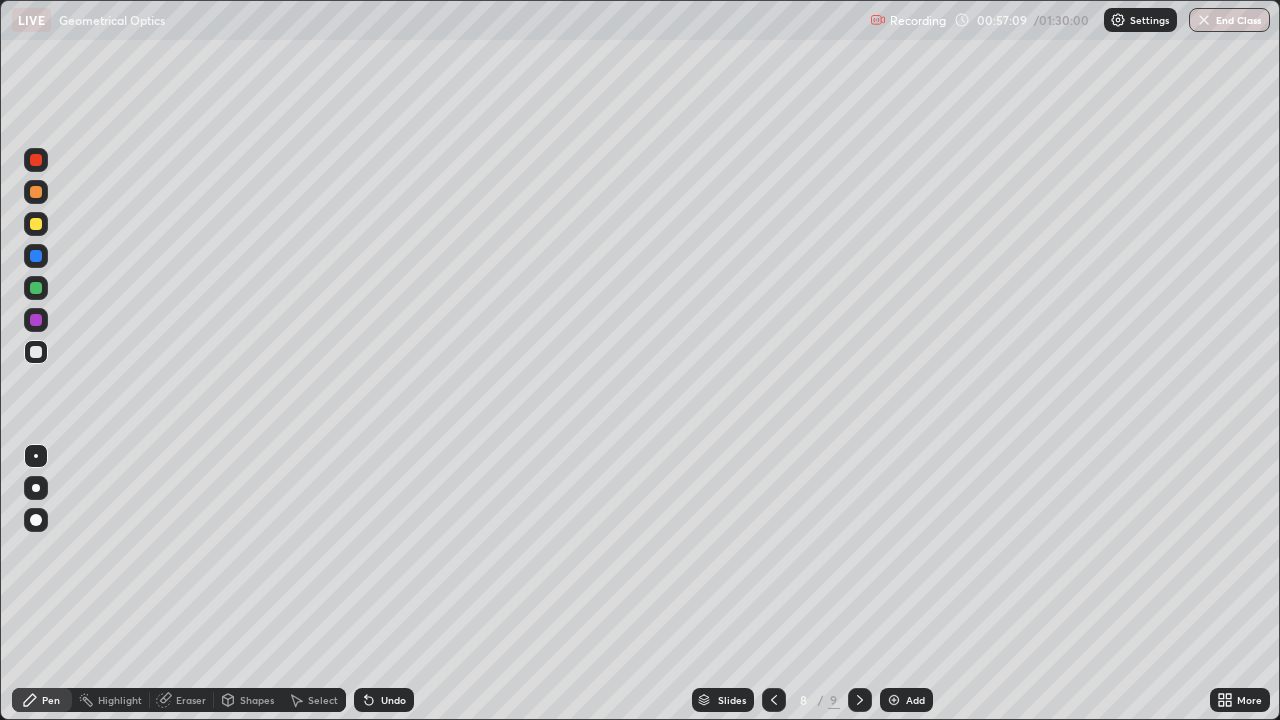 click at bounding box center (860, 700) 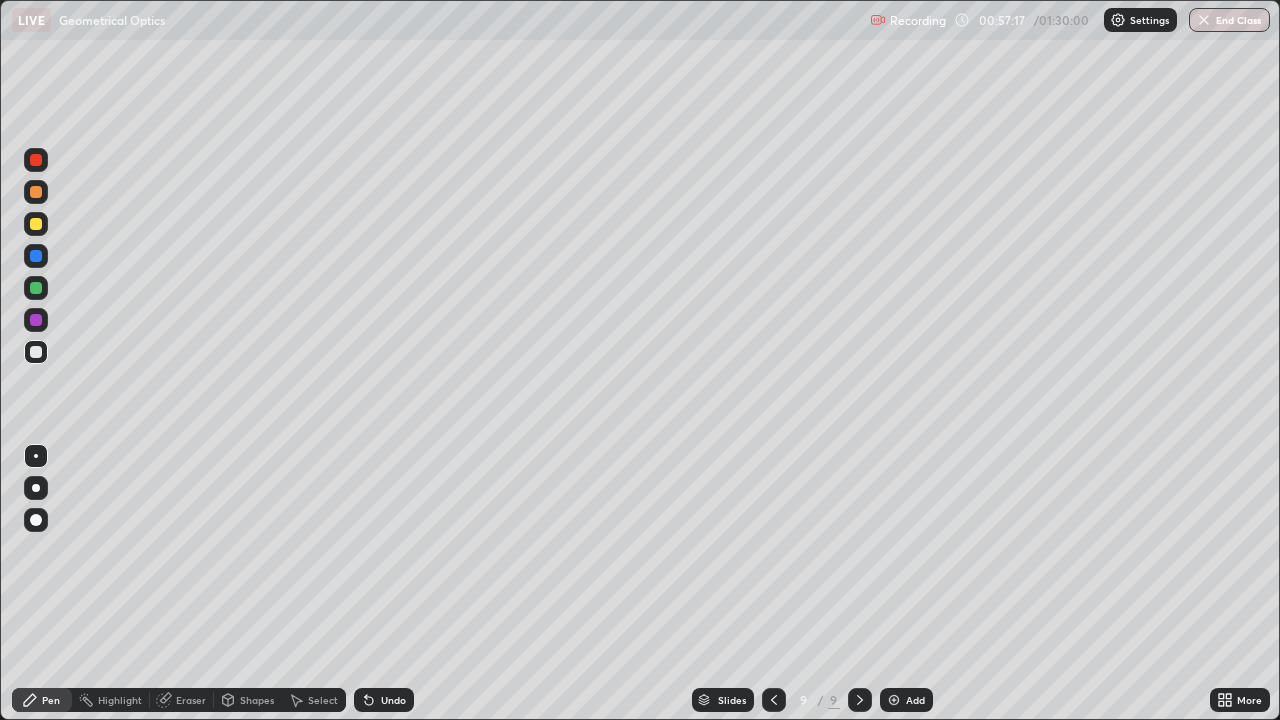 click on "Select" at bounding box center (323, 700) 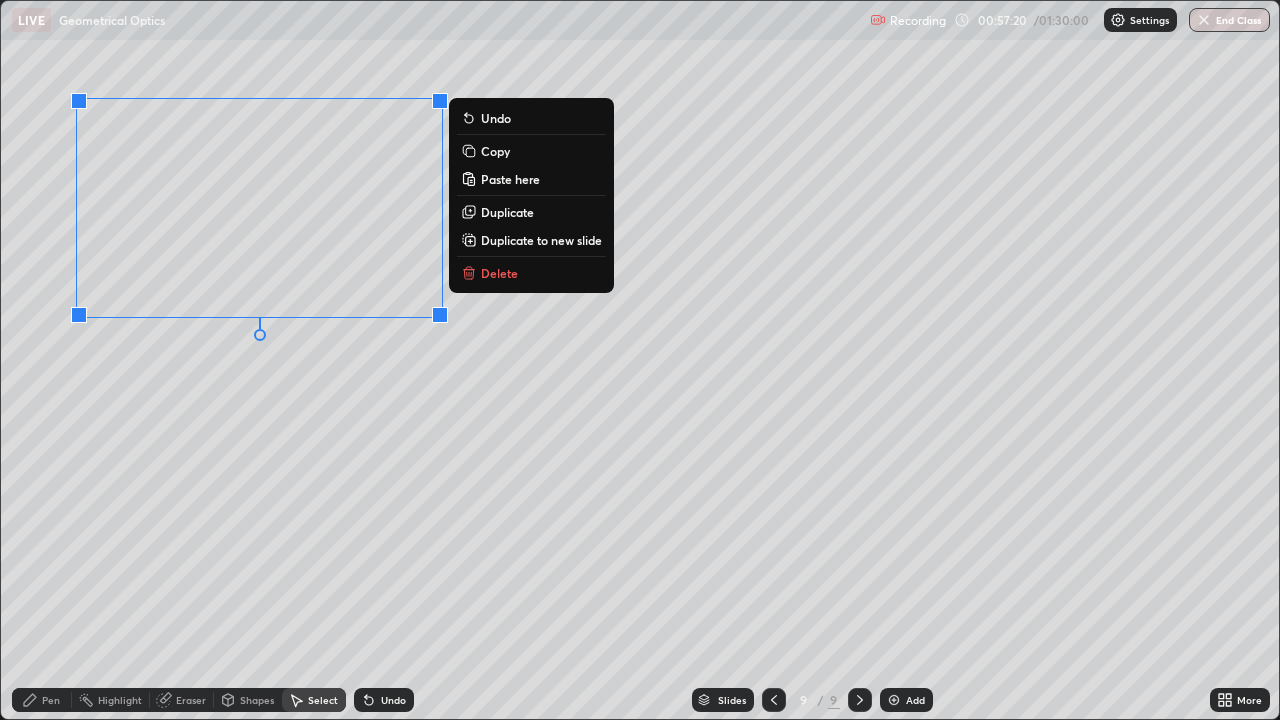 click on "0 ° Undo Copy Paste here Duplicate Duplicate to new slide Delete" at bounding box center (640, 360) 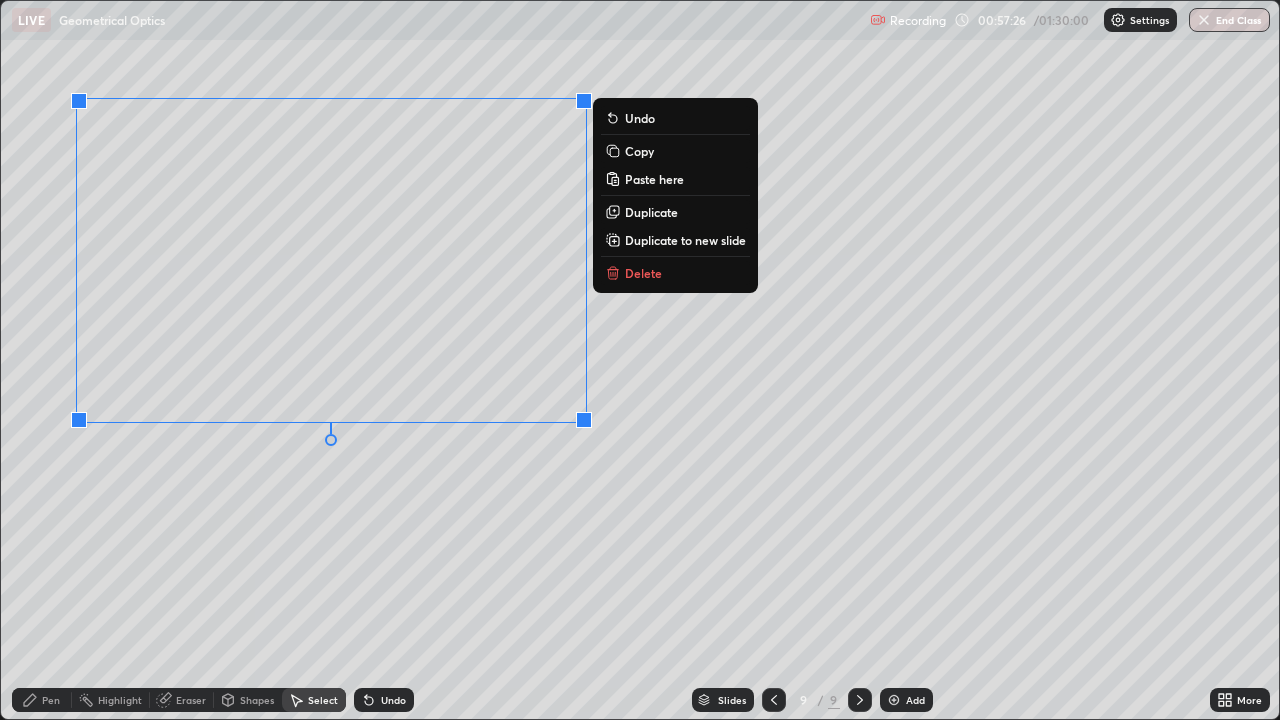 click on "0 ° Undo Copy Paste here Duplicate Duplicate to new slide Delete" at bounding box center (640, 360) 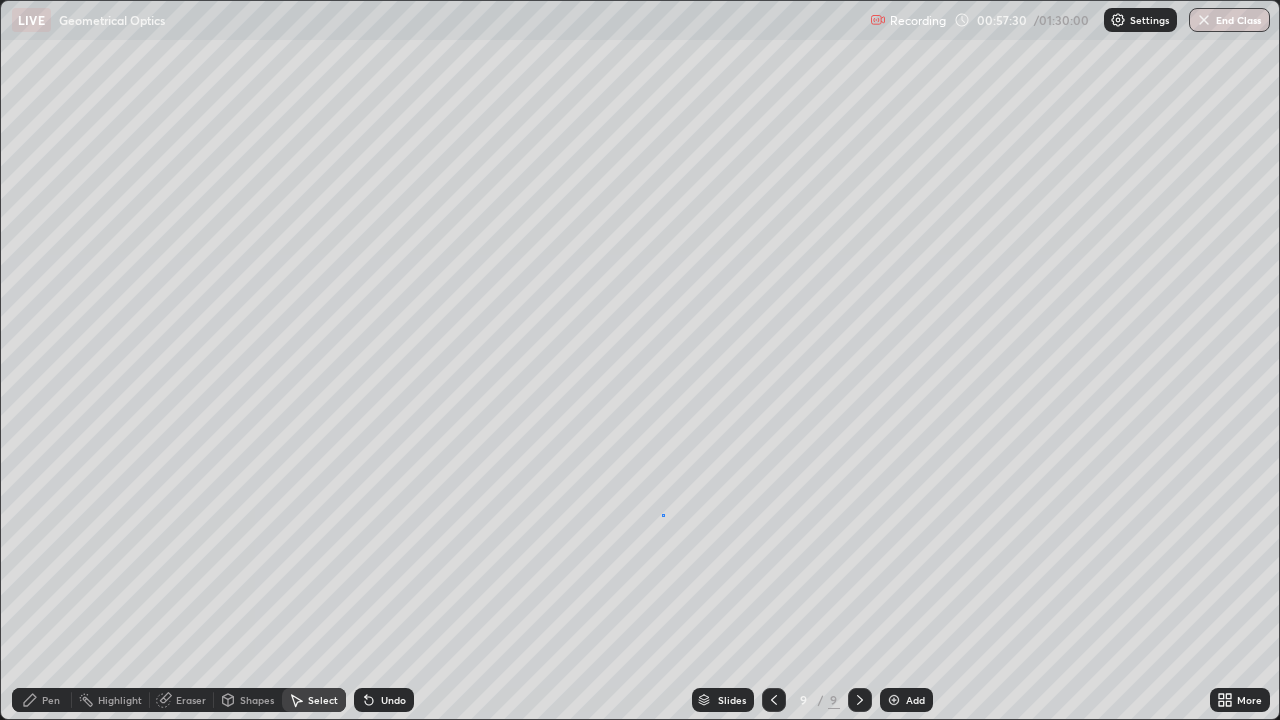 click on "0 ° Undo Copy Paste here Duplicate Duplicate to new slide Delete" at bounding box center (640, 360) 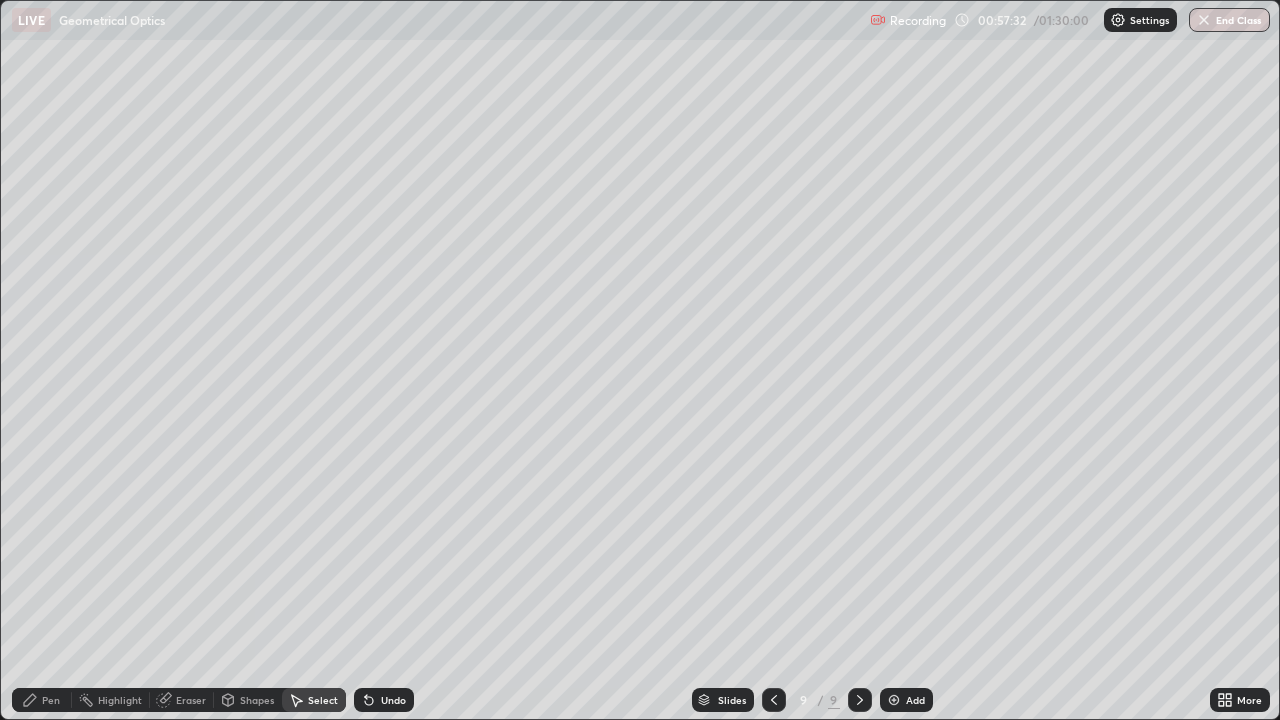 click on "Pen" at bounding box center (42, 700) 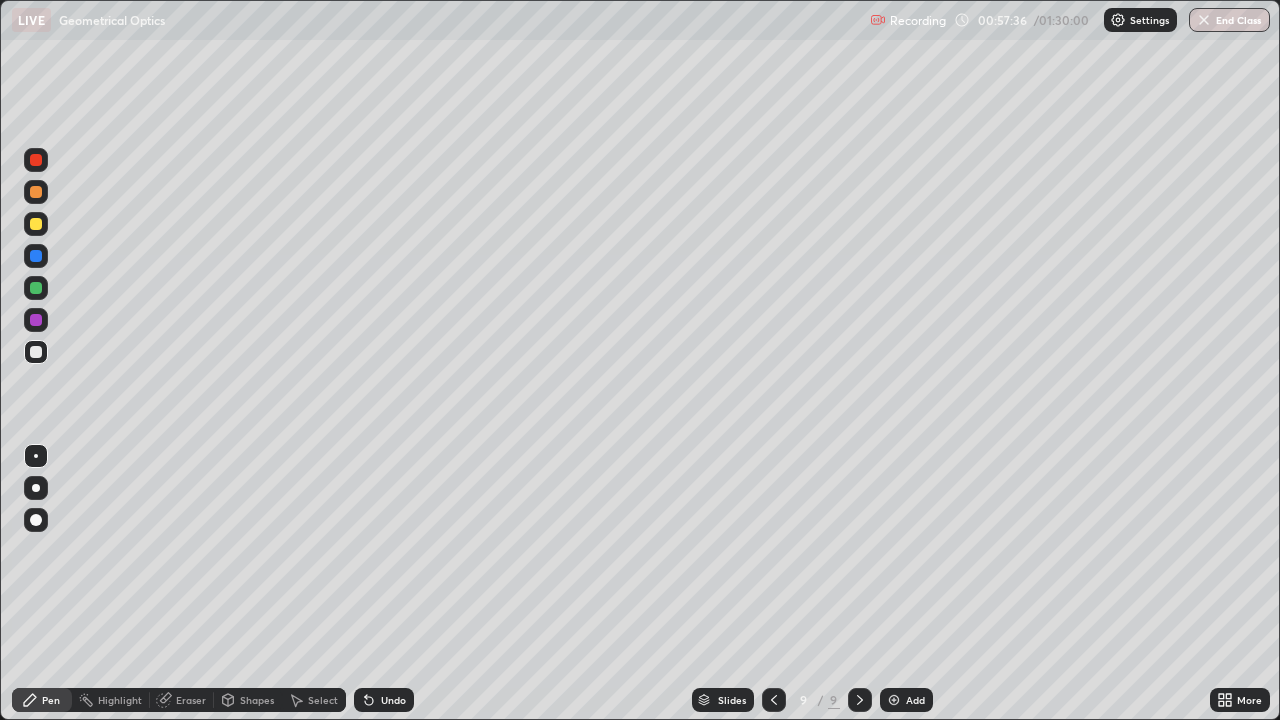 click at bounding box center (36, 224) 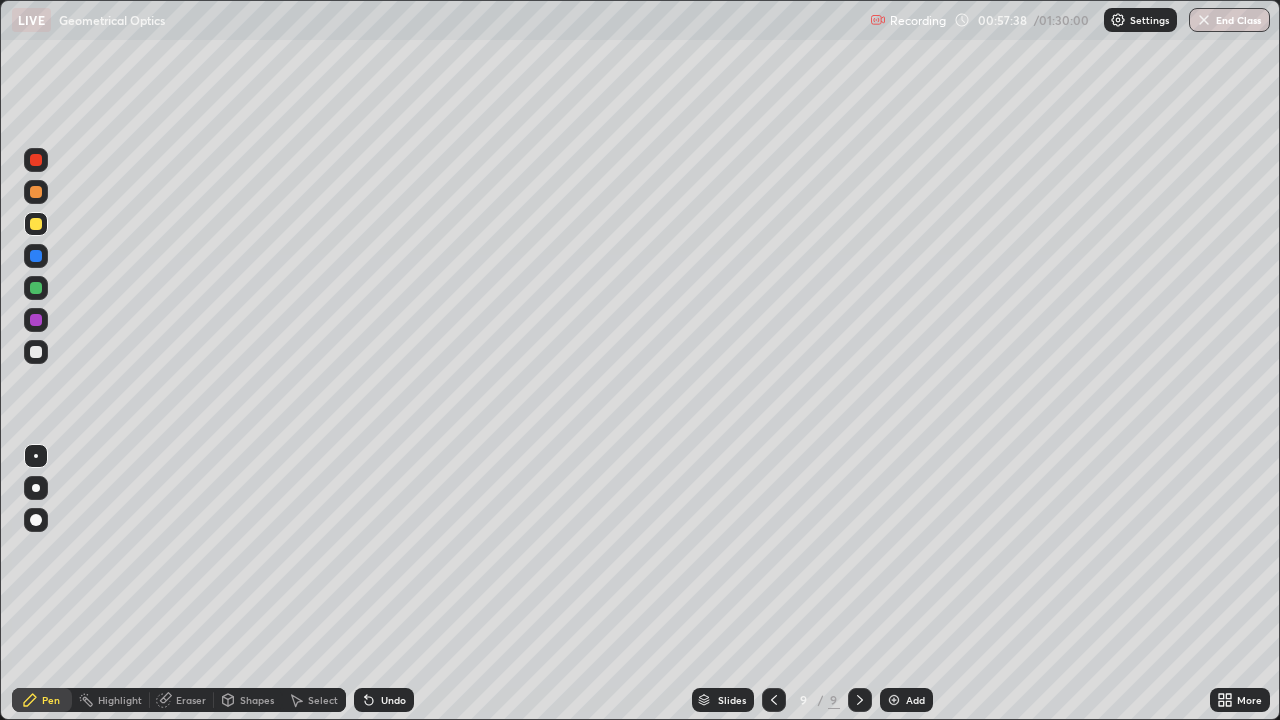 click on "Eraser" at bounding box center [191, 700] 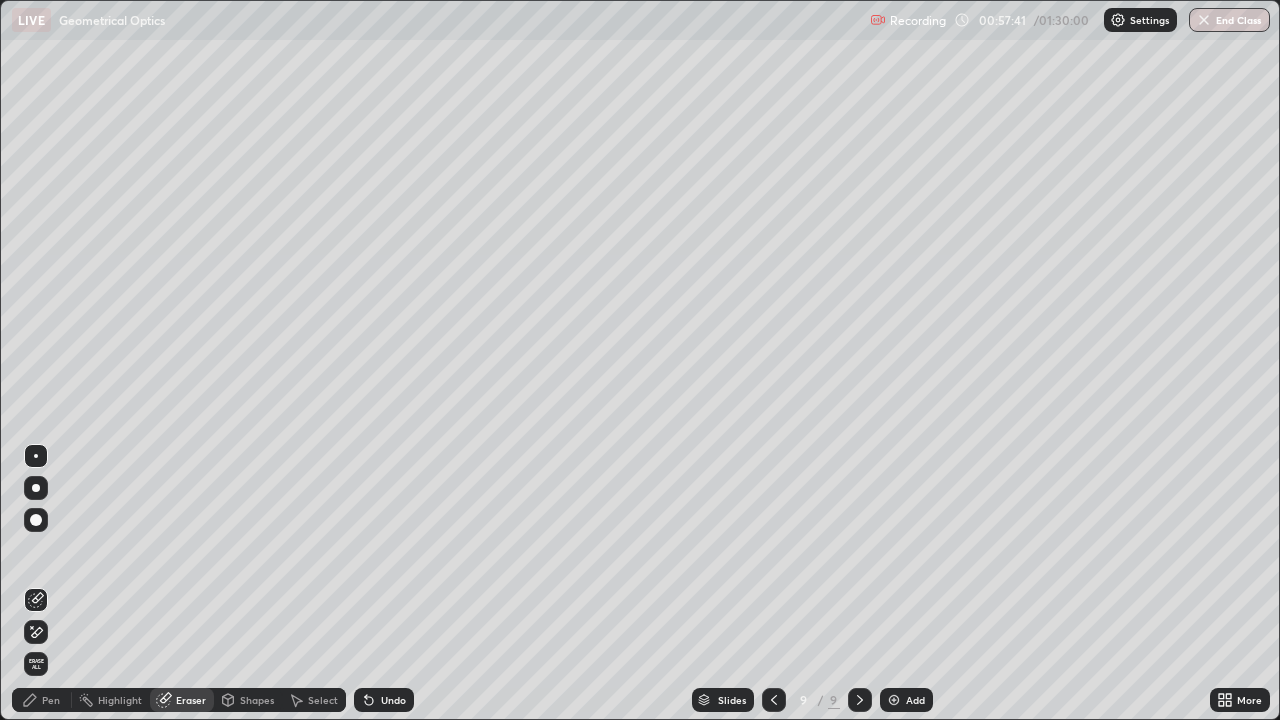click on "Pen" at bounding box center (51, 700) 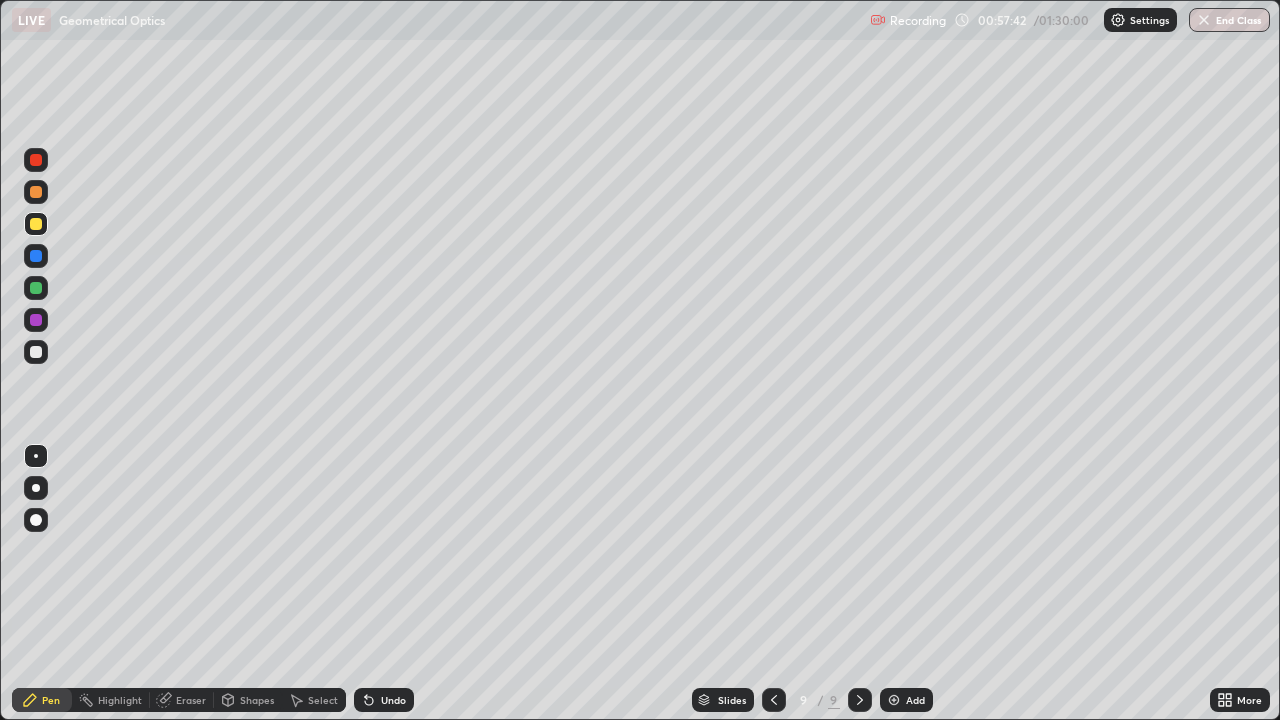 click at bounding box center [36, 352] 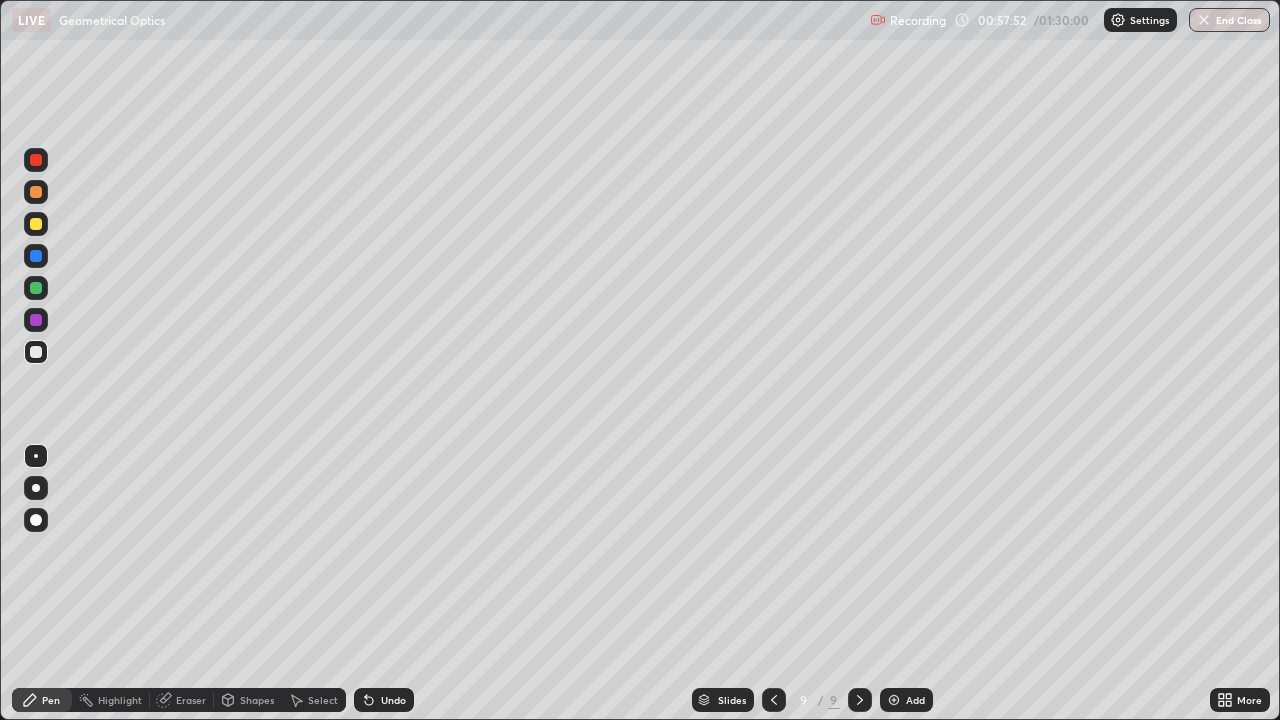 click on "Eraser" at bounding box center (191, 700) 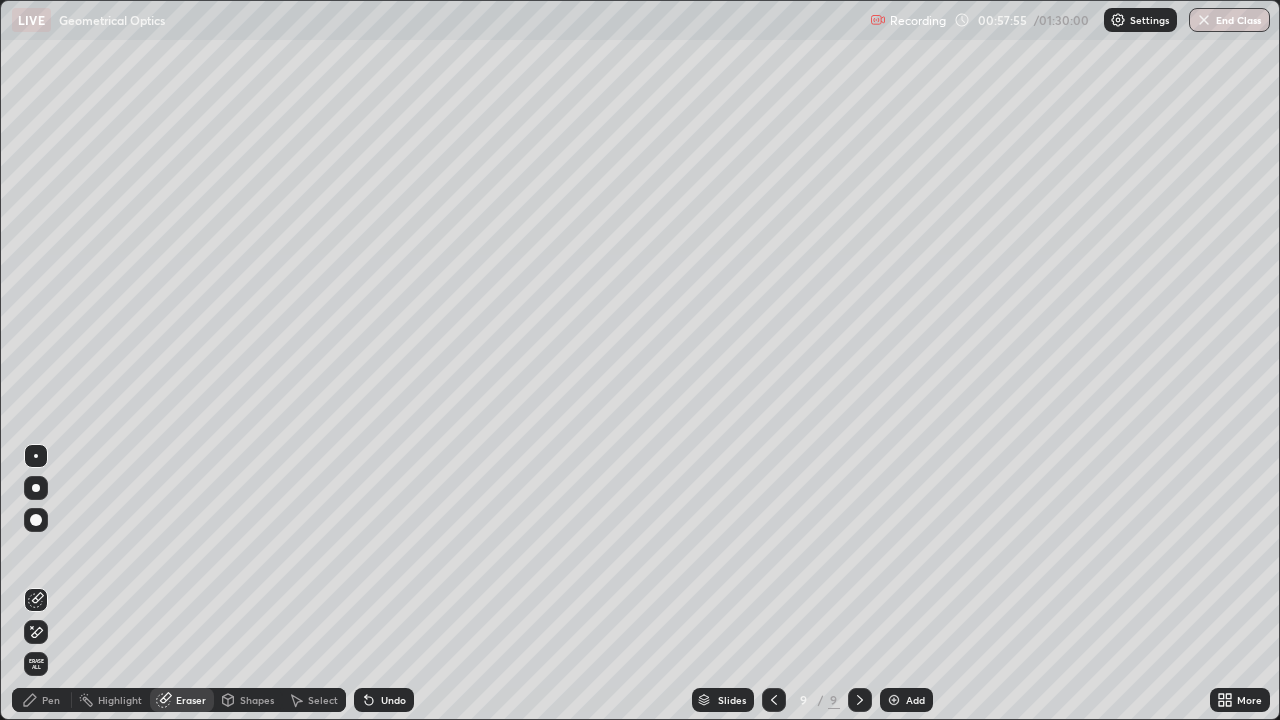 click on "Pen" at bounding box center [42, 700] 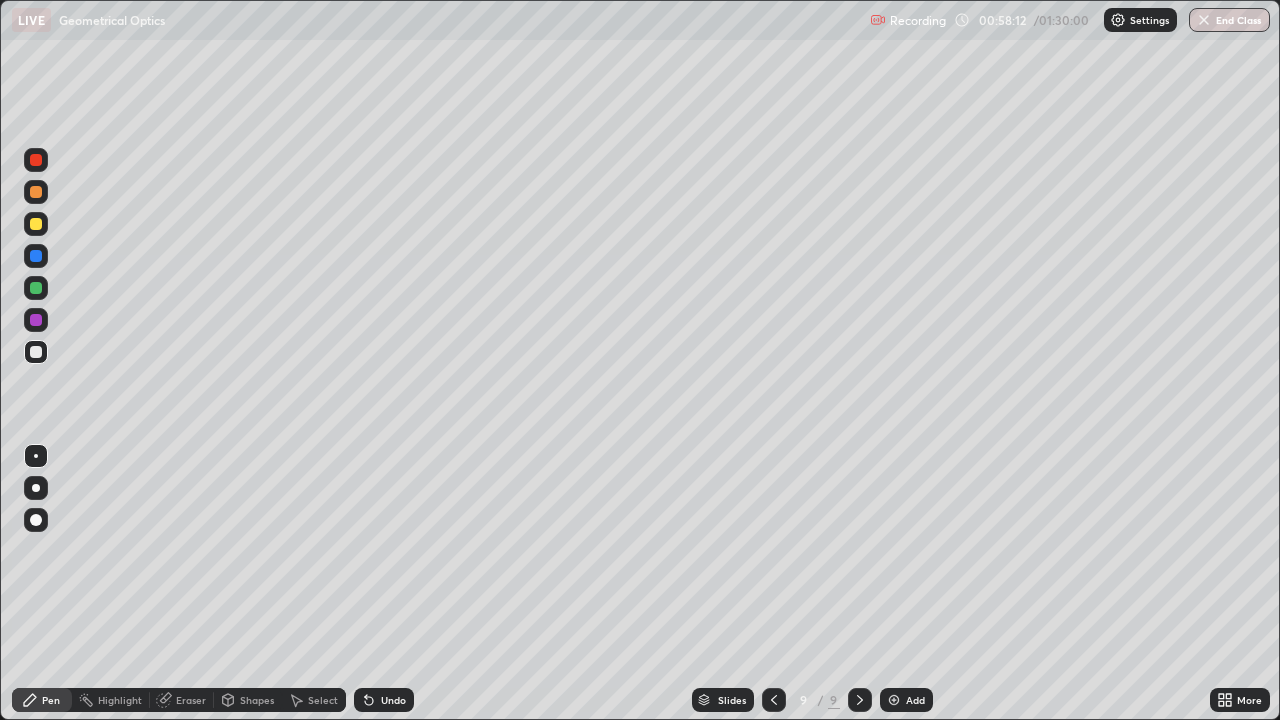 click at bounding box center [36, 256] 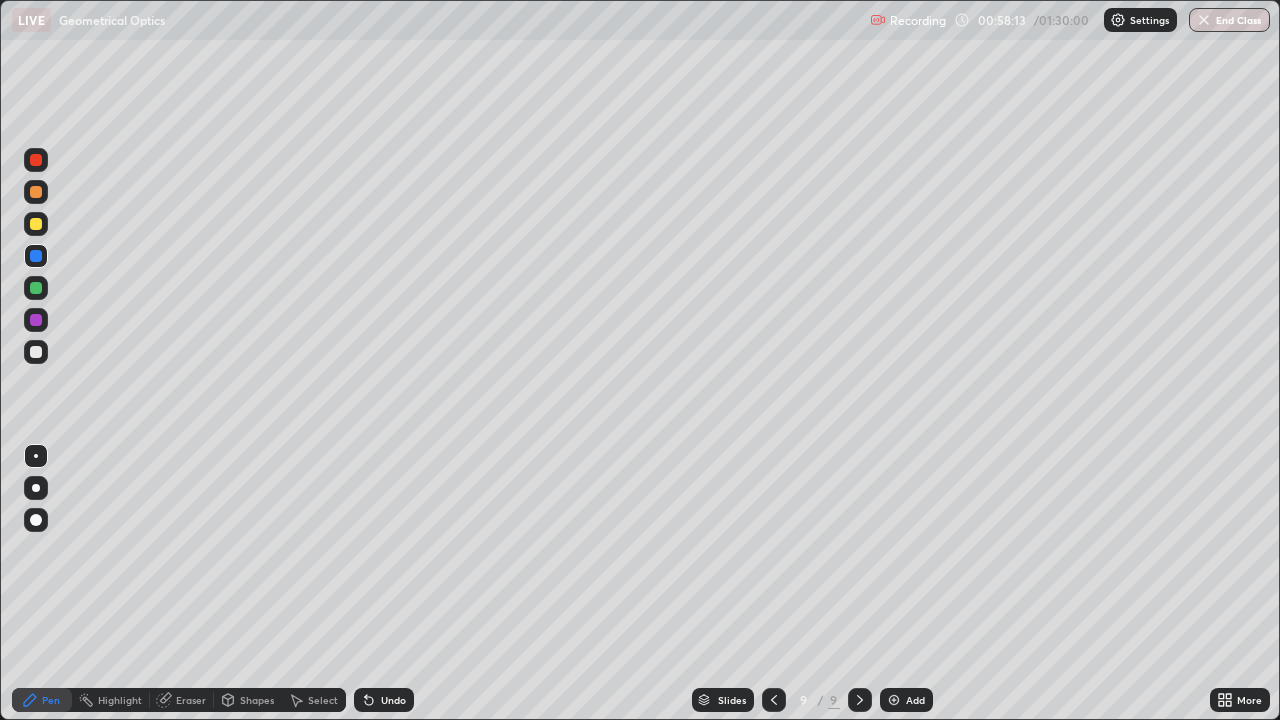 click at bounding box center [36, 224] 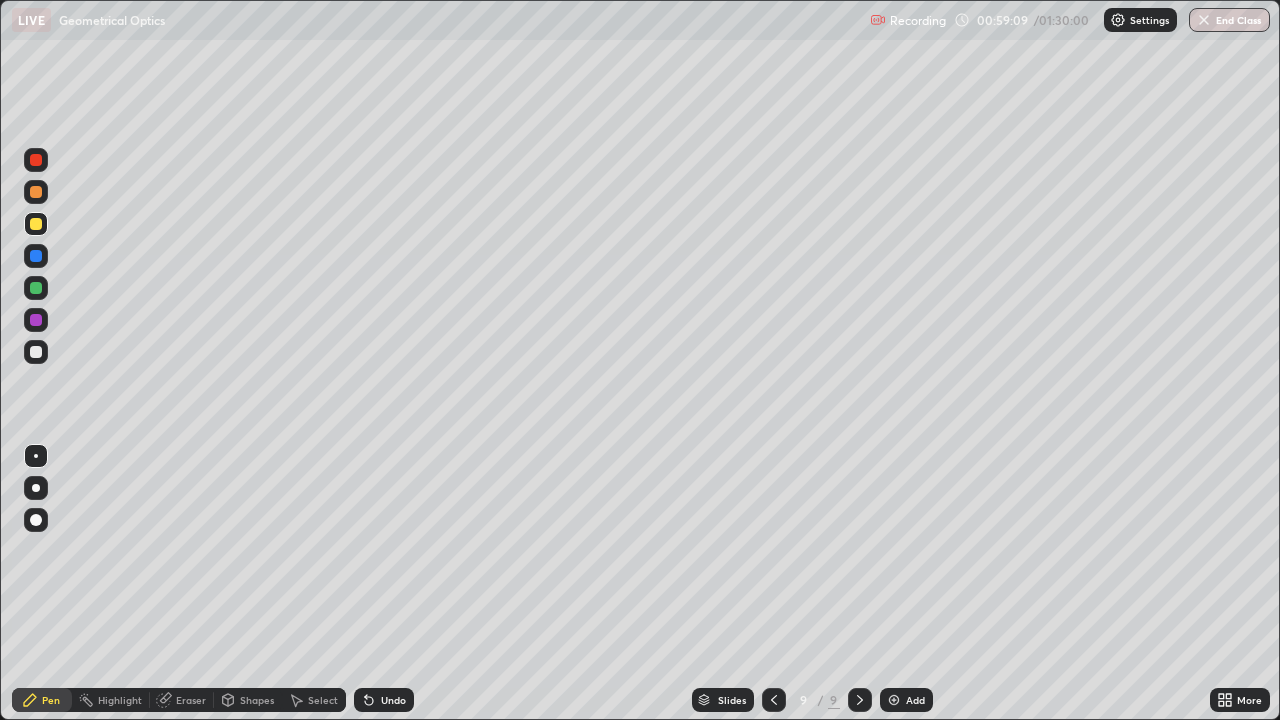 click at bounding box center [36, 256] 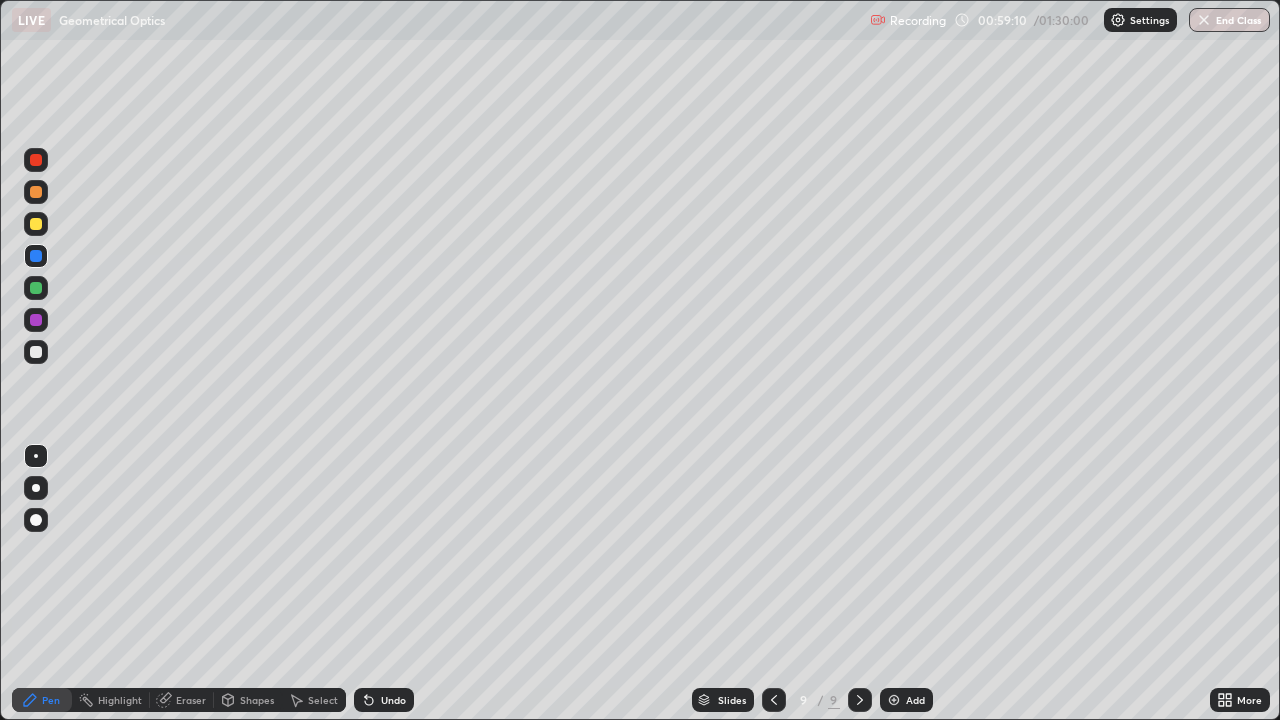 click at bounding box center [36, 224] 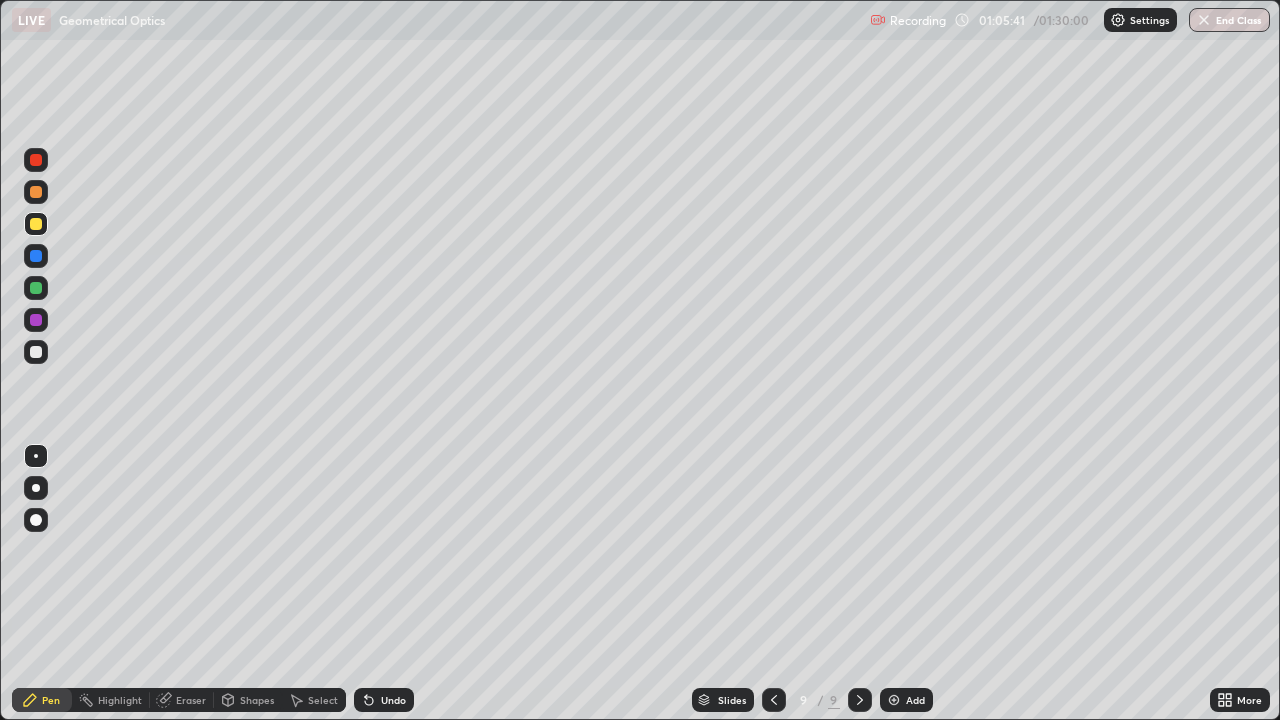 click on "Add" at bounding box center [915, 700] 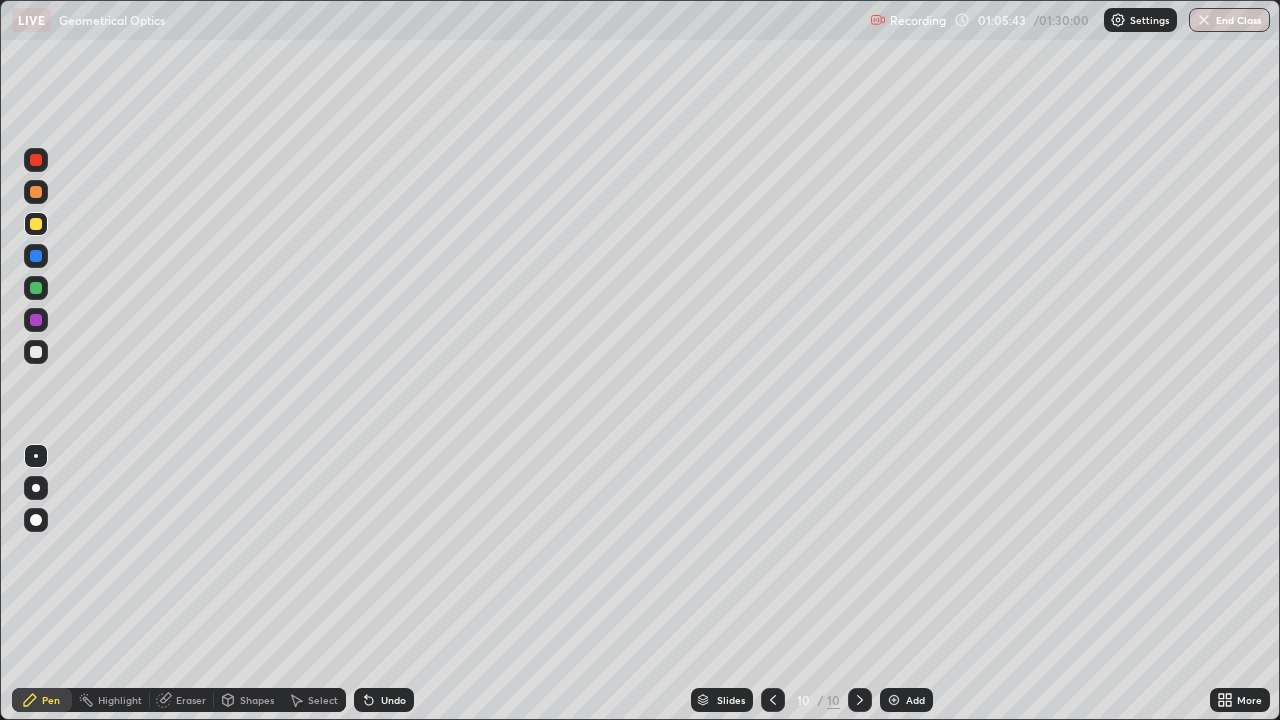 click at bounding box center [36, 352] 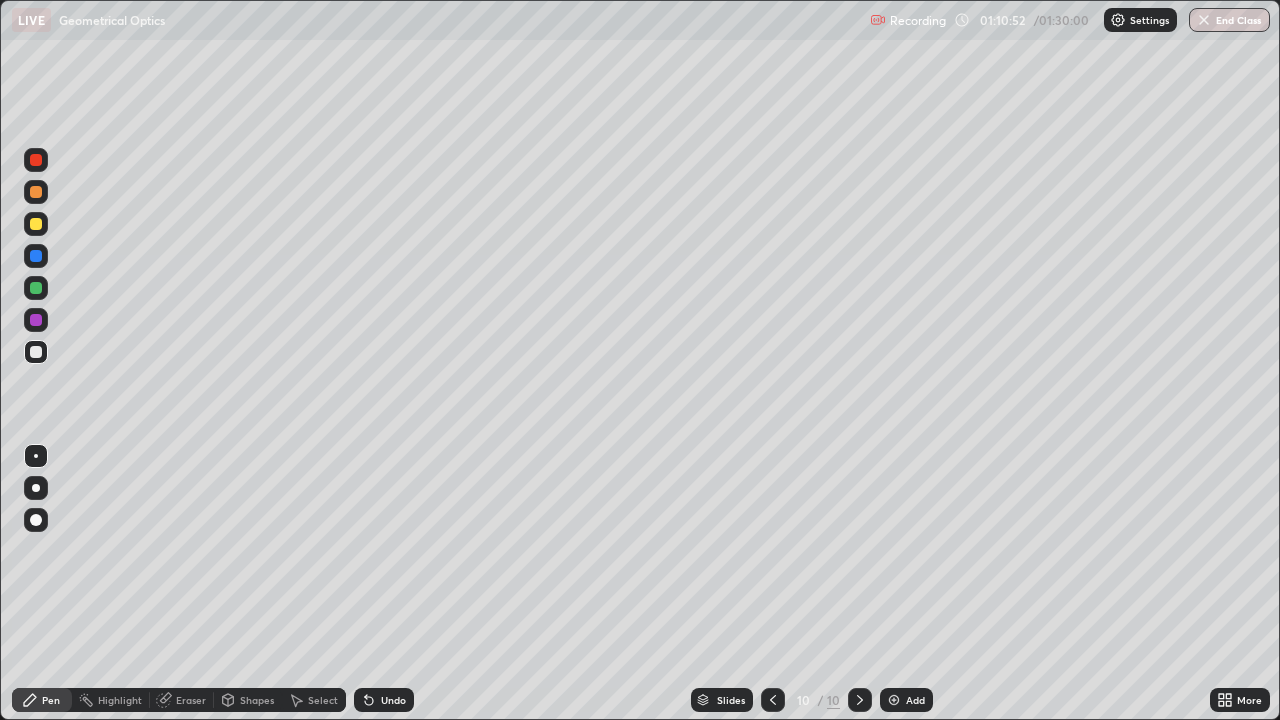 click at bounding box center [36, 224] 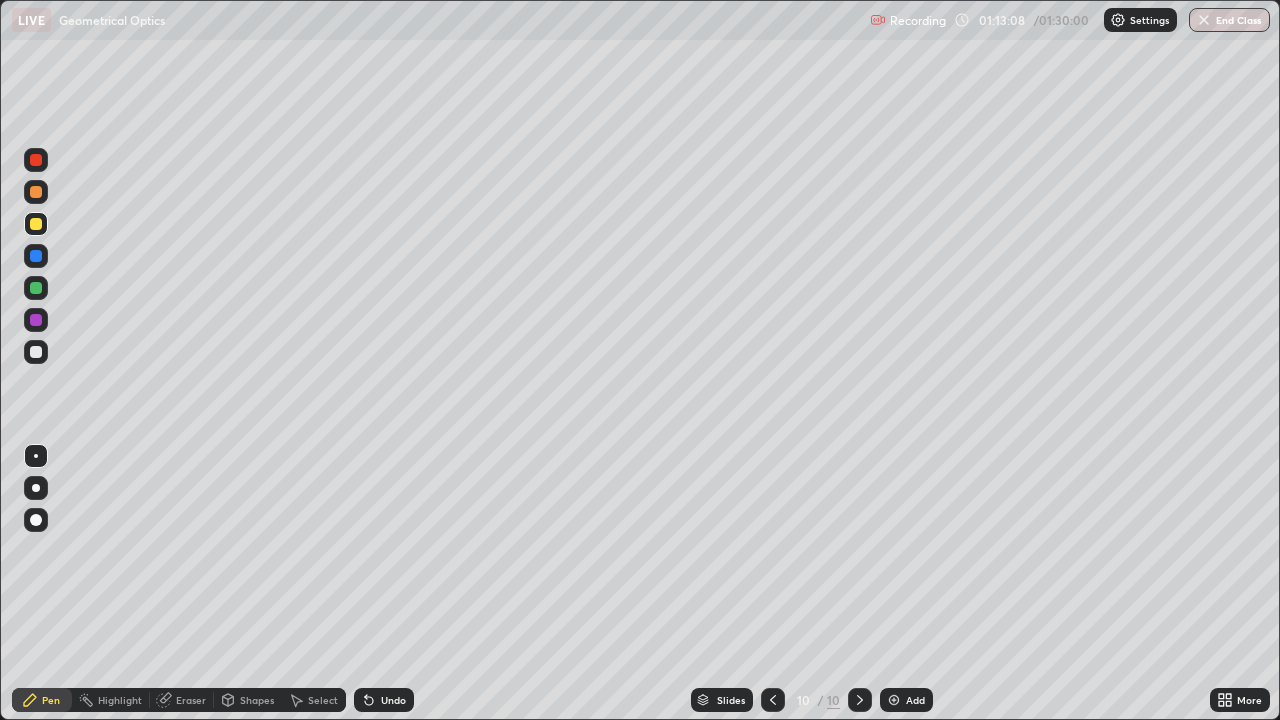 click on "Add" at bounding box center [915, 700] 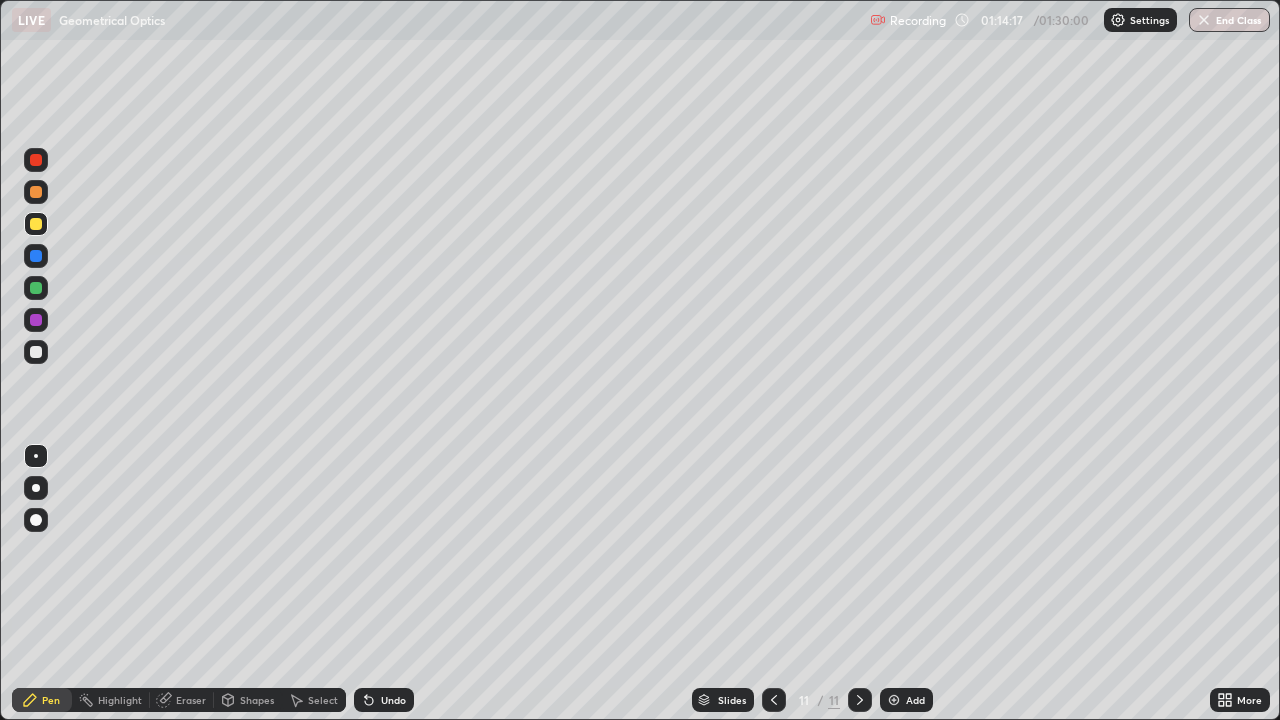 click at bounding box center [36, 352] 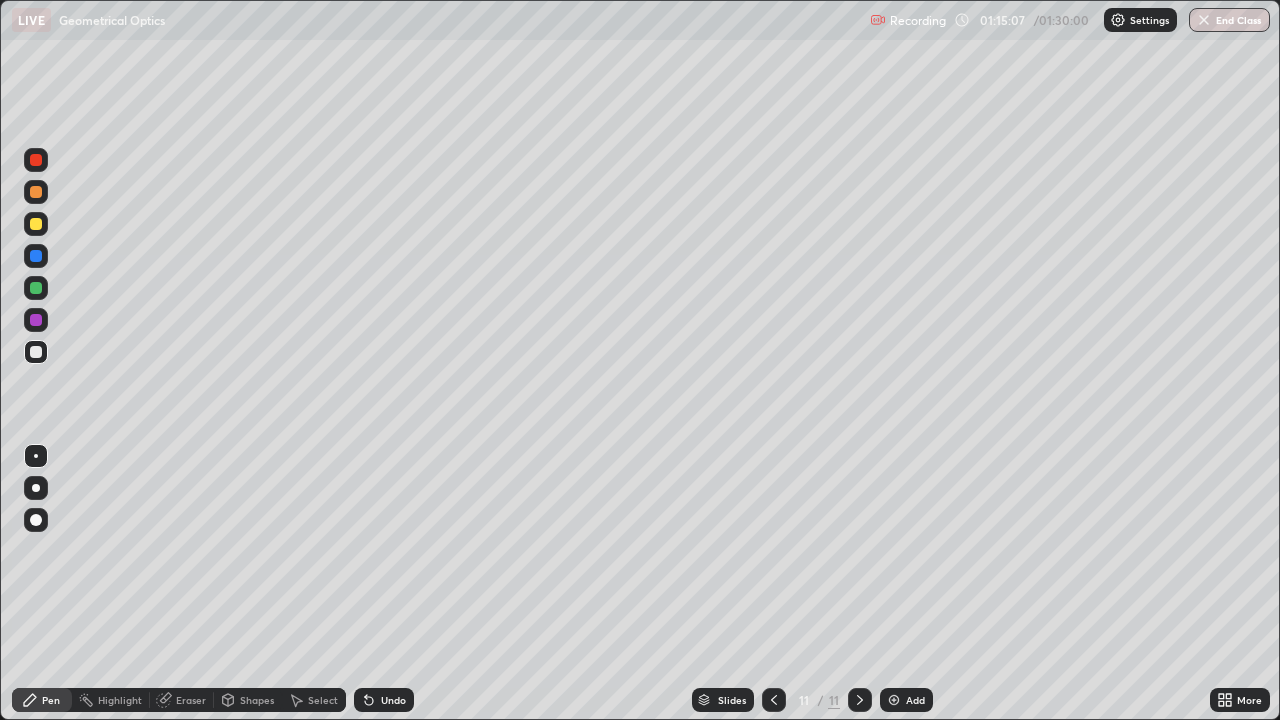 click on "Undo" at bounding box center (393, 700) 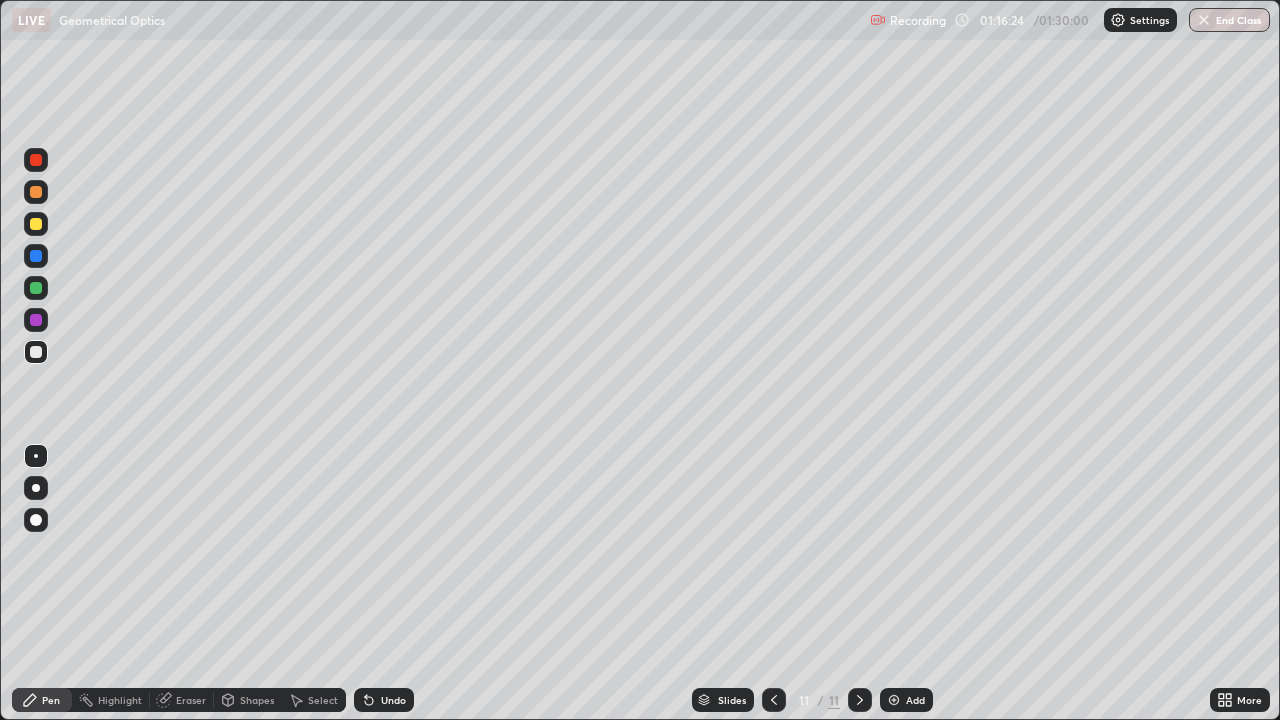 click on "Undo" at bounding box center (393, 700) 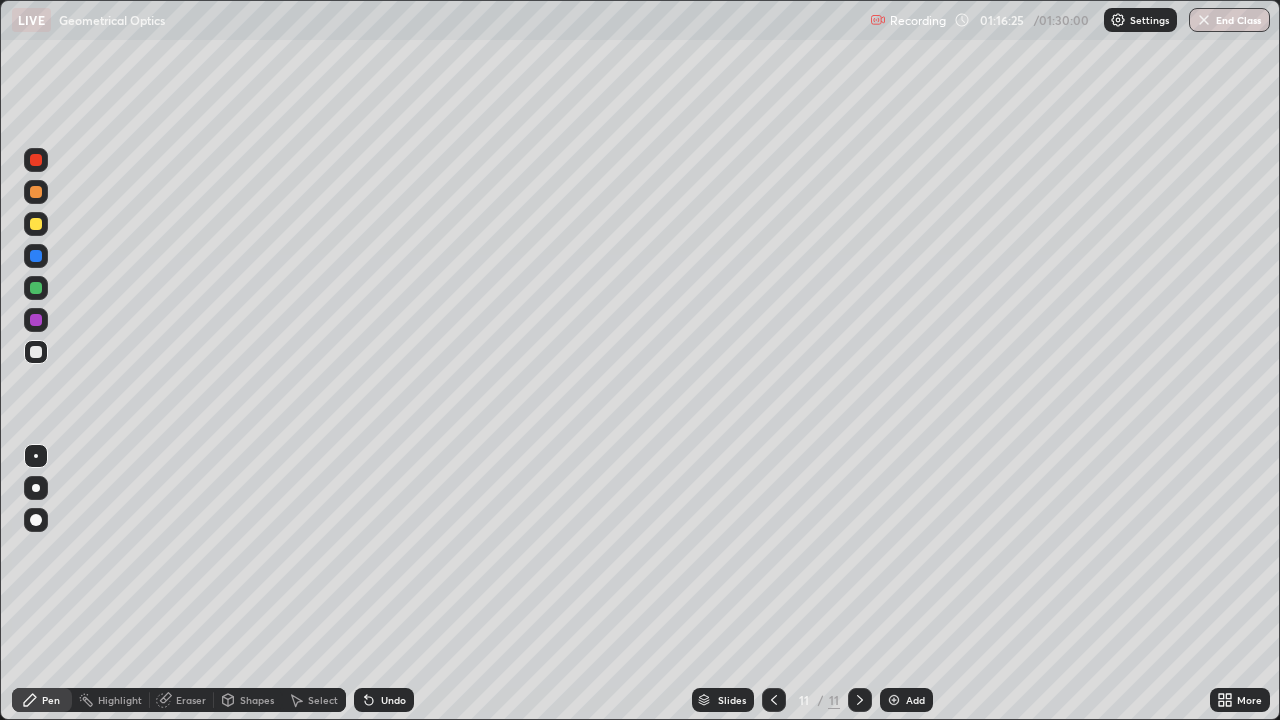 click on "Undo" at bounding box center (393, 700) 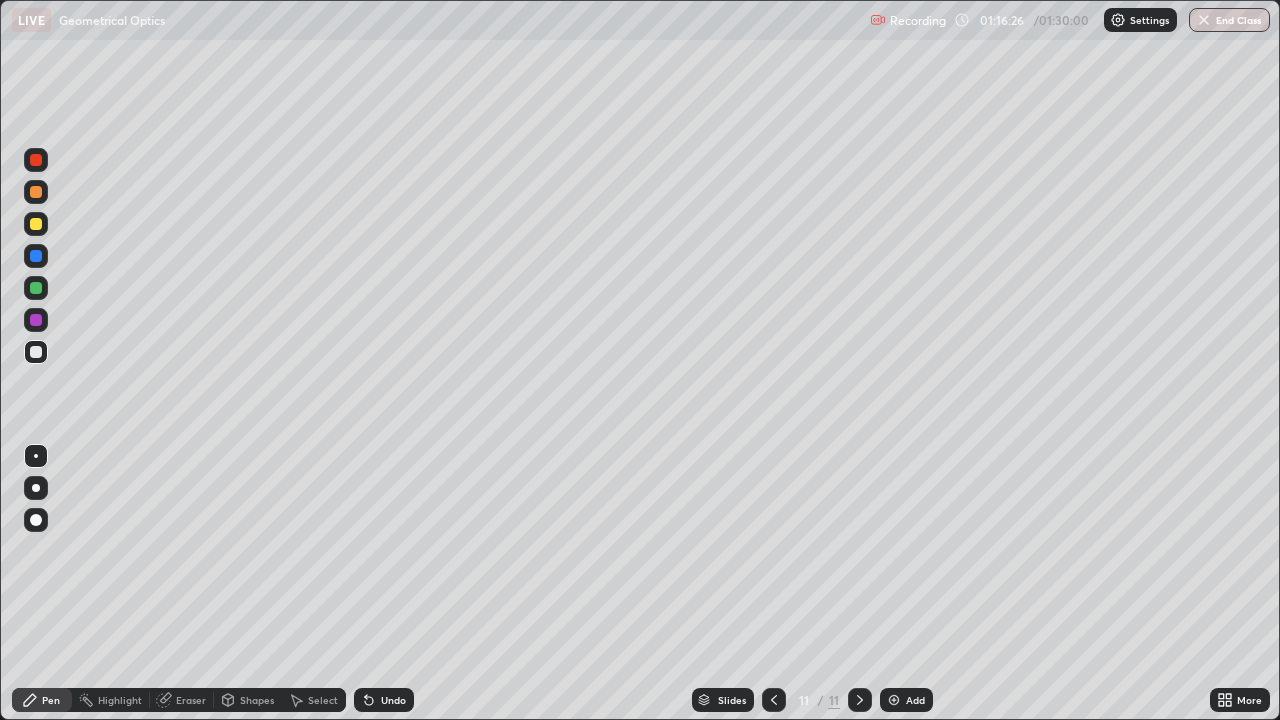 click on "Undo" at bounding box center [393, 700] 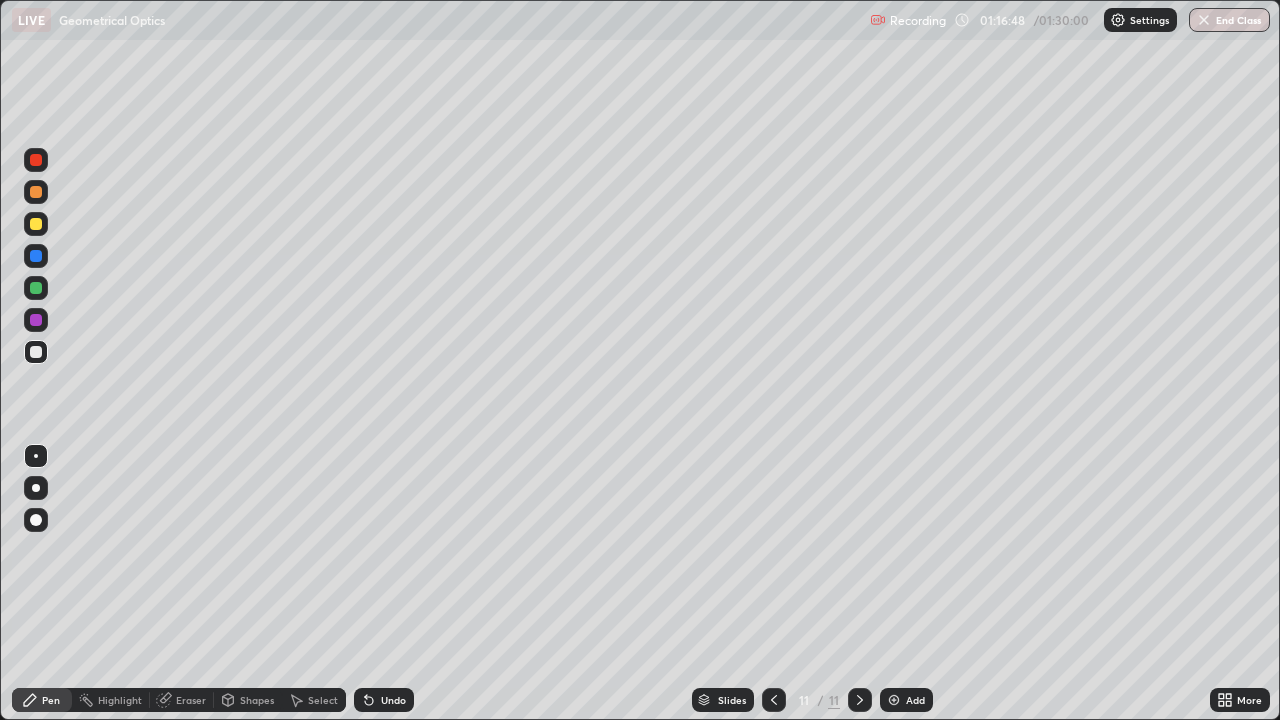 click on "Select" at bounding box center (323, 700) 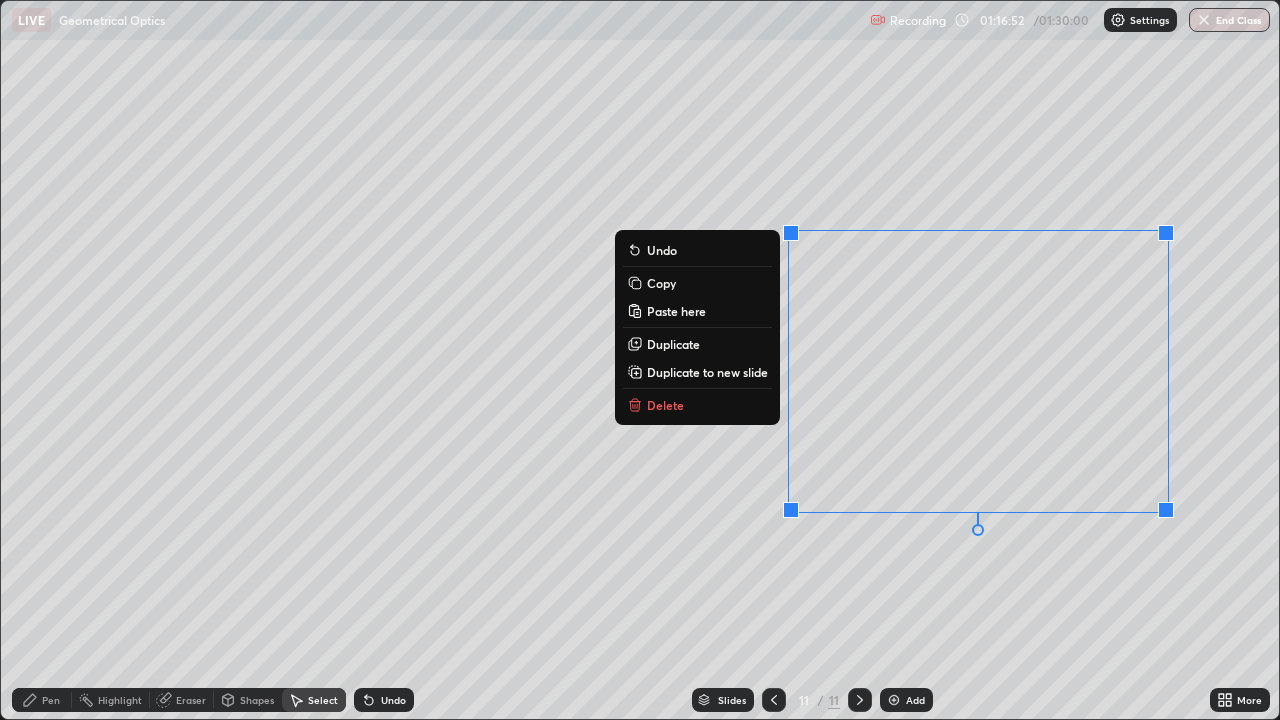 click on "Delete" at bounding box center [697, 405] 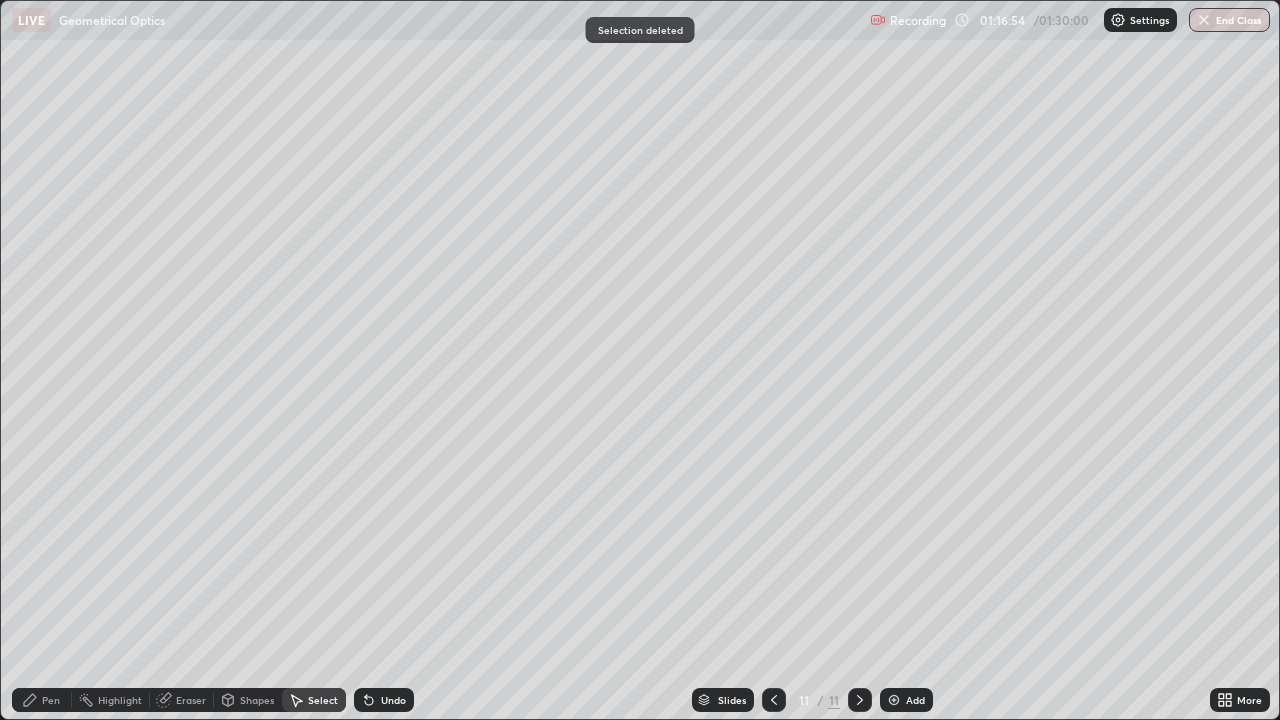 click on "Pen" at bounding box center [42, 700] 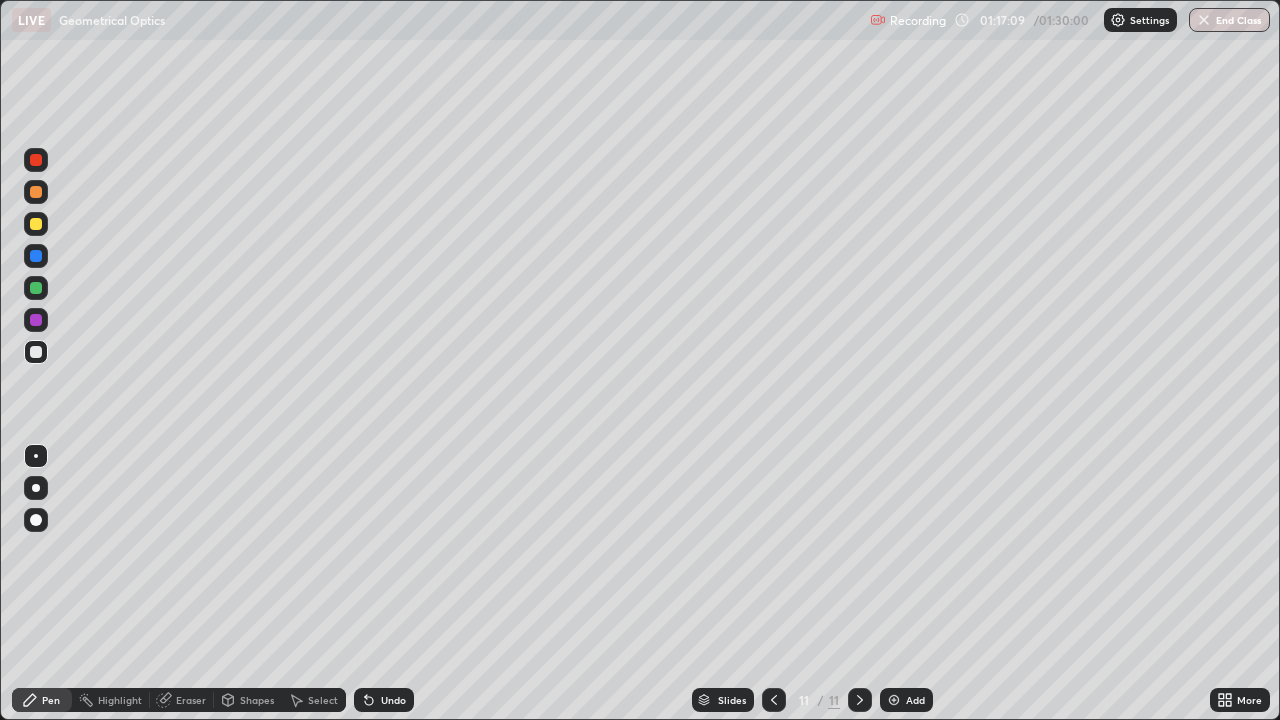 click on "Undo" at bounding box center [384, 700] 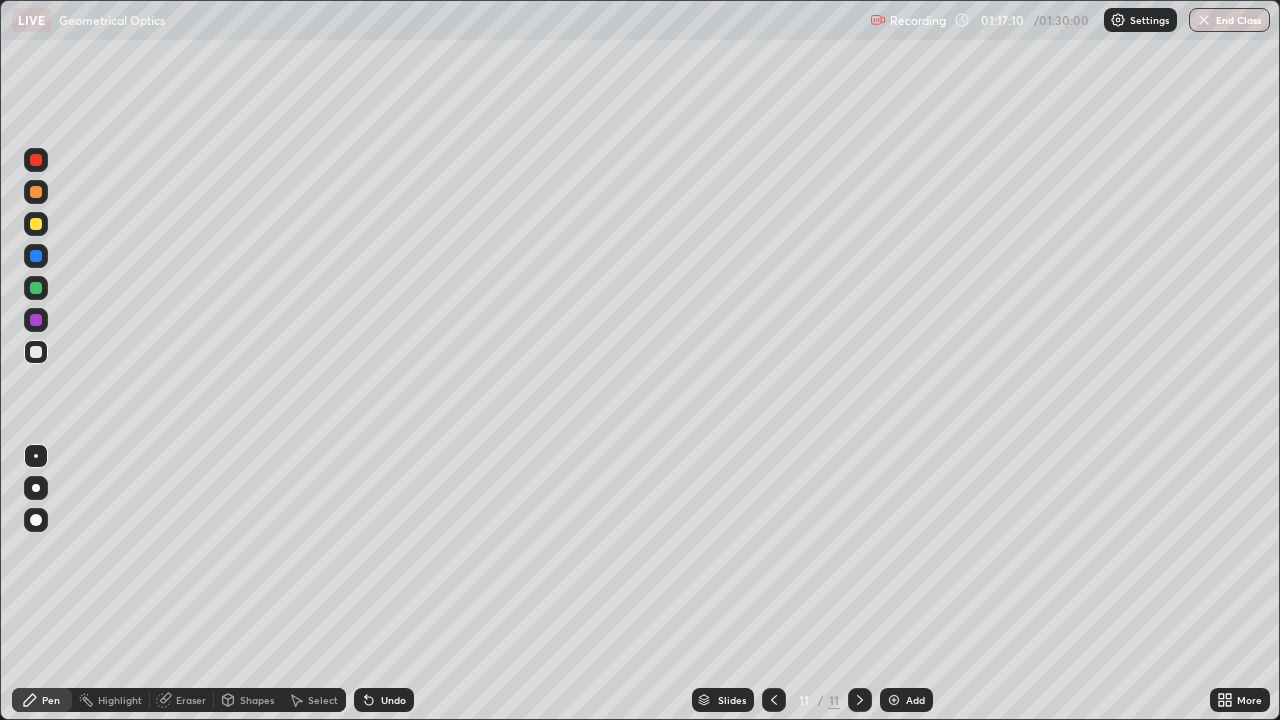 click 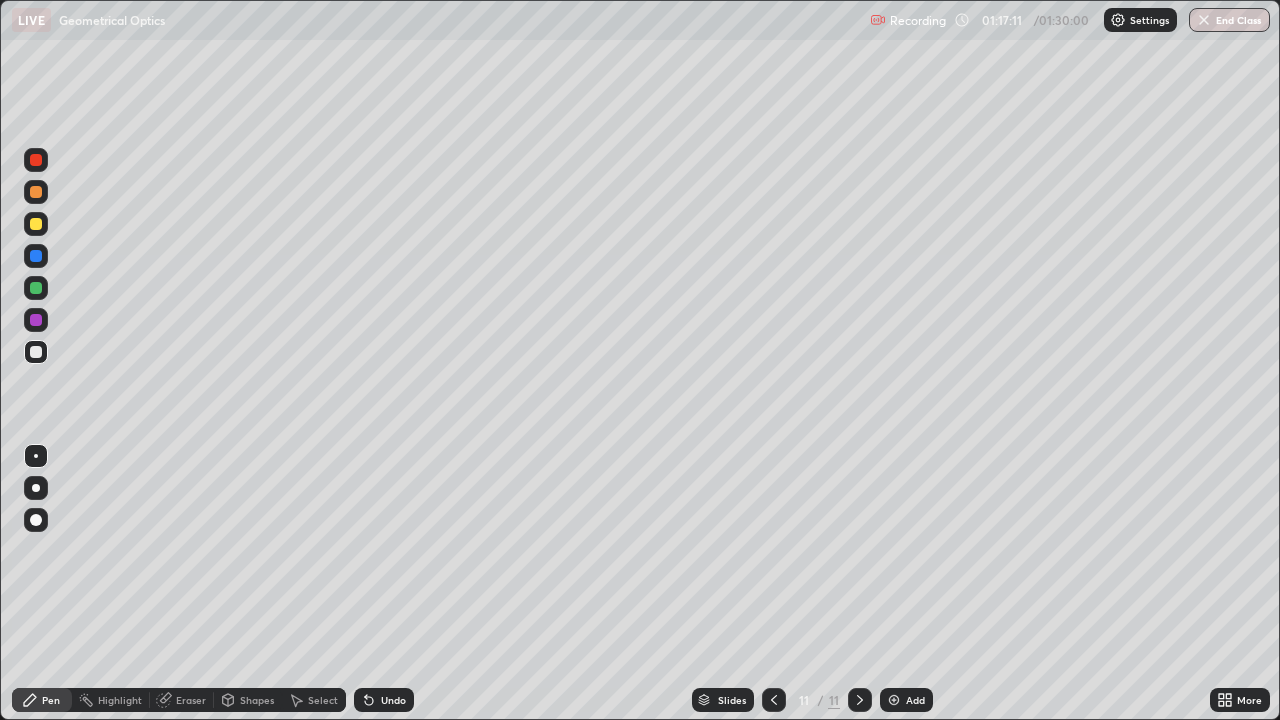 click 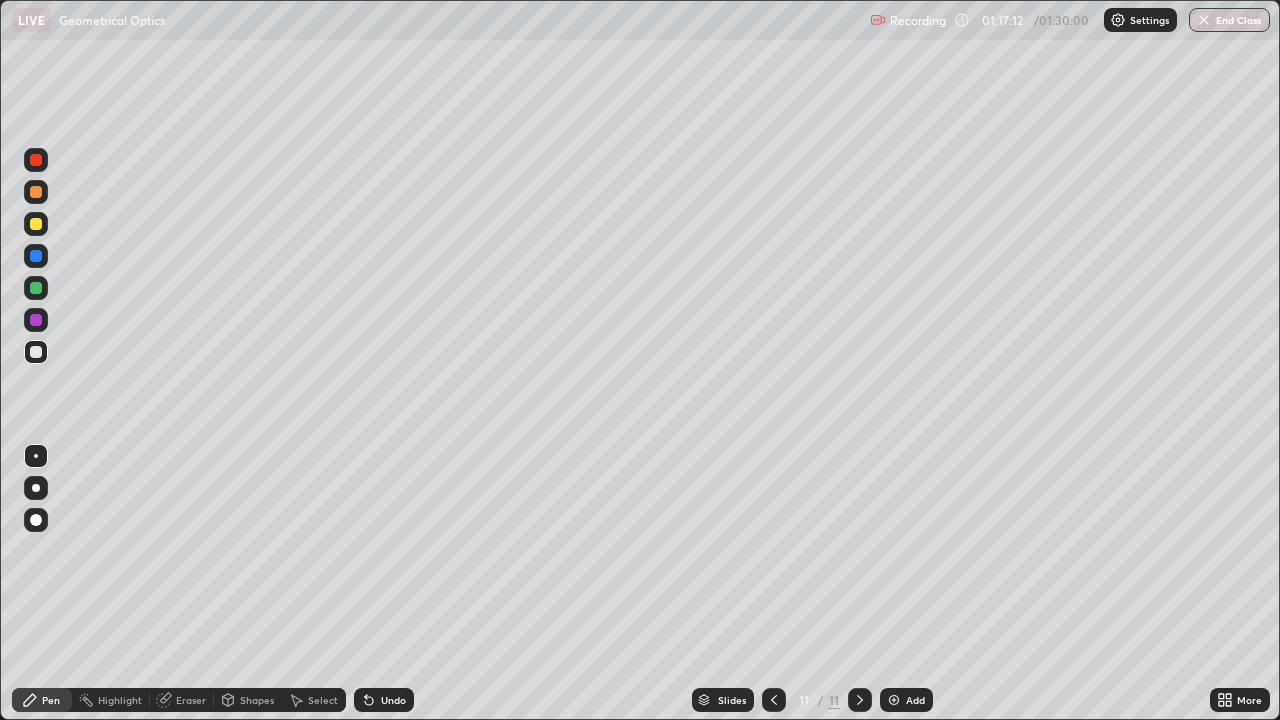 click 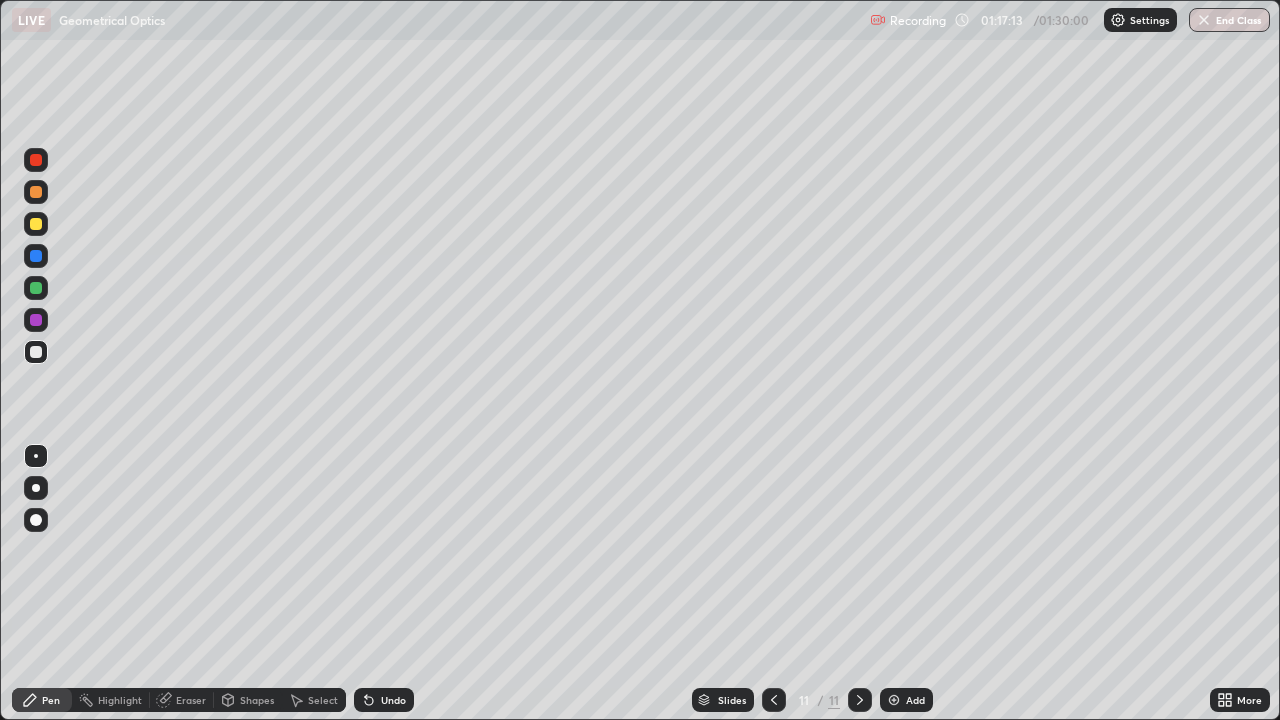 click 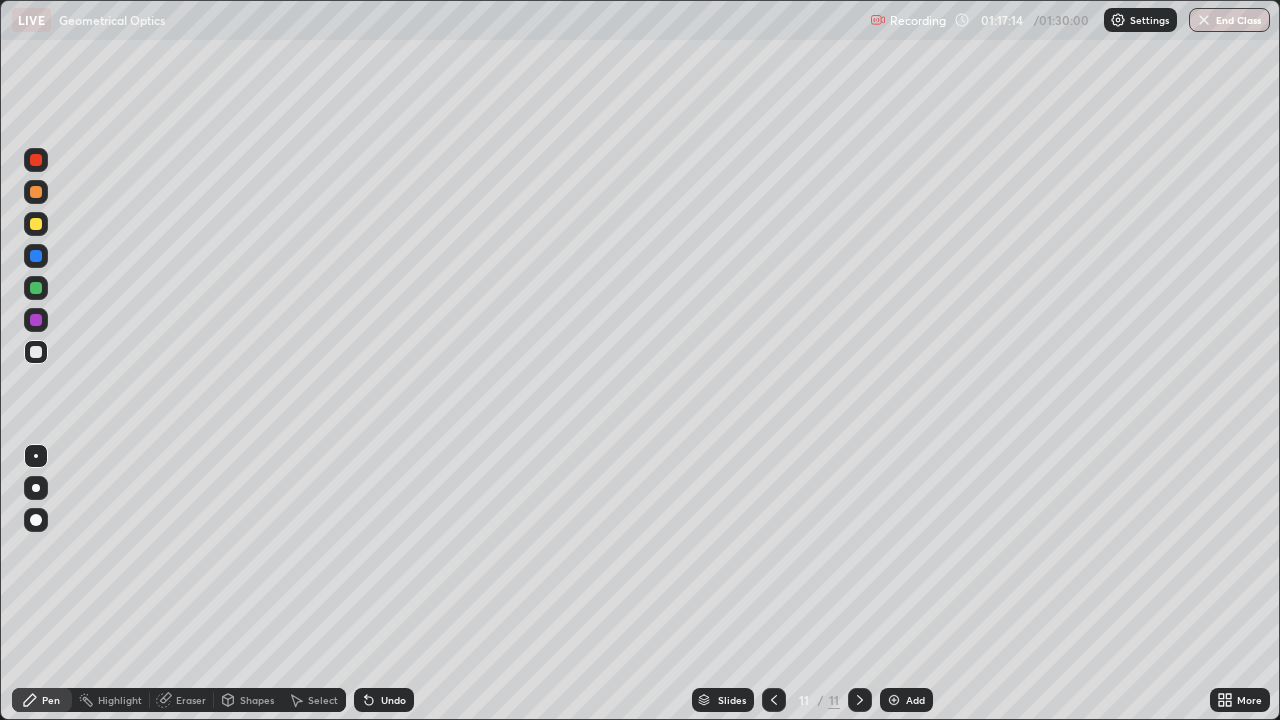 click 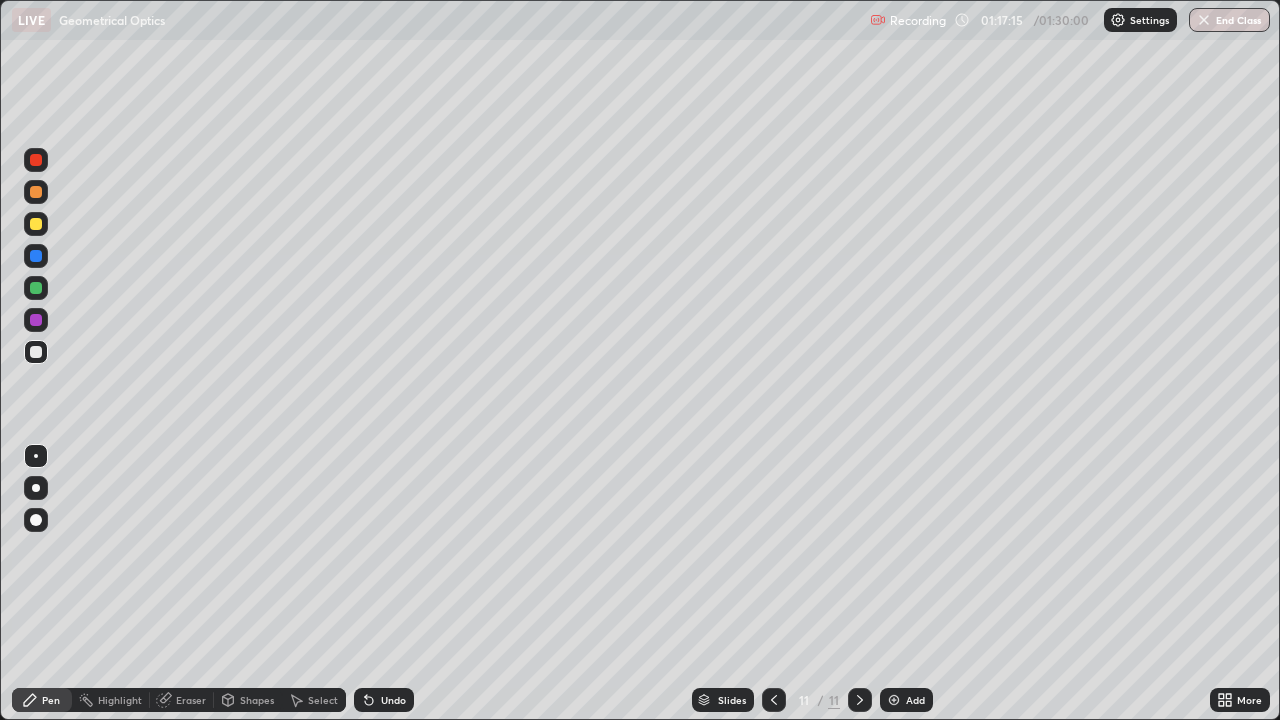 click on "Undo" at bounding box center (384, 700) 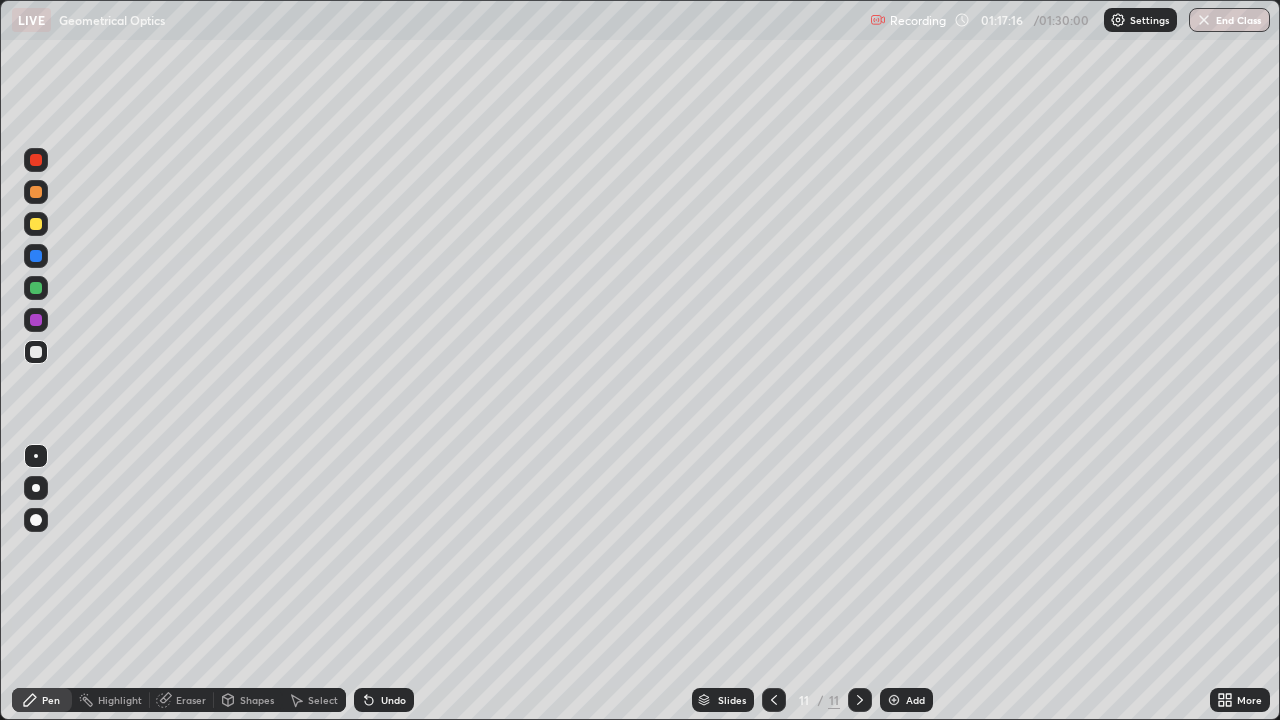 click on "Undo" at bounding box center (384, 700) 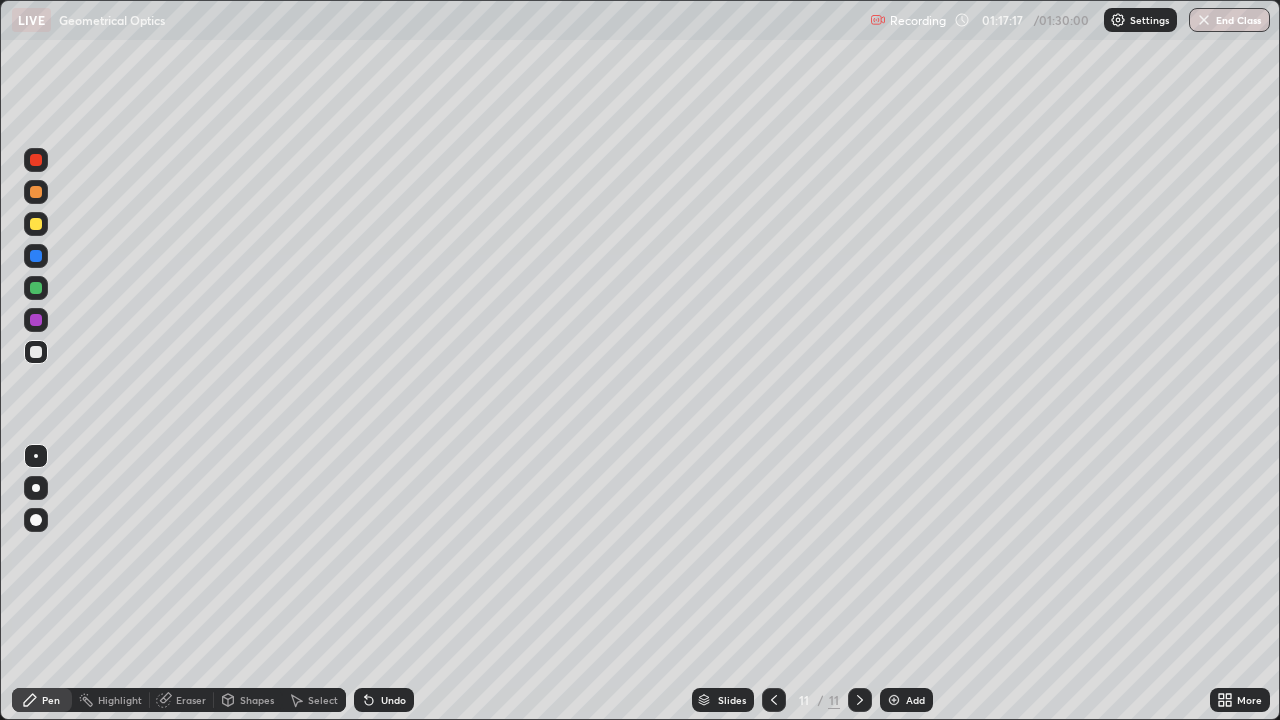 click on "Undo" at bounding box center (384, 700) 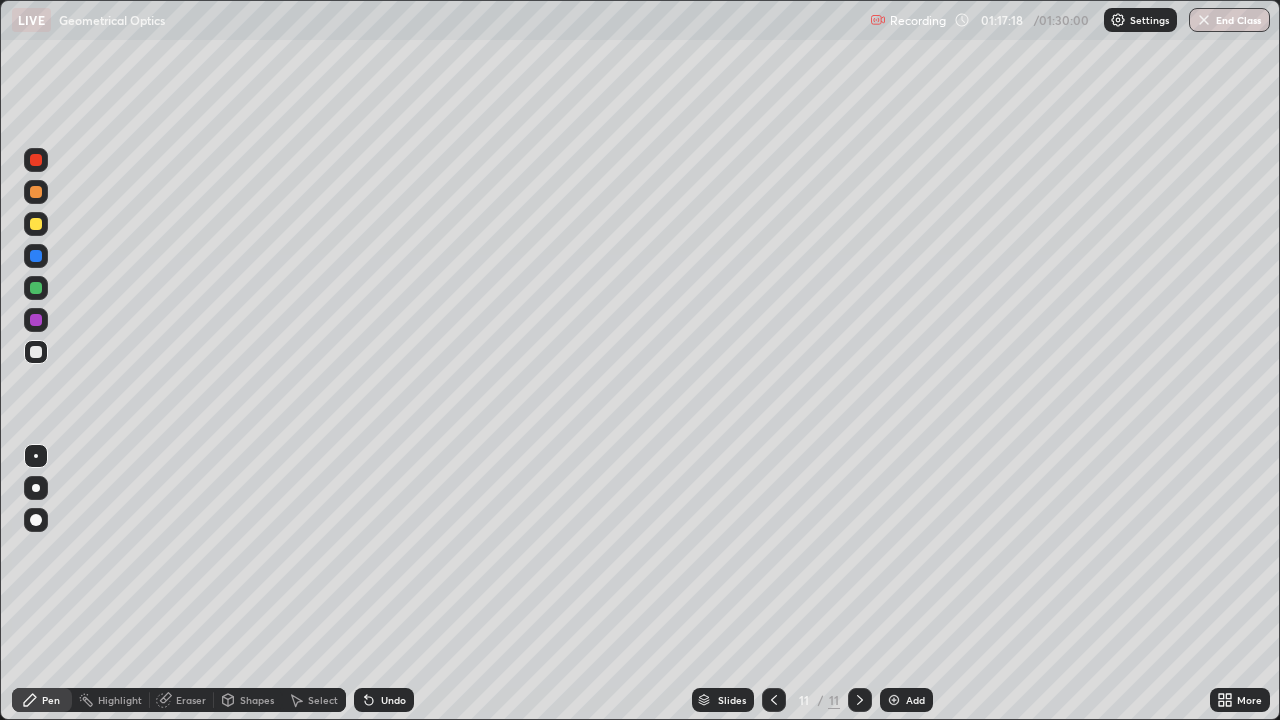click 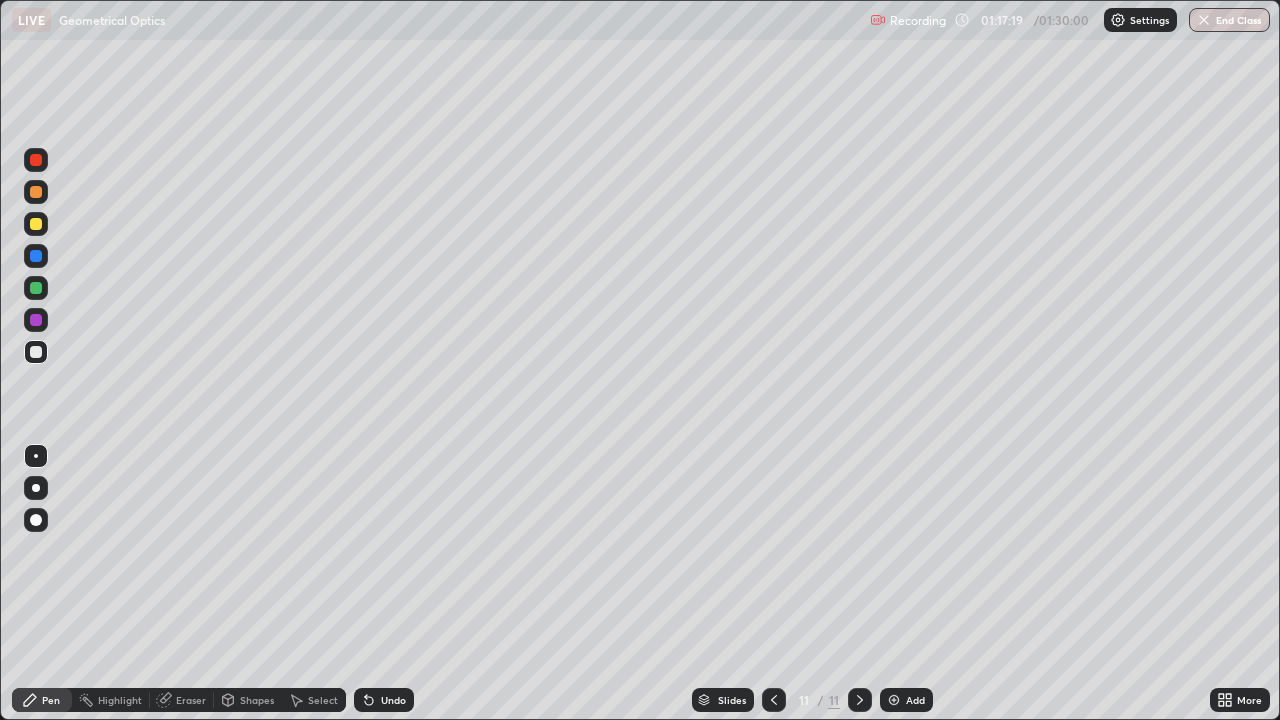 click on "Undo" at bounding box center (393, 700) 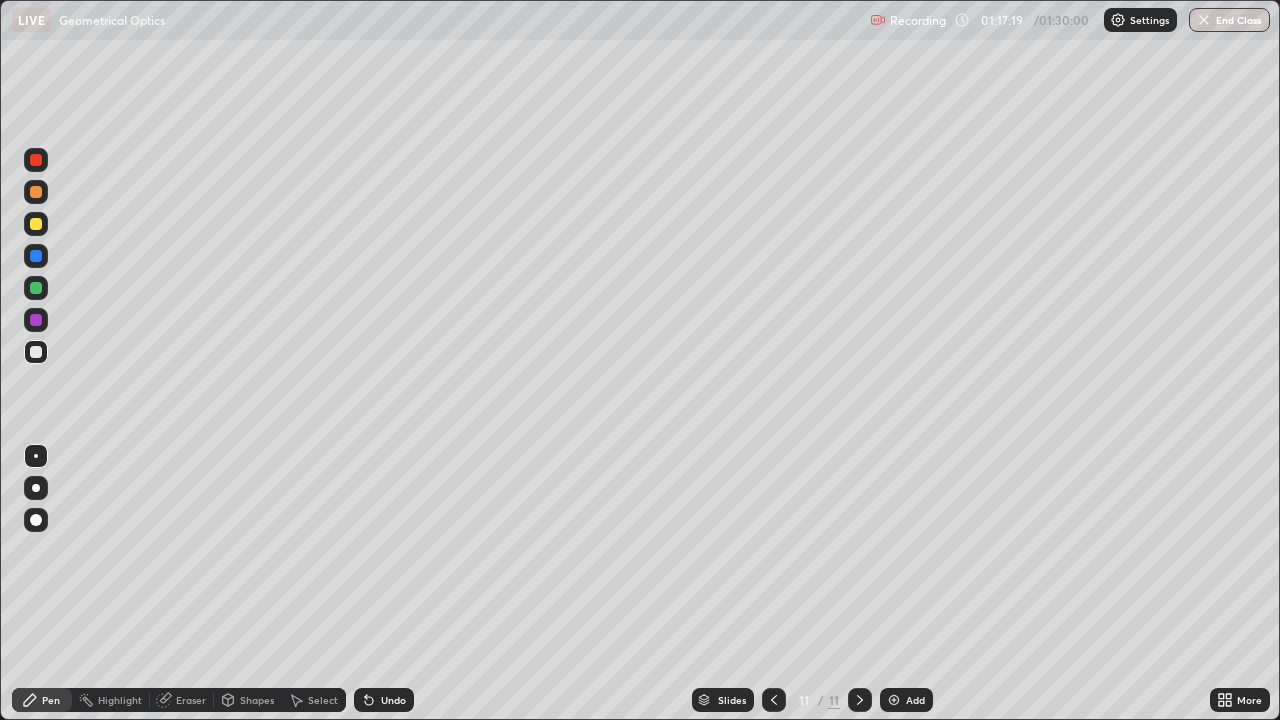 click on "Undo" at bounding box center [384, 700] 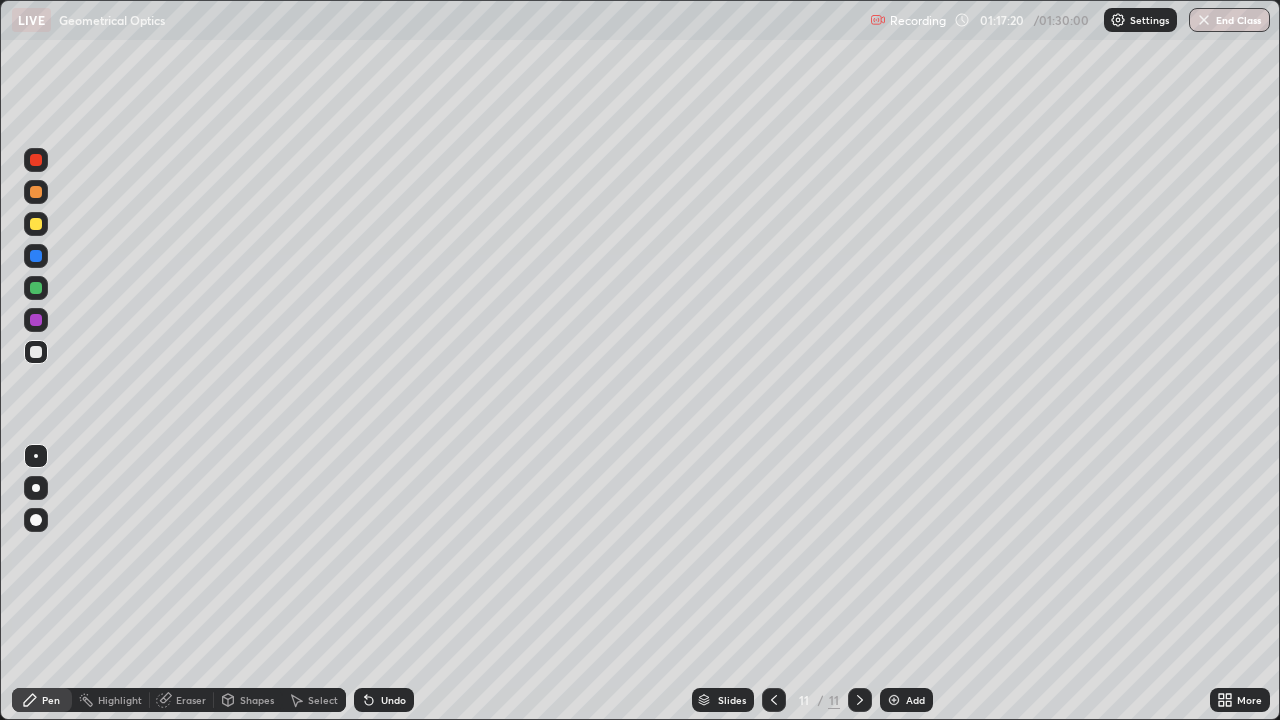 click 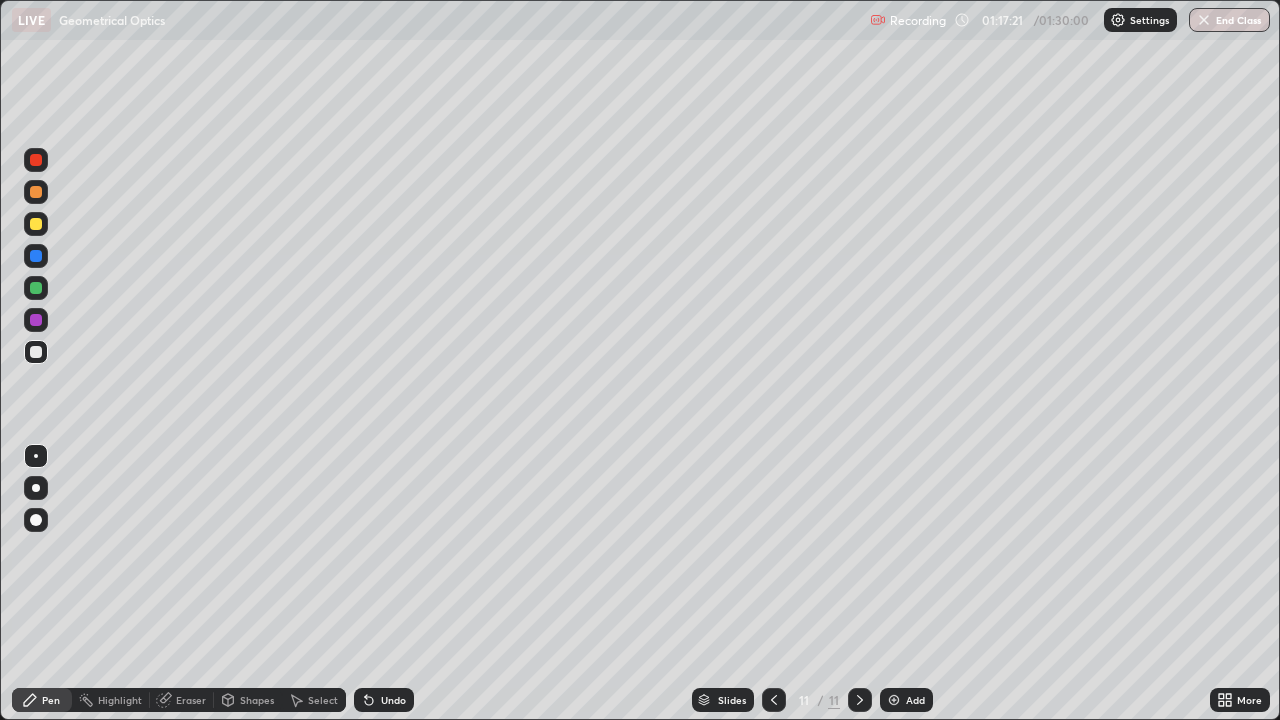 click 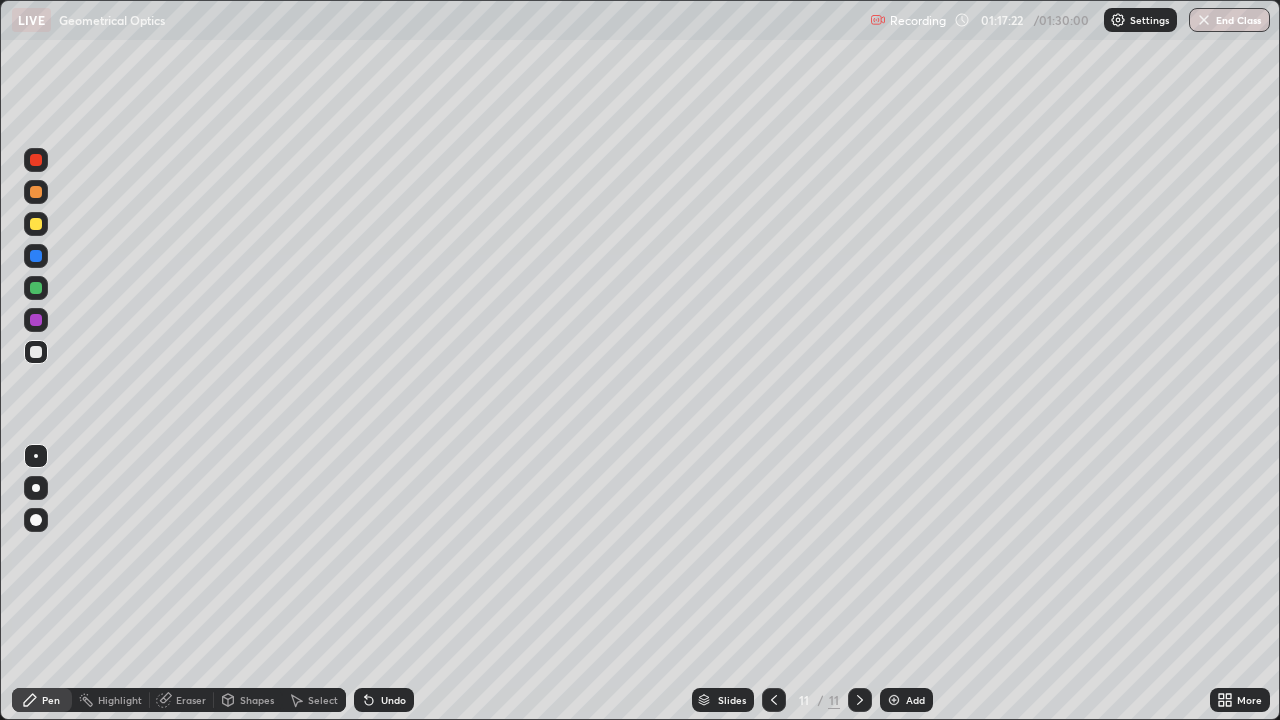 click 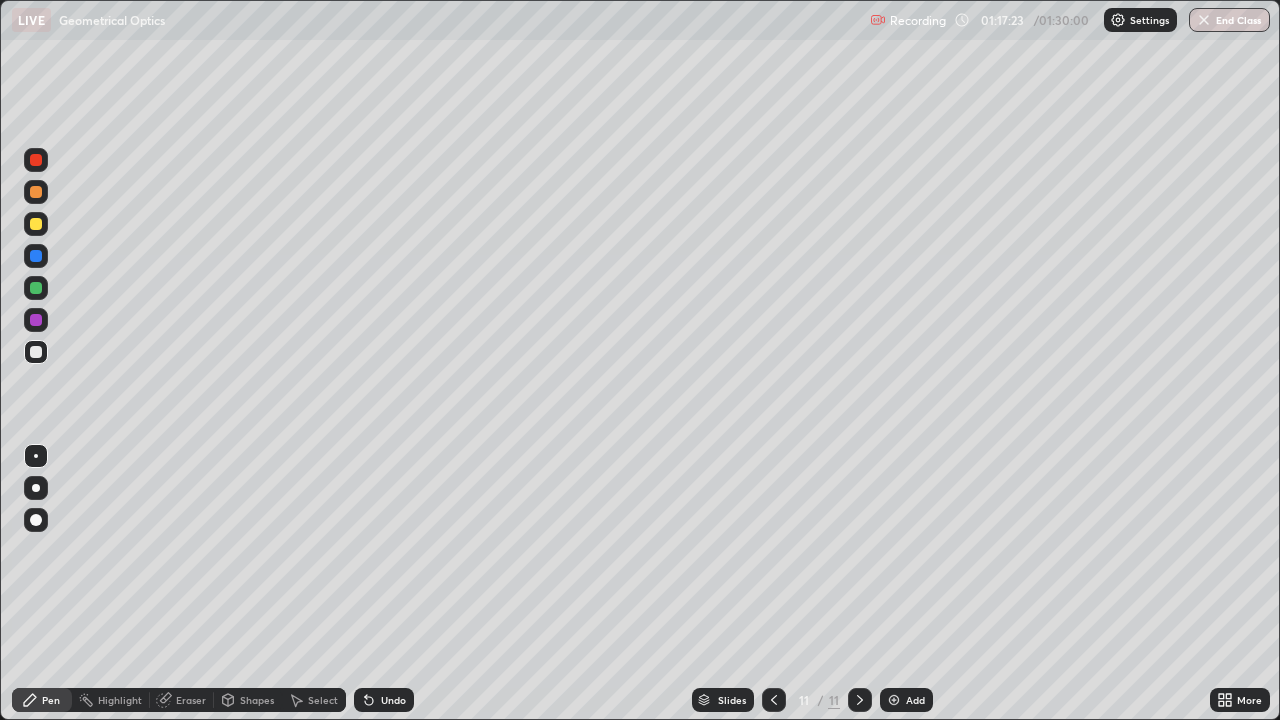 click 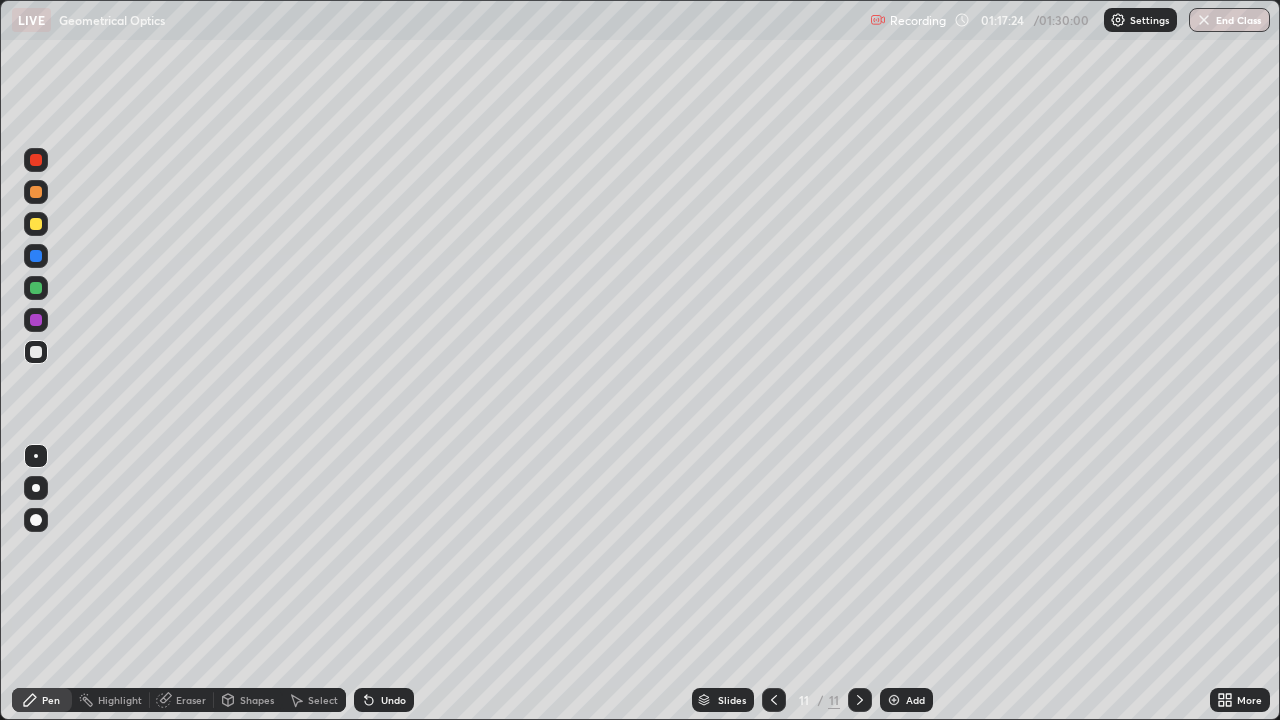 click 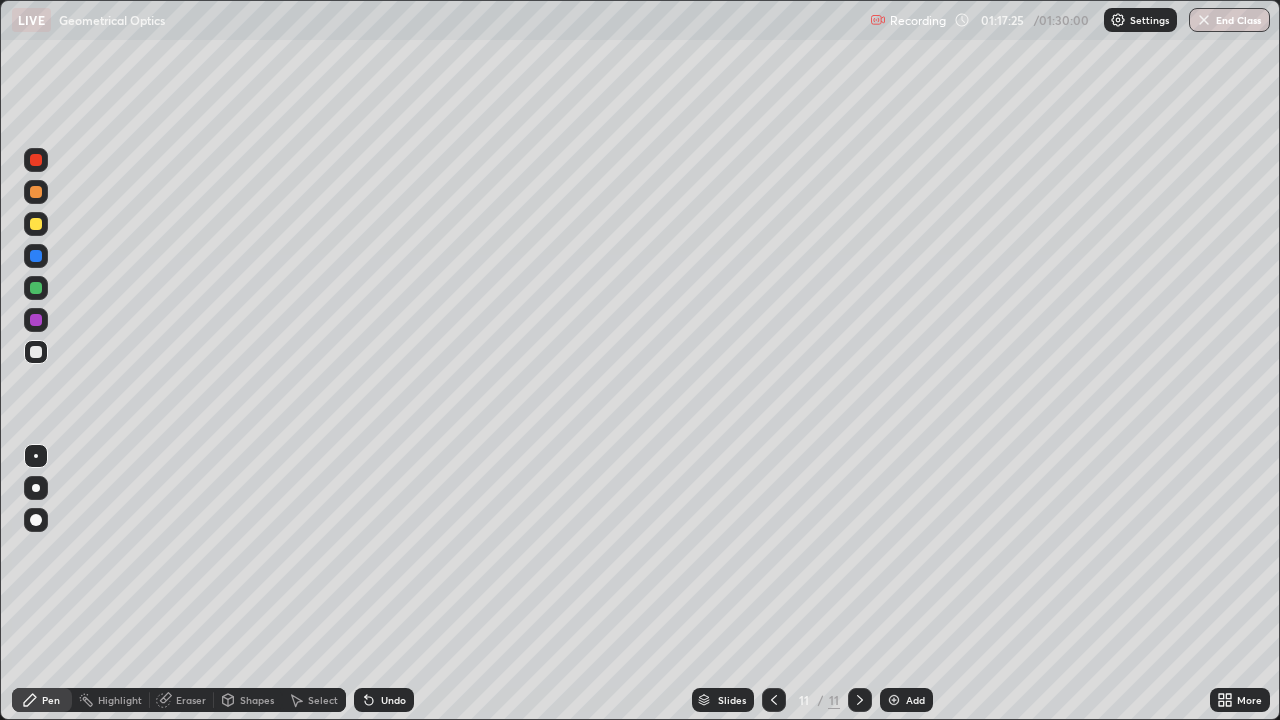 click 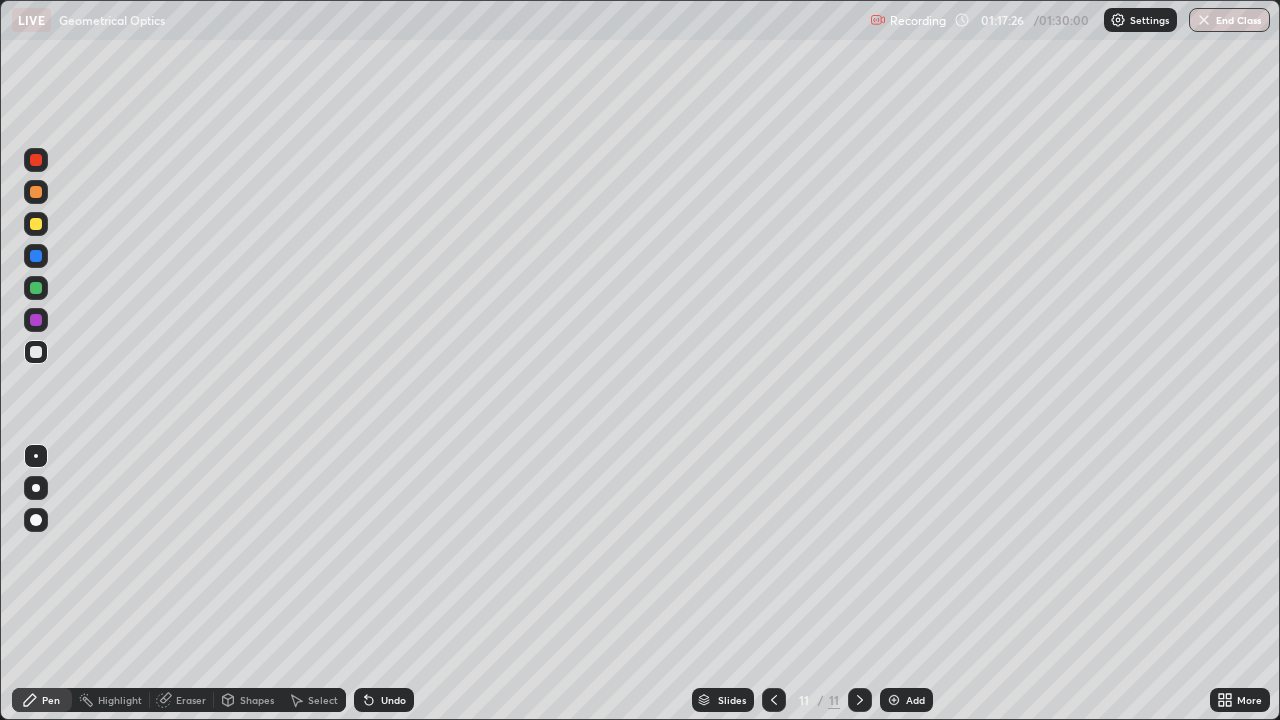 click 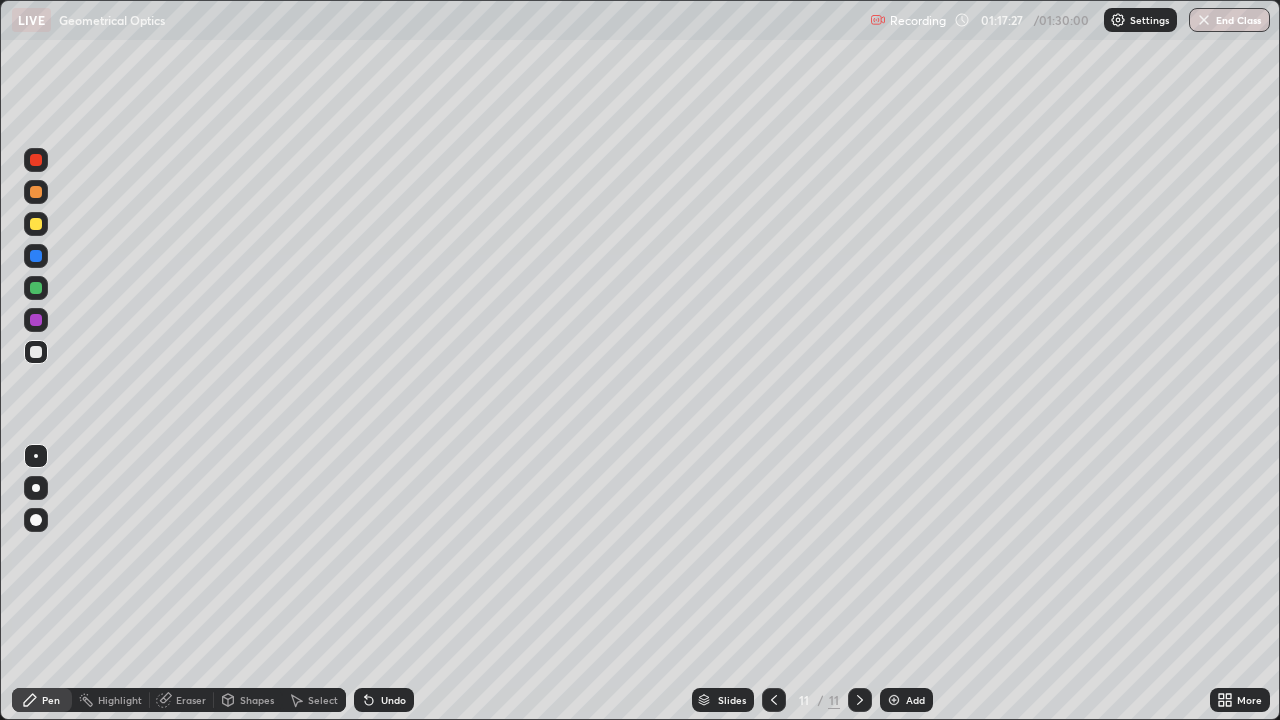 click on "Undo" at bounding box center [384, 700] 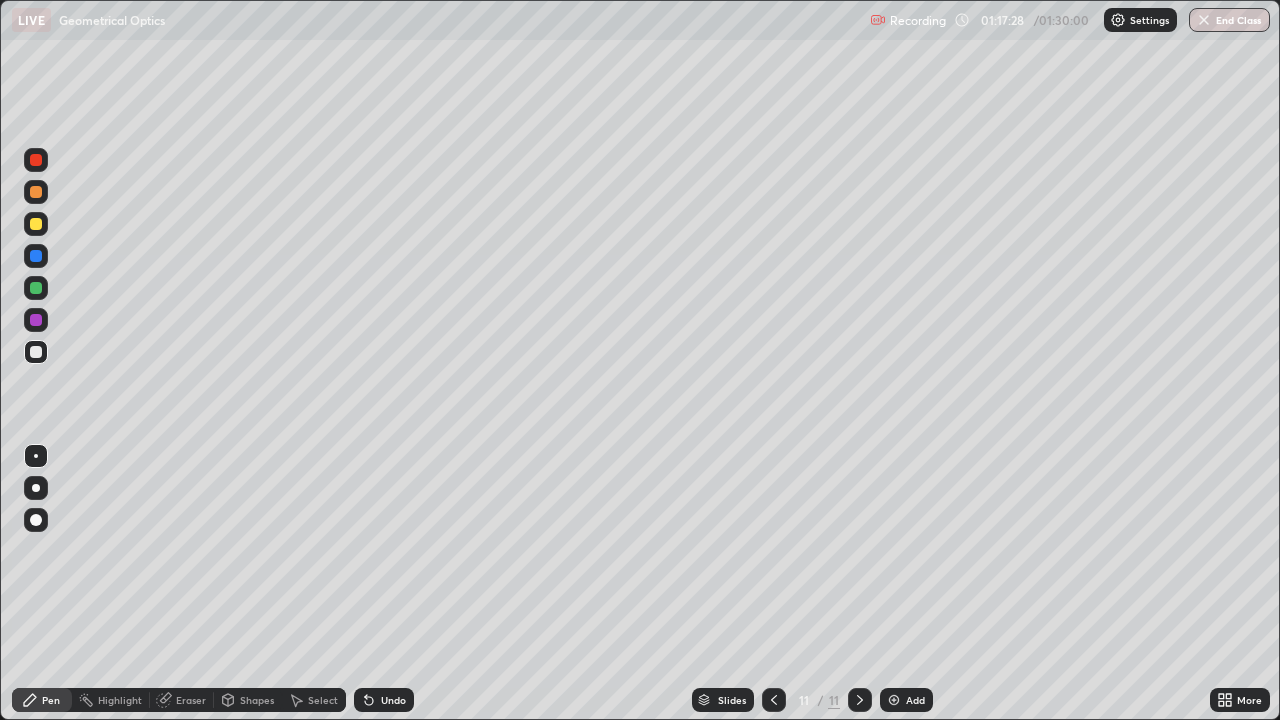 click 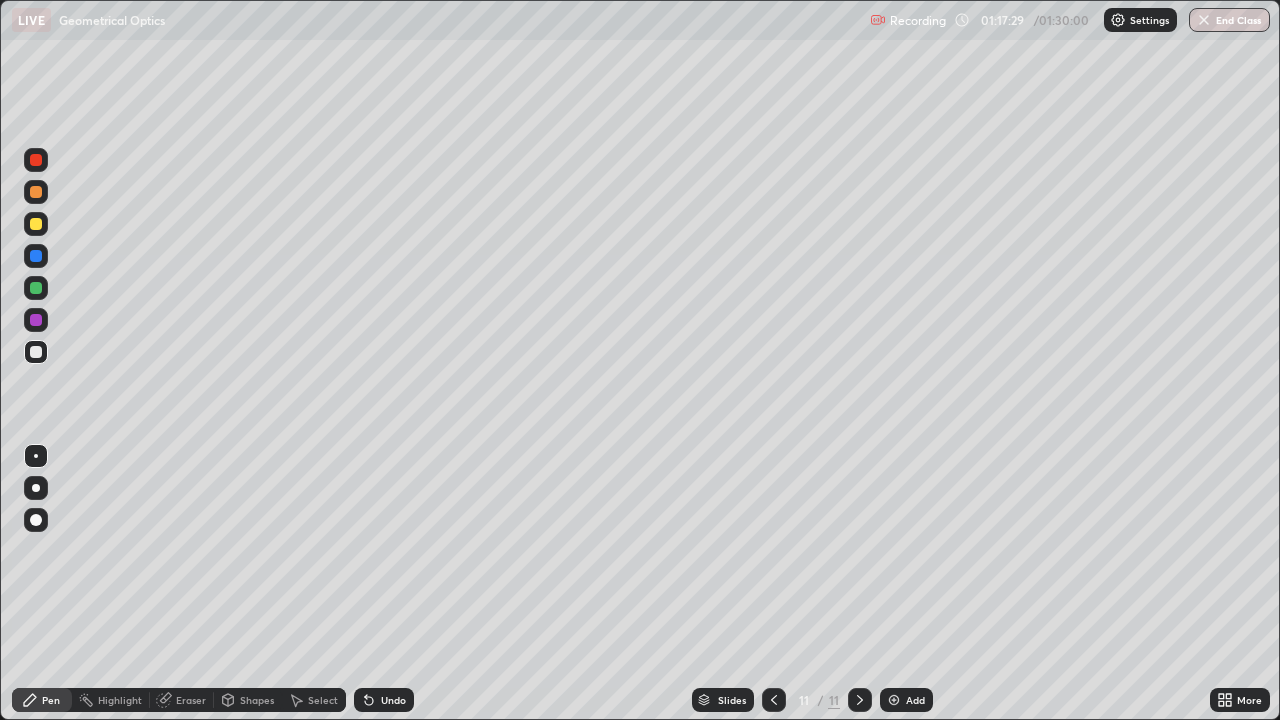 click on "Undo" at bounding box center [384, 700] 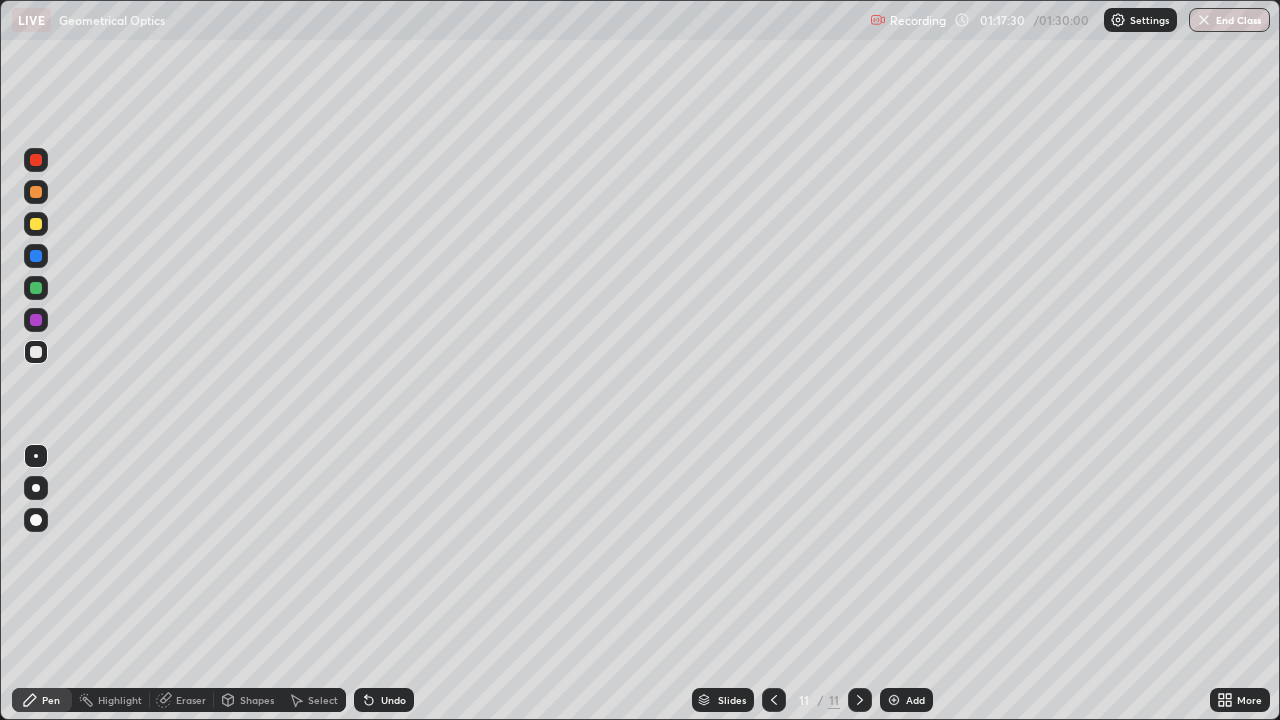 click on "Undo" at bounding box center (384, 700) 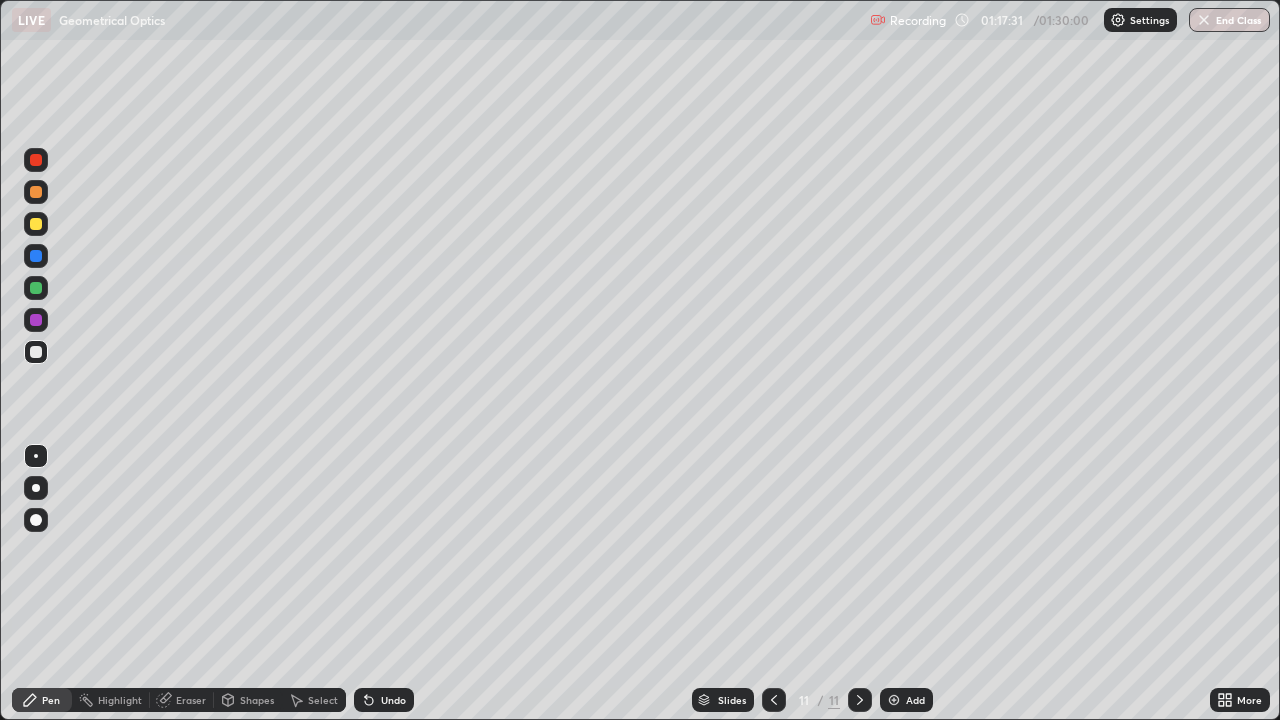 click on "Undo" at bounding box center (384, 700) 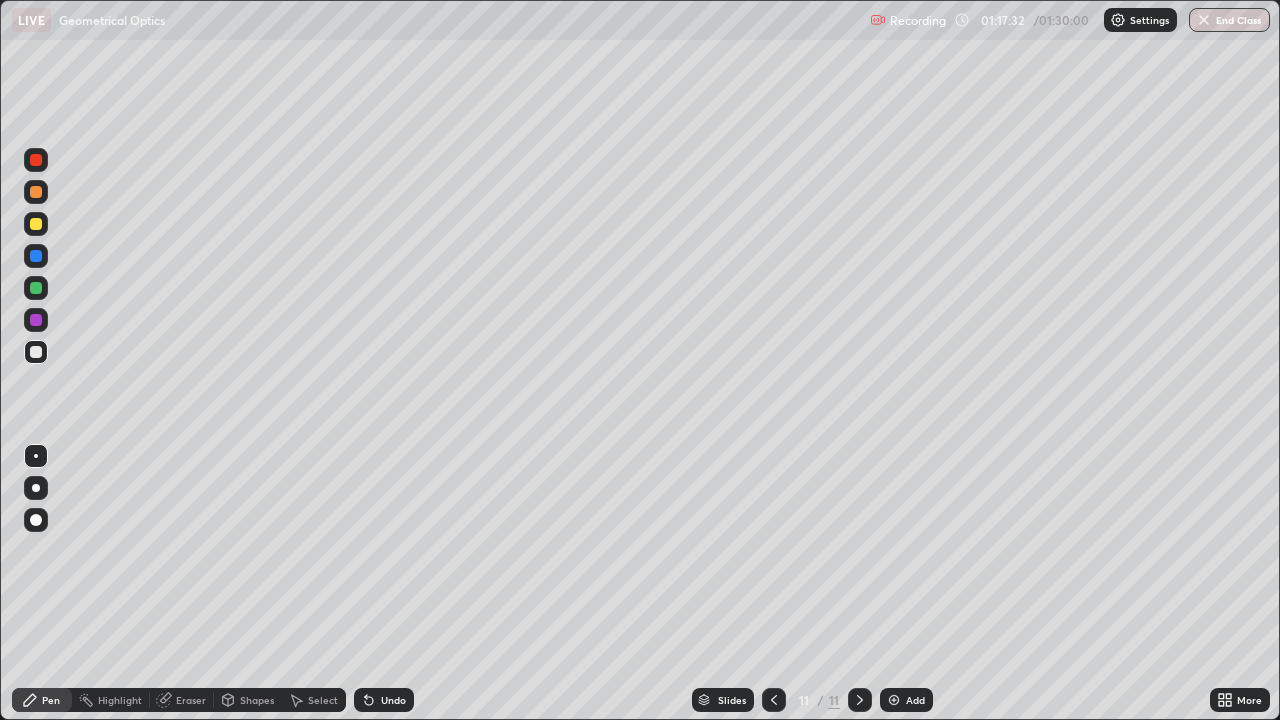 click on "Undo" at bounding box center (384, 700) 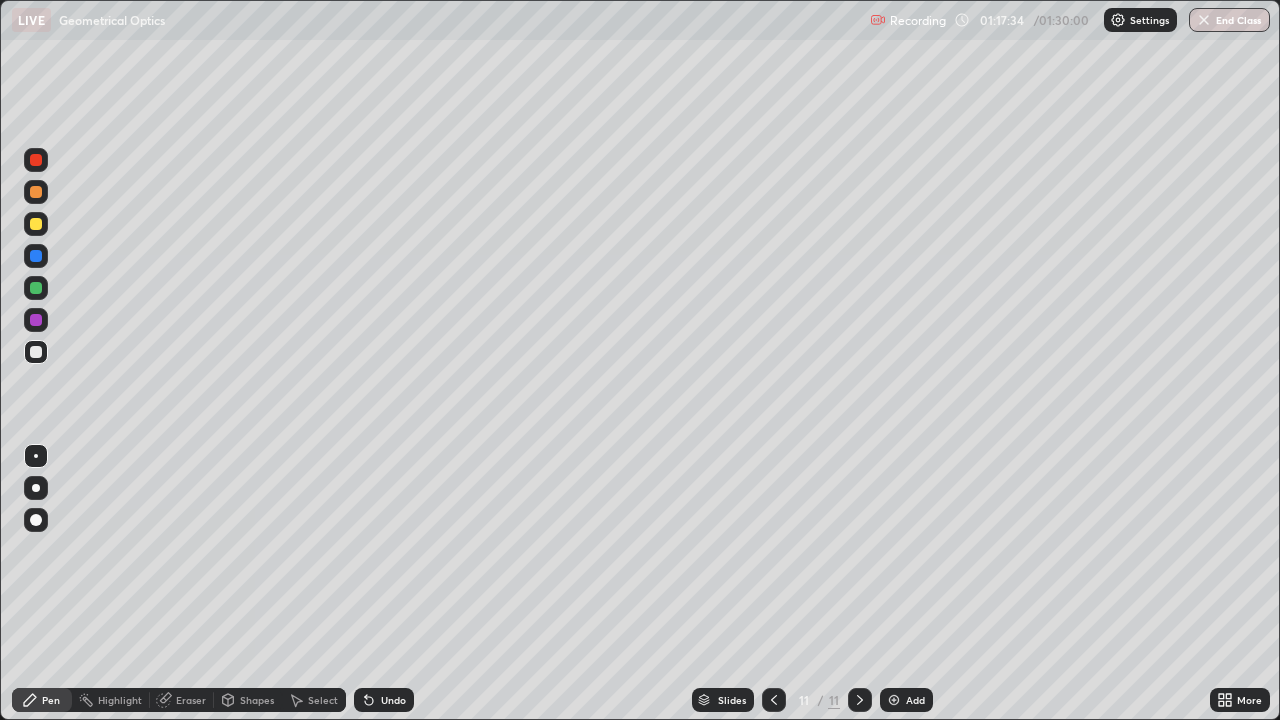 click on "Pen" at bounding box center [51, 700] 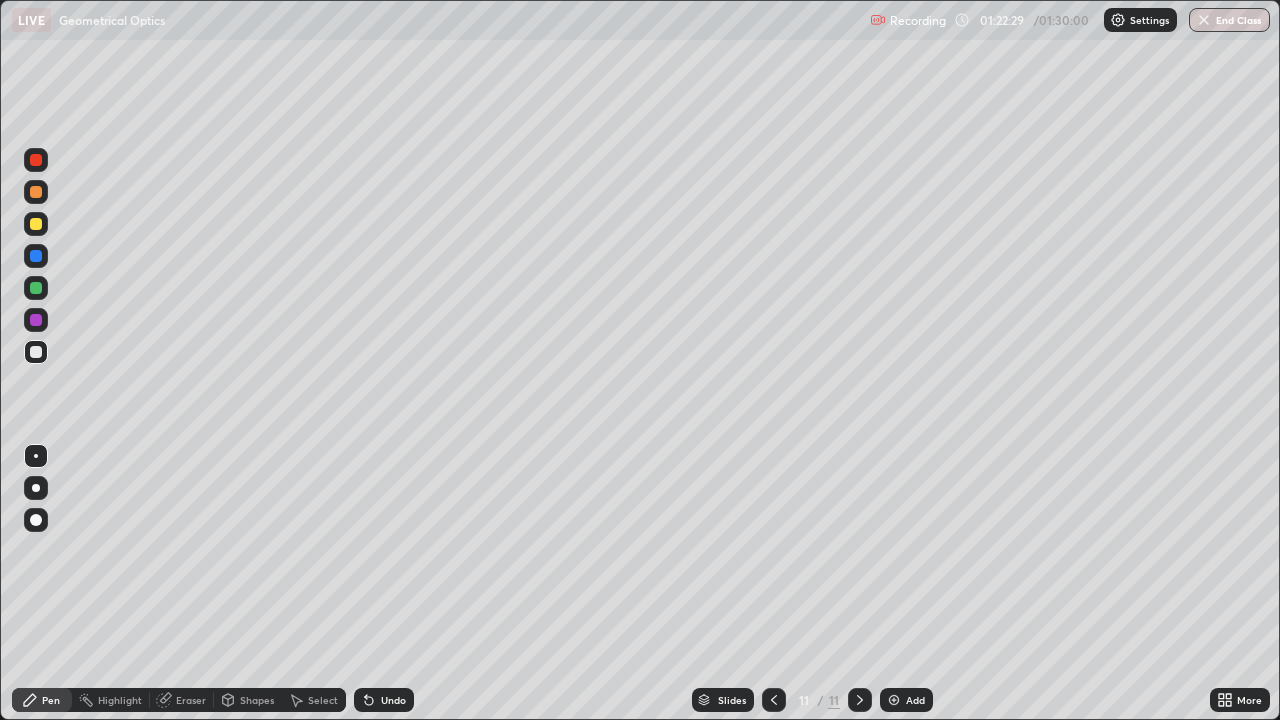 click on "Add" at bounding box center [906, 700] 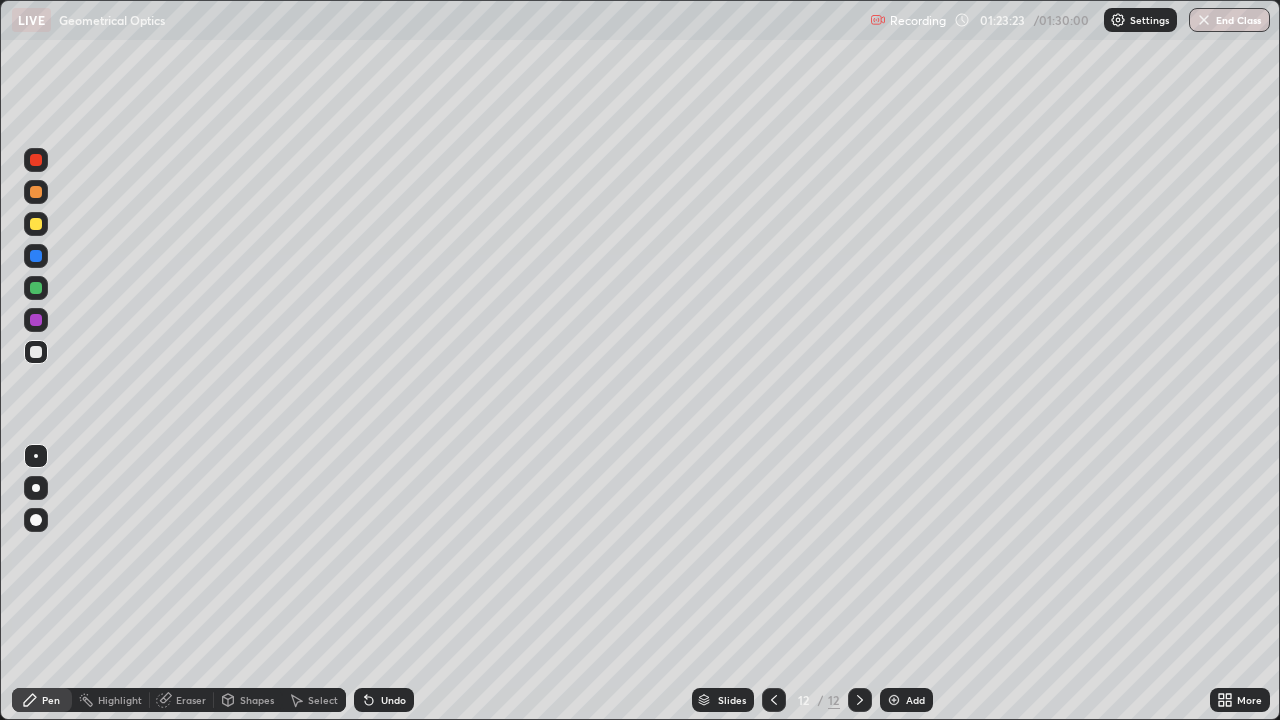 click on "Undo" at bounding box center [393, 700] 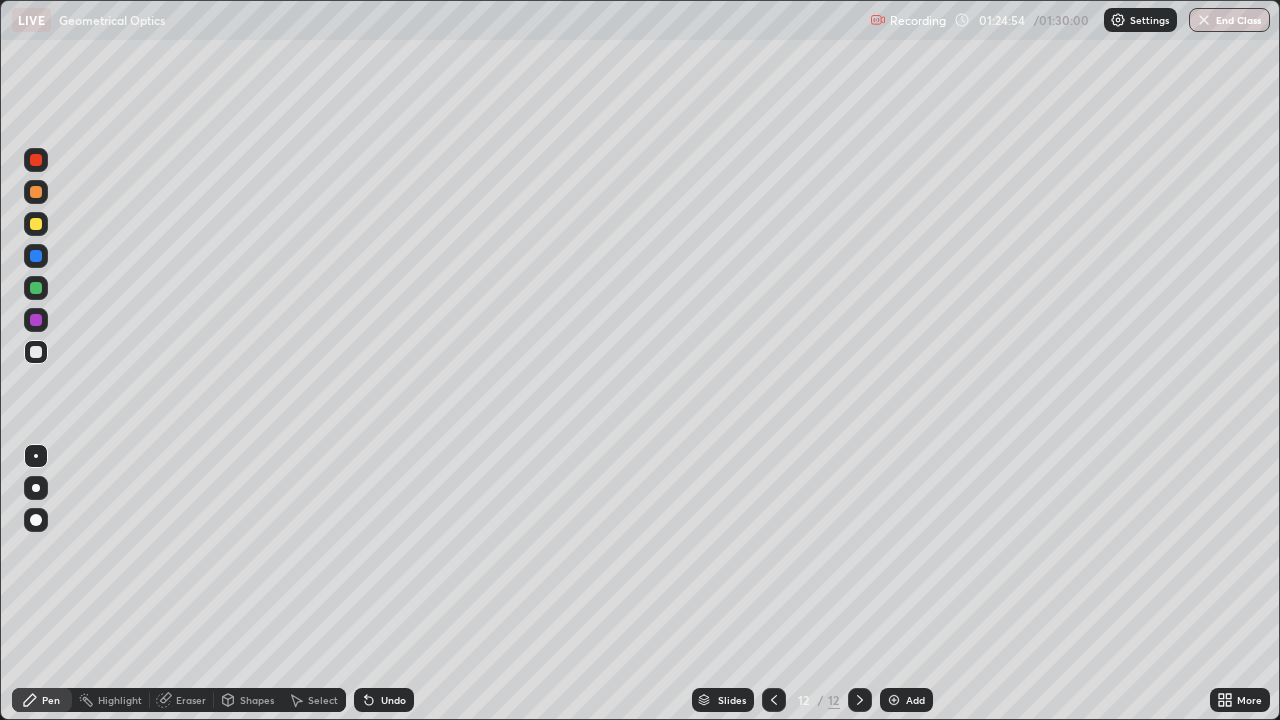 click on "Undo" at bounding box center [384, 700] 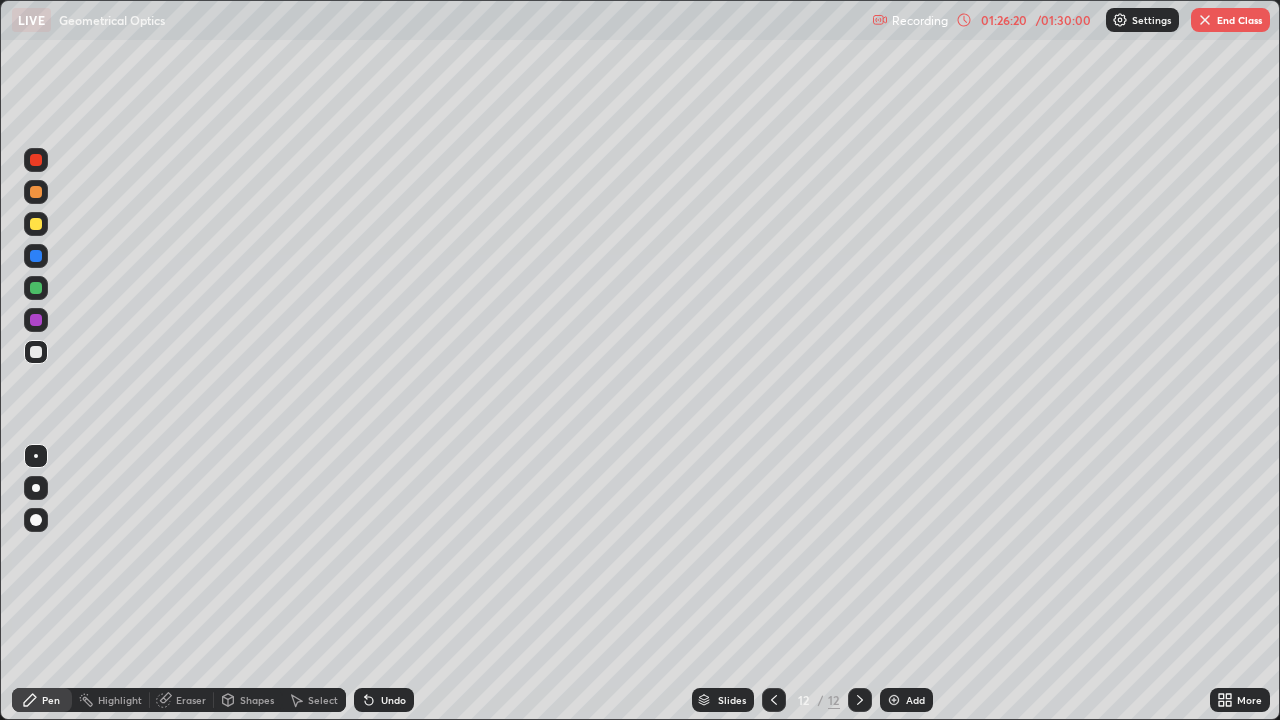 click on "End Class" at bounding box center (1230, 20) 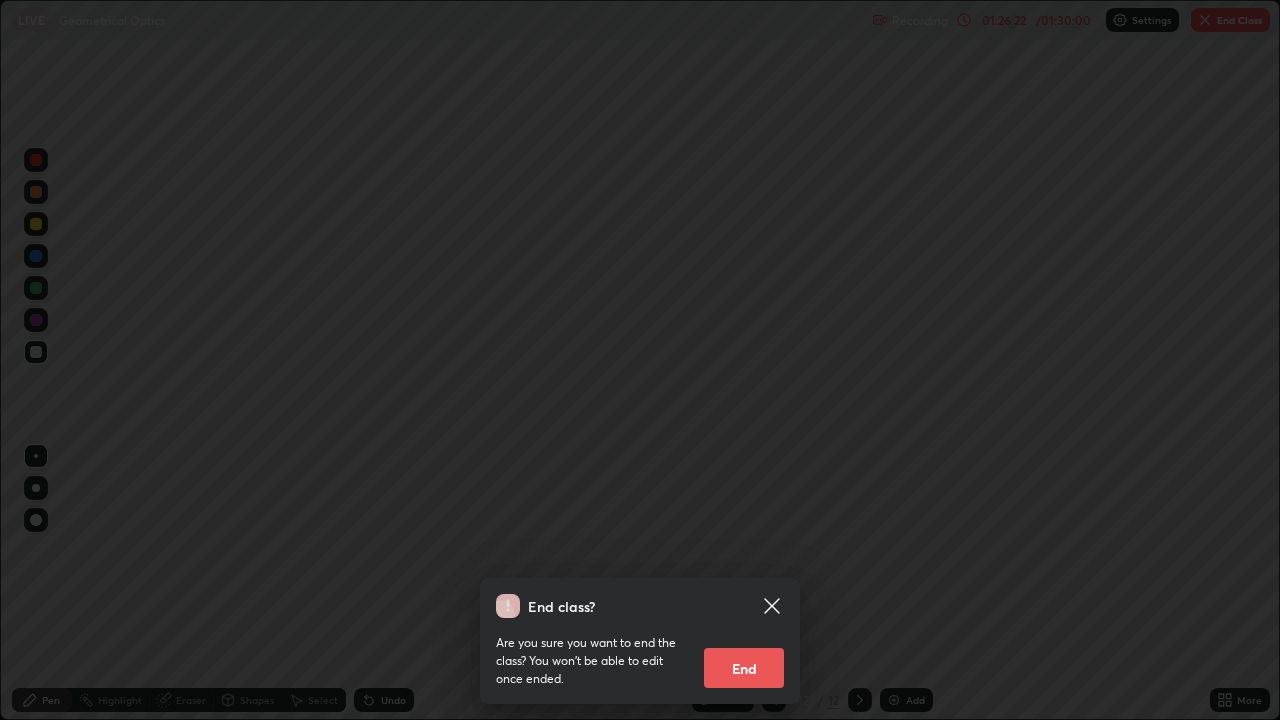 click on "End" at bounding box center (744, 668) 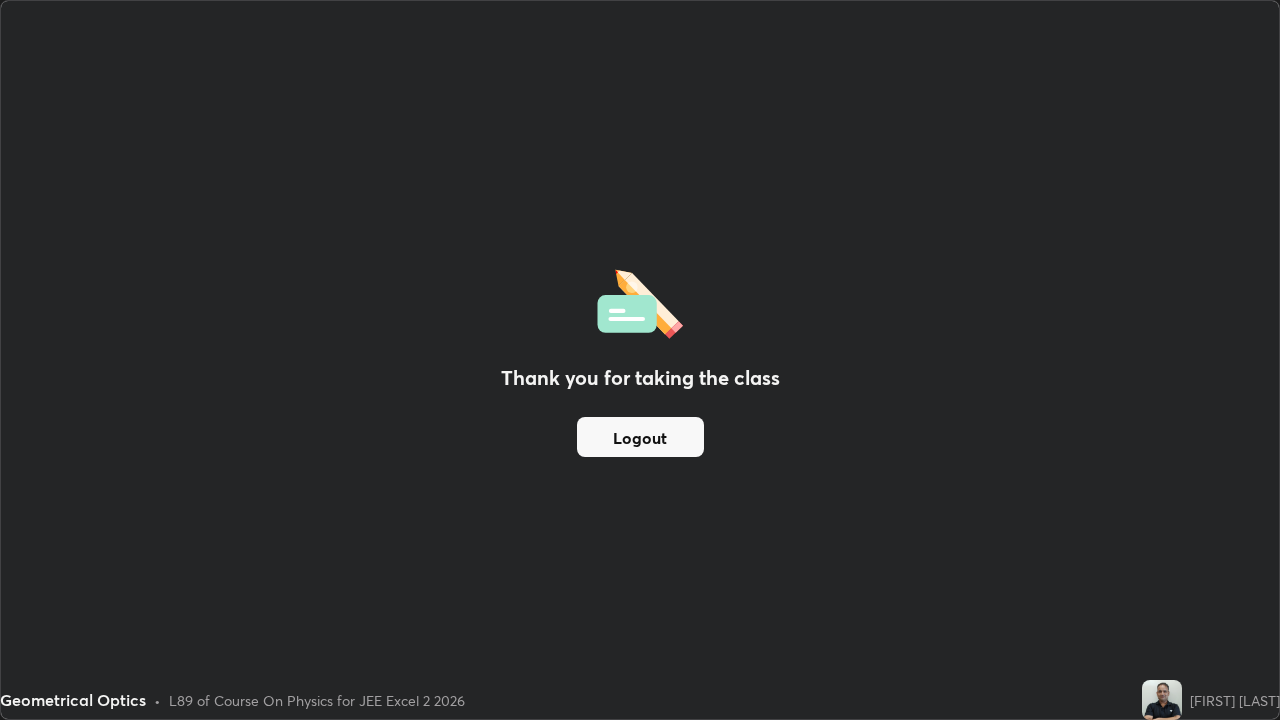 click on "Logout" at bounding box center [640, 437] 